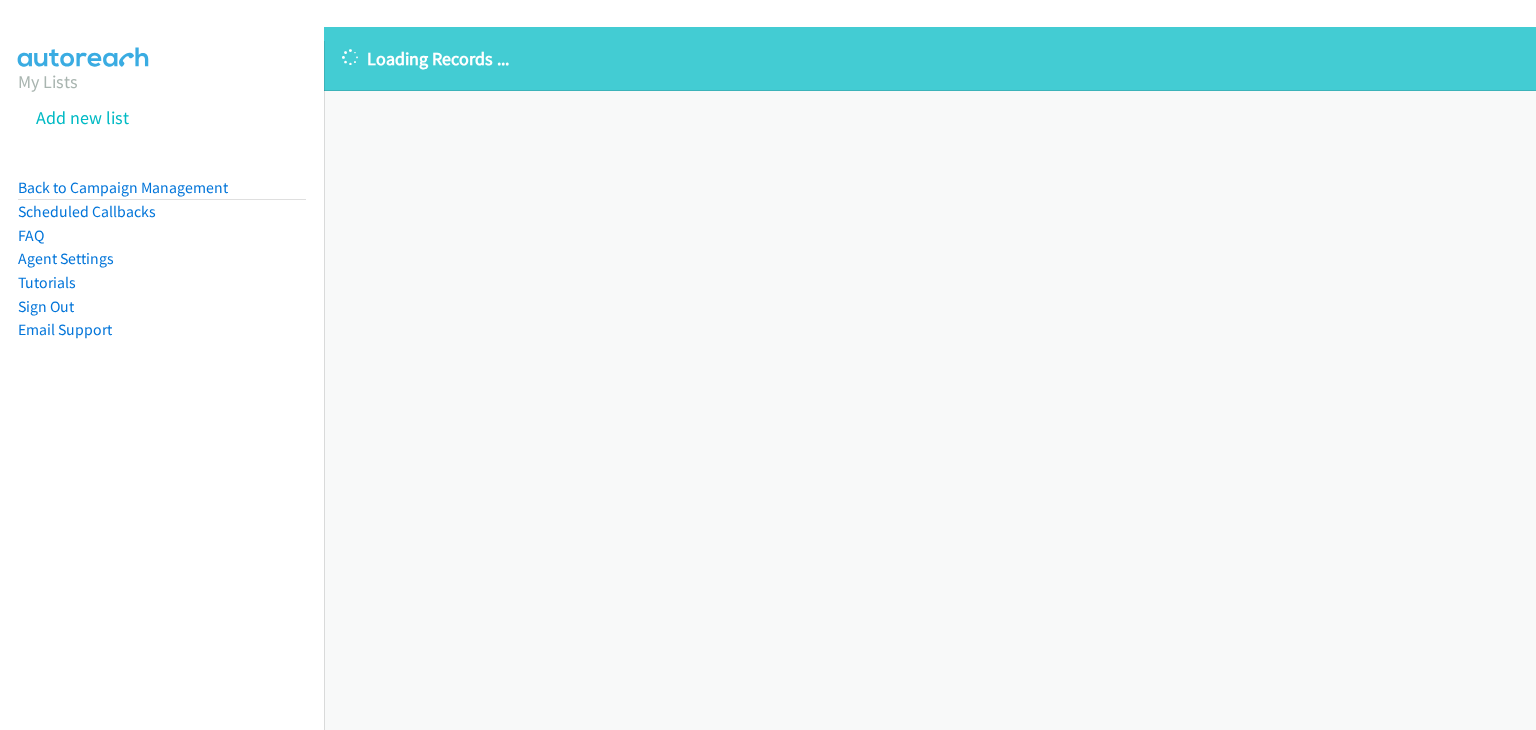 scroll, scrollTop: 0, scrollLeft: 0, axis: both 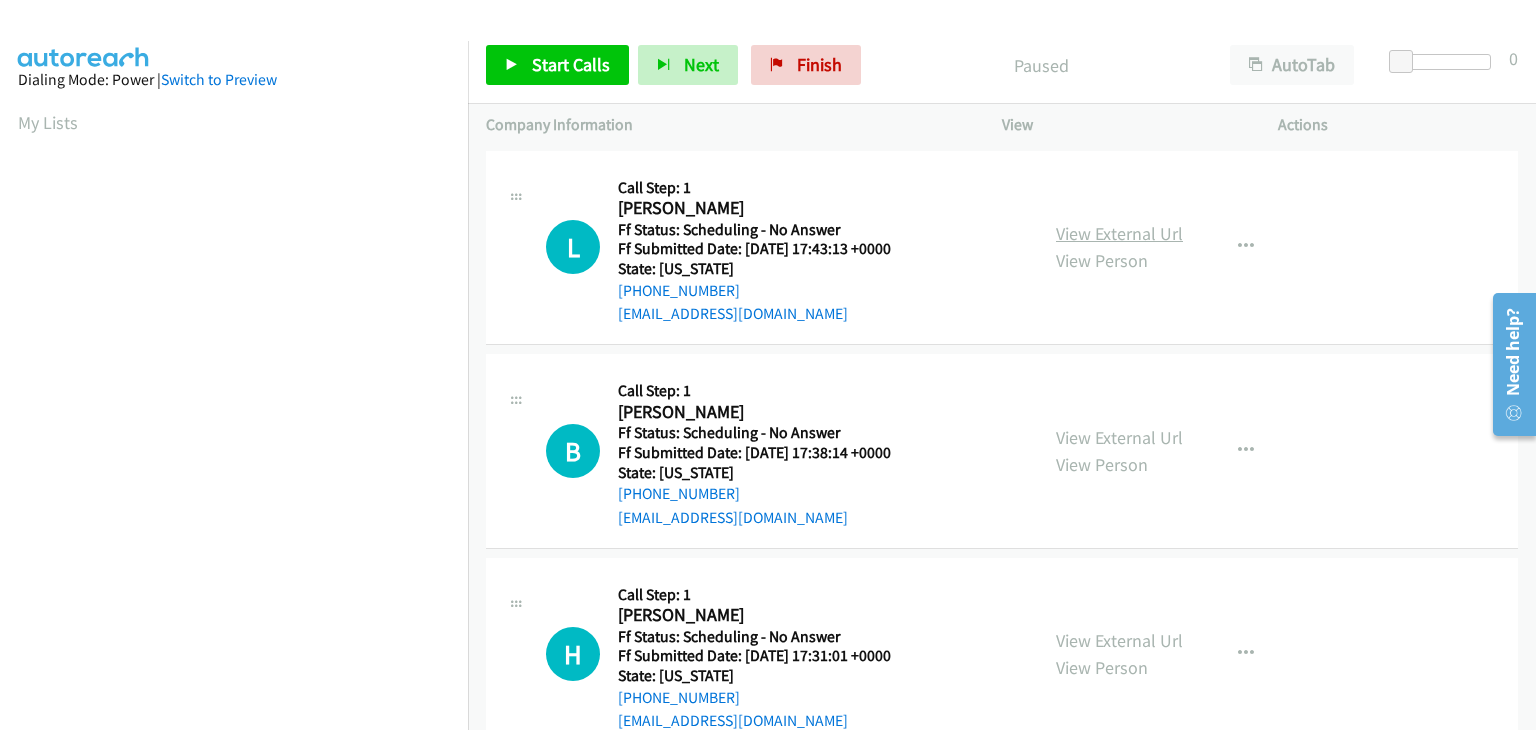 click on "View External Url" at bounding box center (1119, 233) 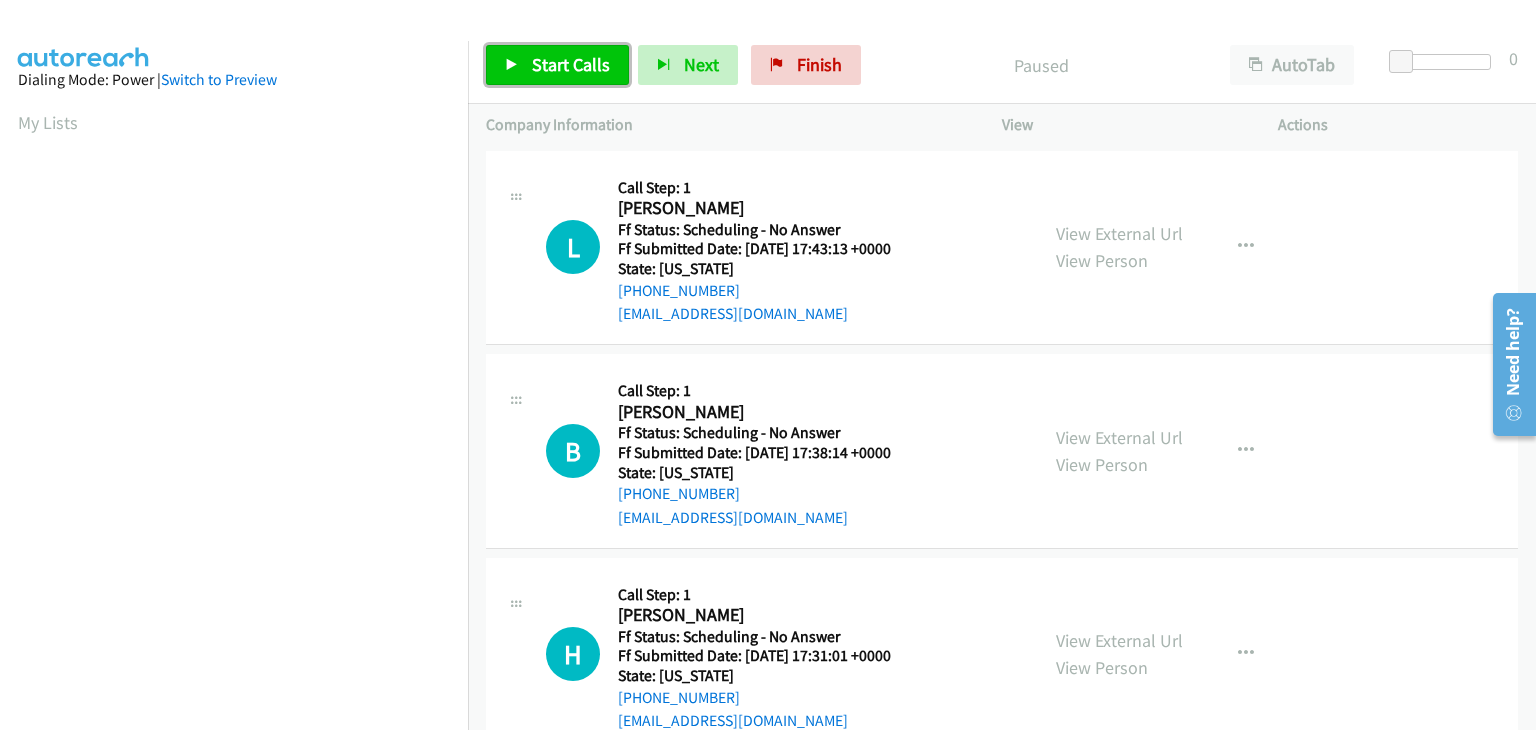 click on "Start Calls" at bounding box center [557, 65] 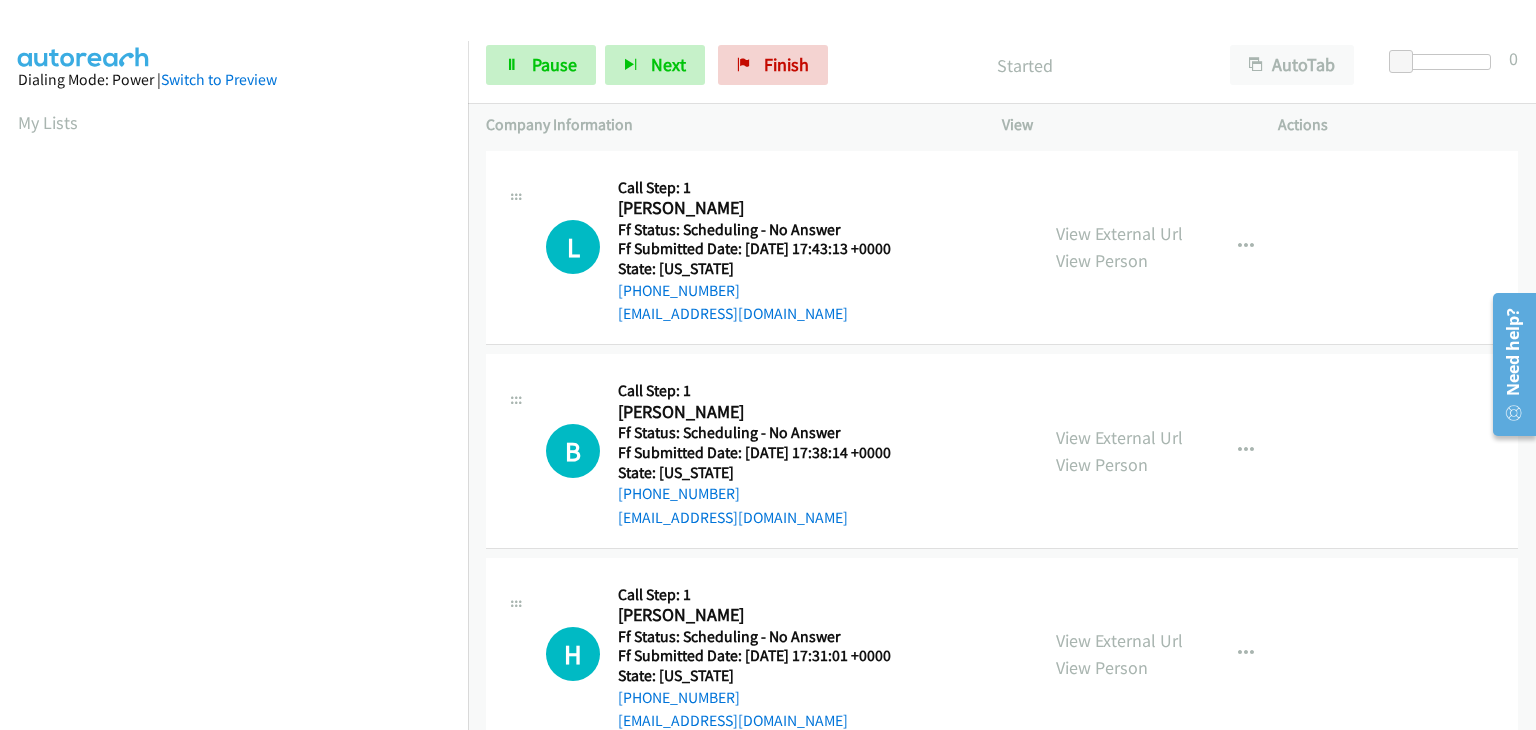 click on "View External Url
View Person
View External Url
Email
Schedule/Manage Callback
Skip Call
Add to do not call list" at bounding box center [1185, 451] 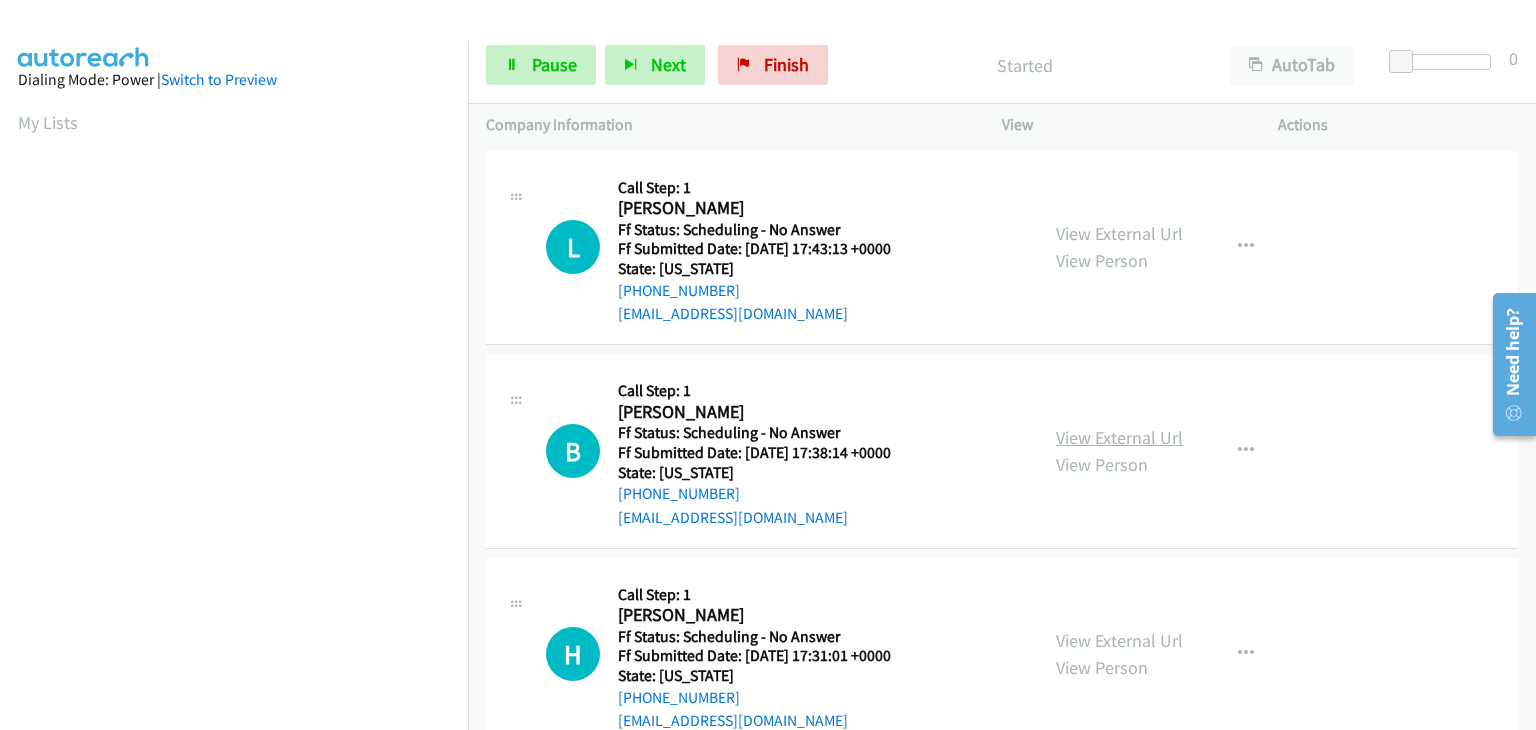 click on "View External Url" at bounding box center [1119, 437] 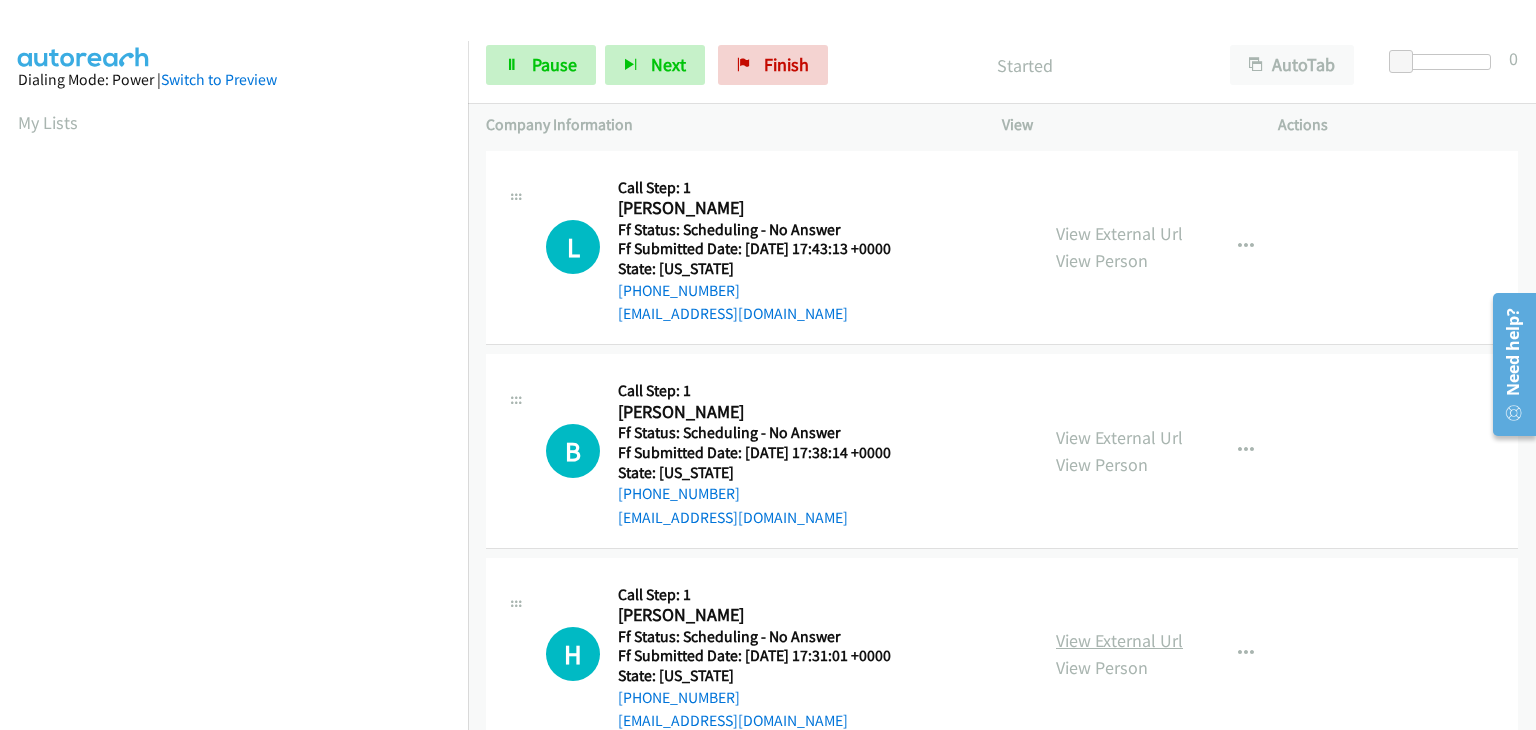 click on "View External Url" at bounding box center (1119, 640) 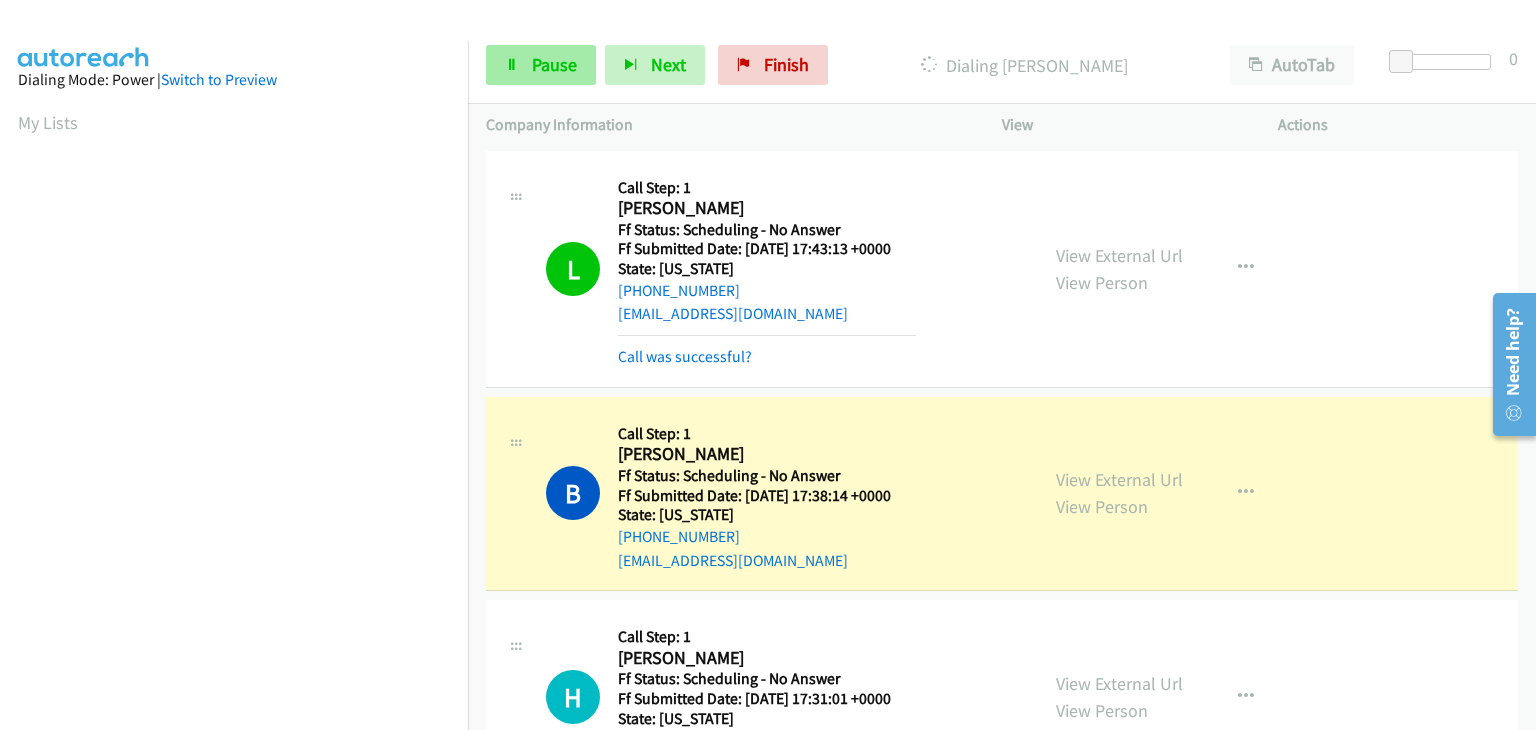 scroll, scrollTop: 392, scrollLeft: 0, axis: vertical 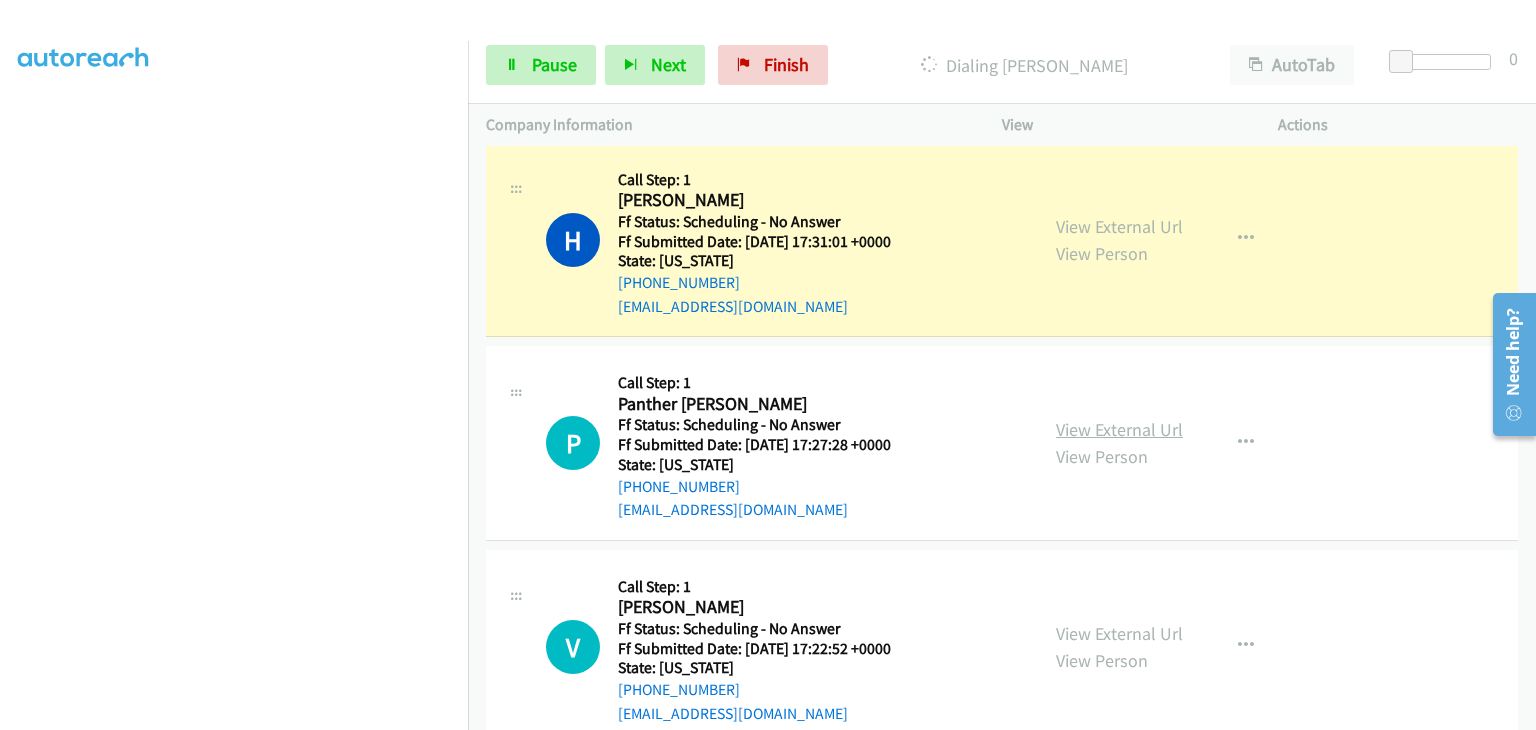 click on "View External Url" at bounding box center (1119, 429) 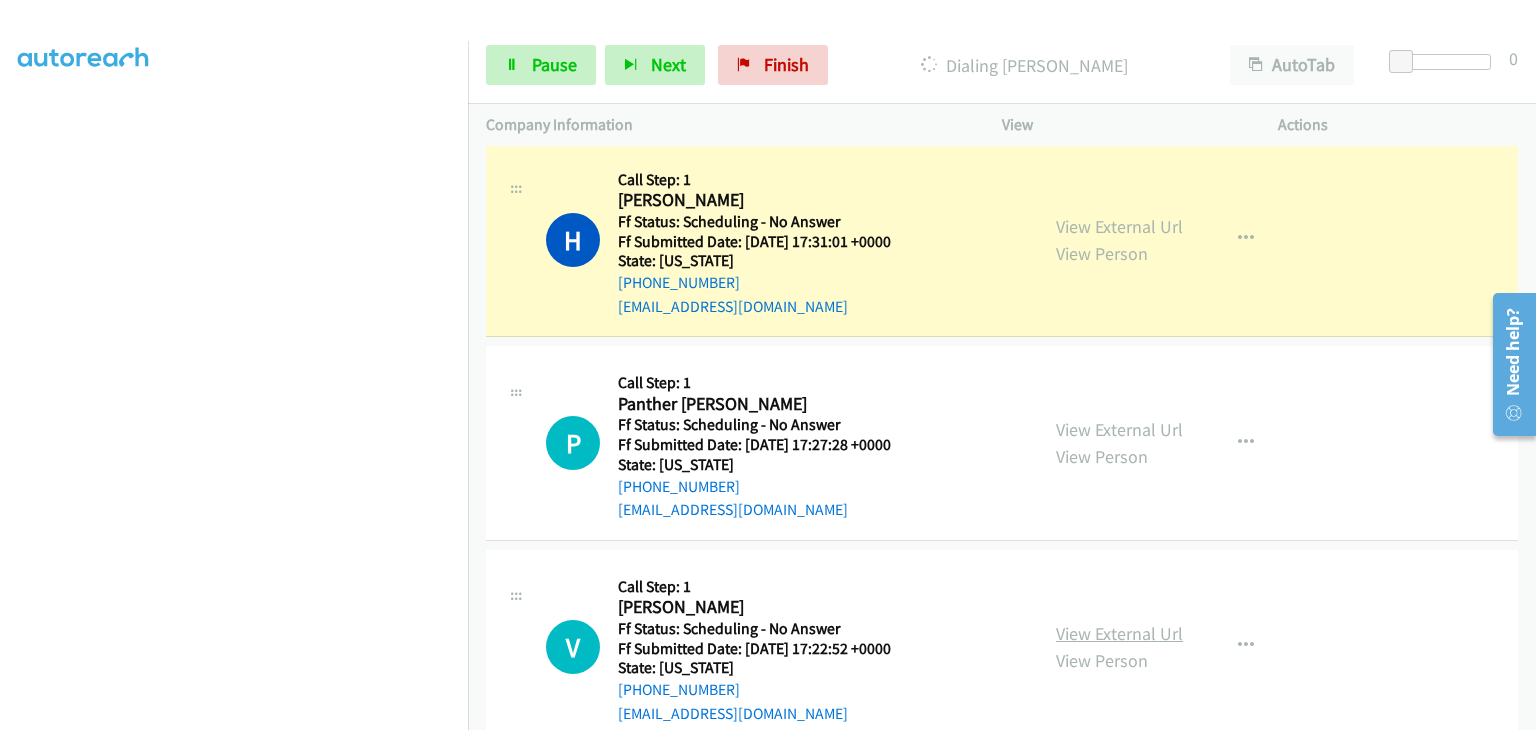 click on "View External Url" at bounding box center (1119, 633) 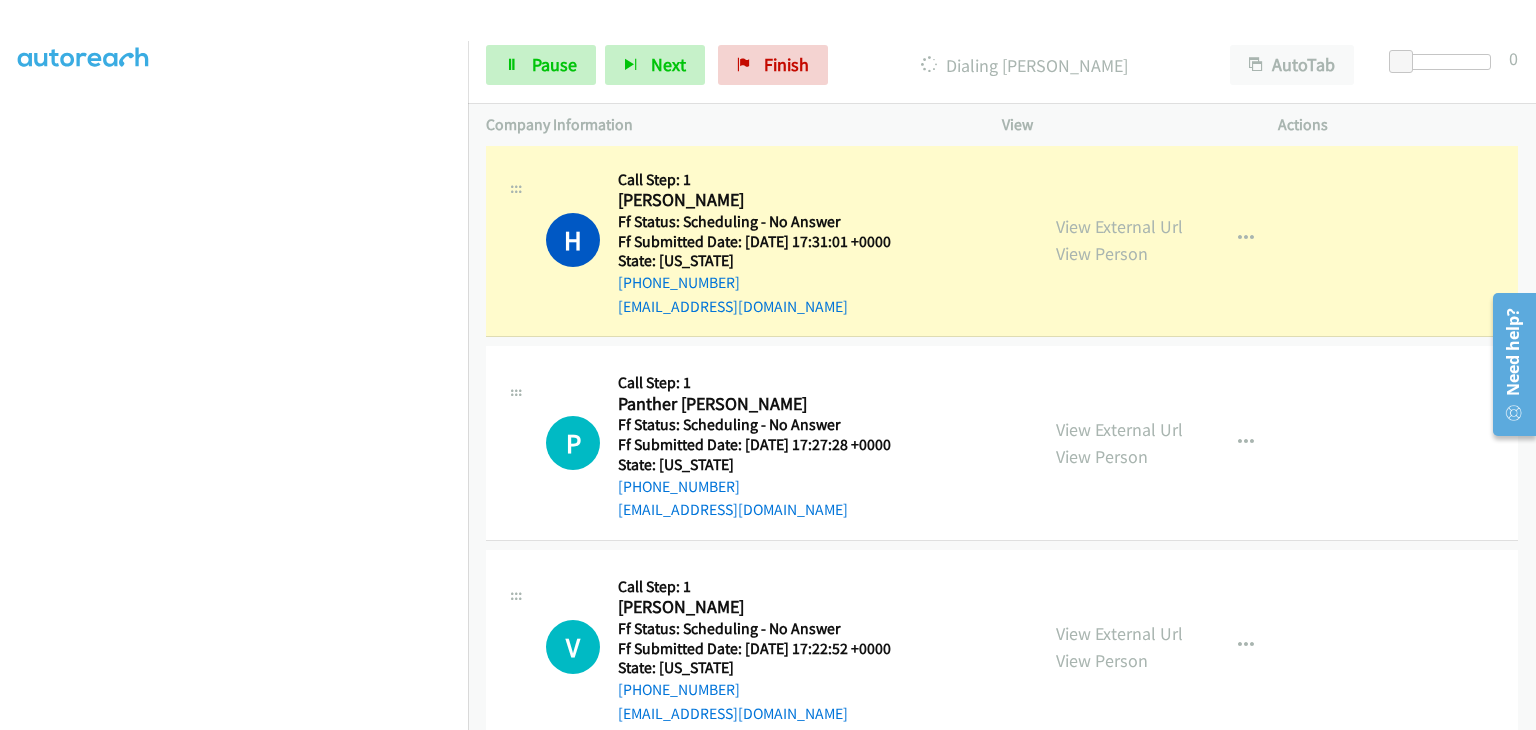 scroll, scrollTop: 392, scrollLeft: 0, axis: vertical 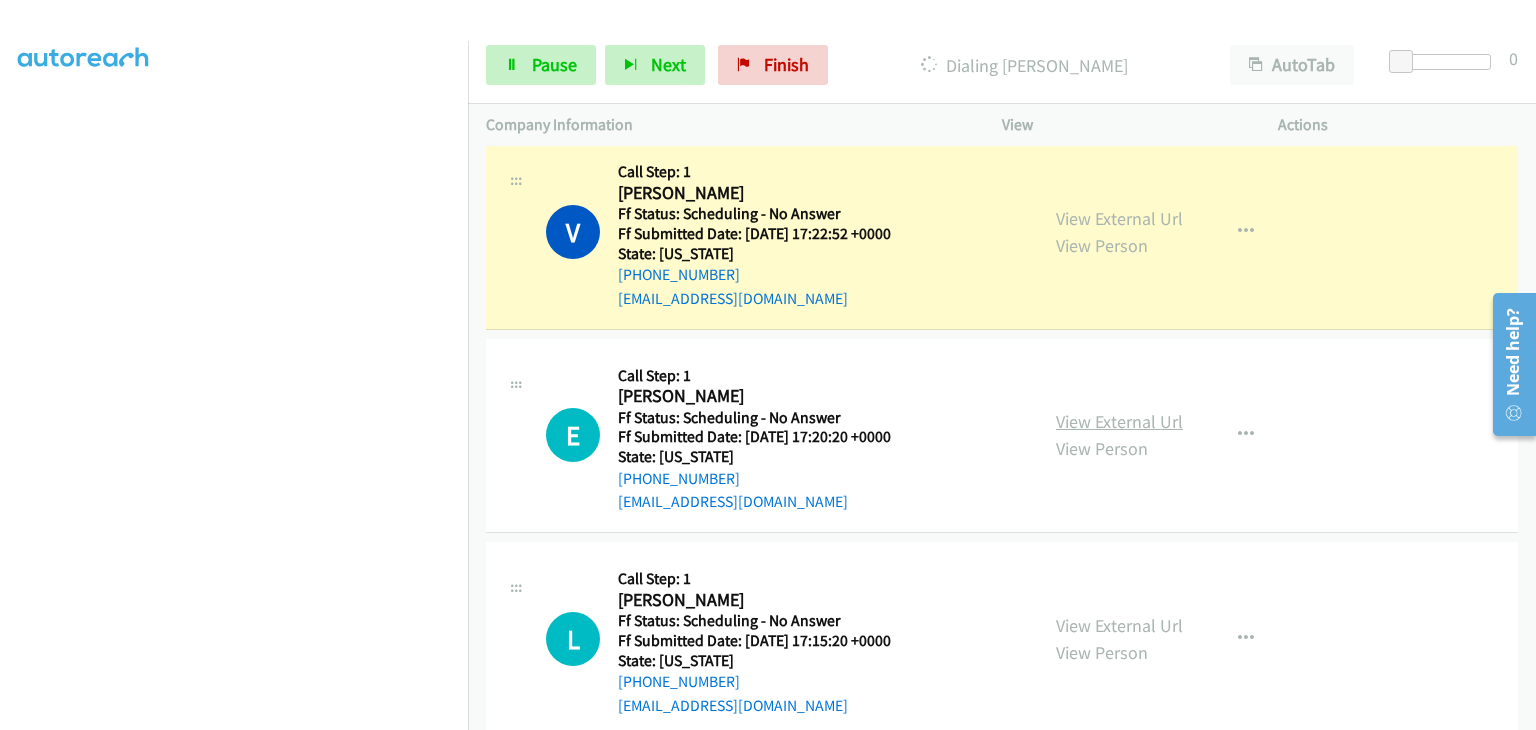 click on "View External Url" at bounding box center (1119, 421) 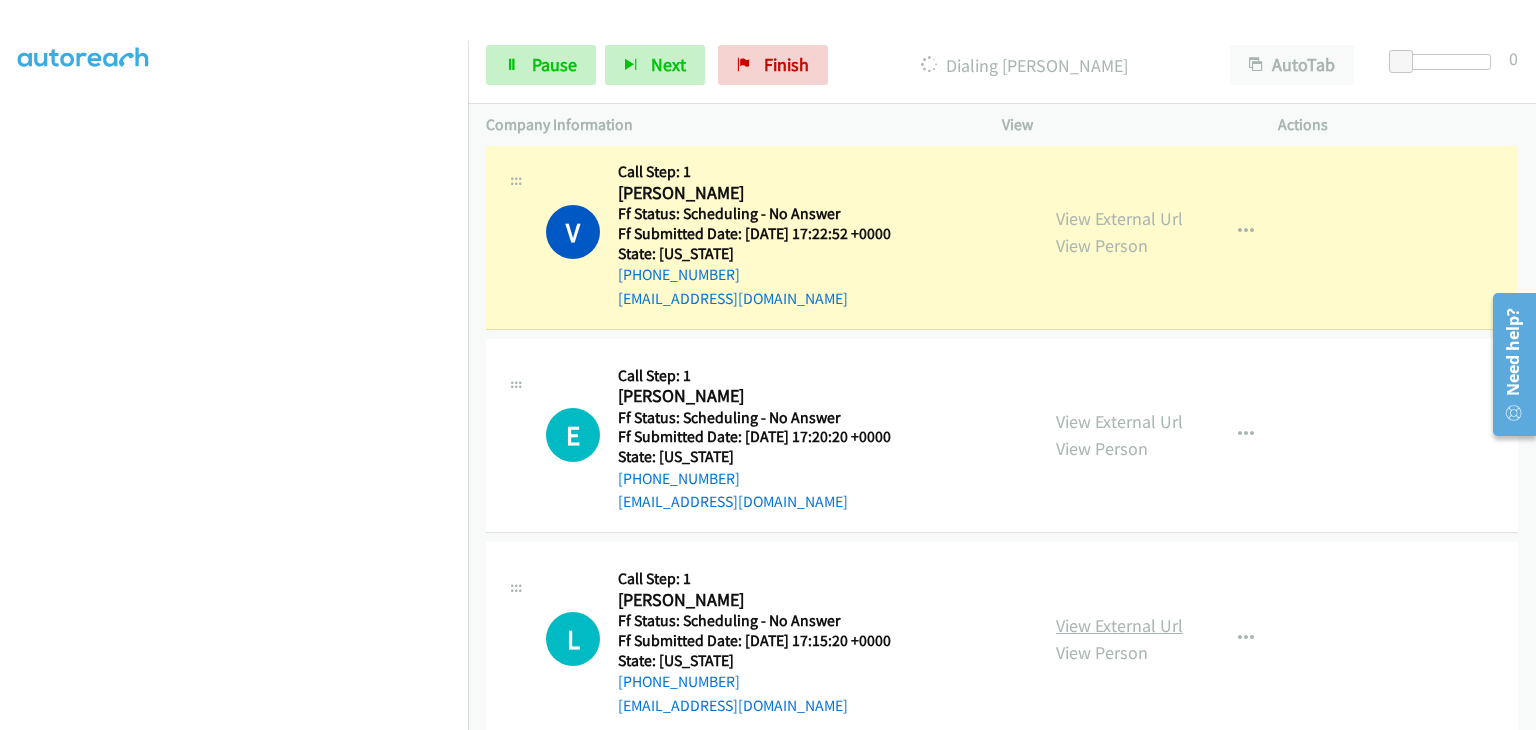 click on "View External Url" at bounding box center (1119, 625) 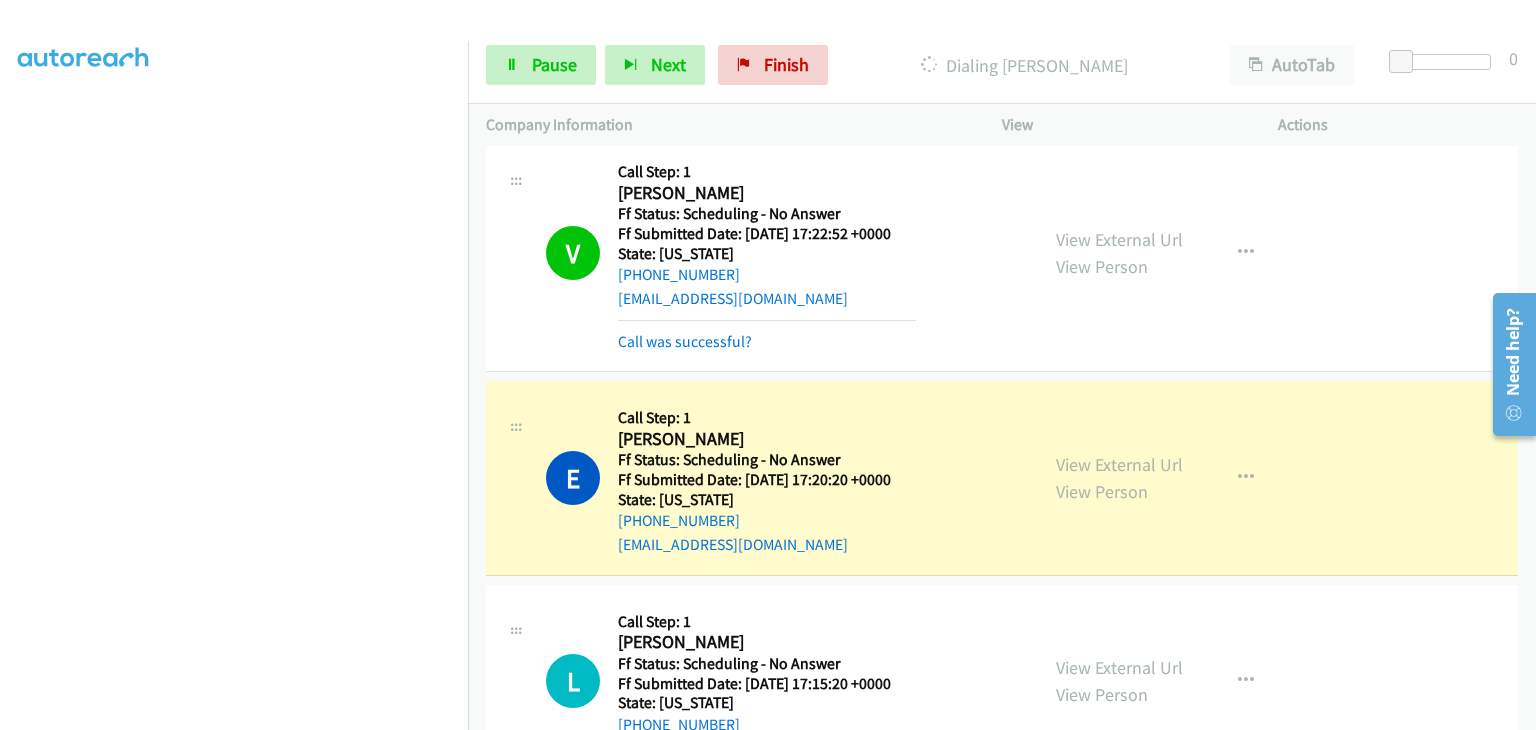 scroll, scrollTop: 392, scrollLeft: 0, axis: vertical 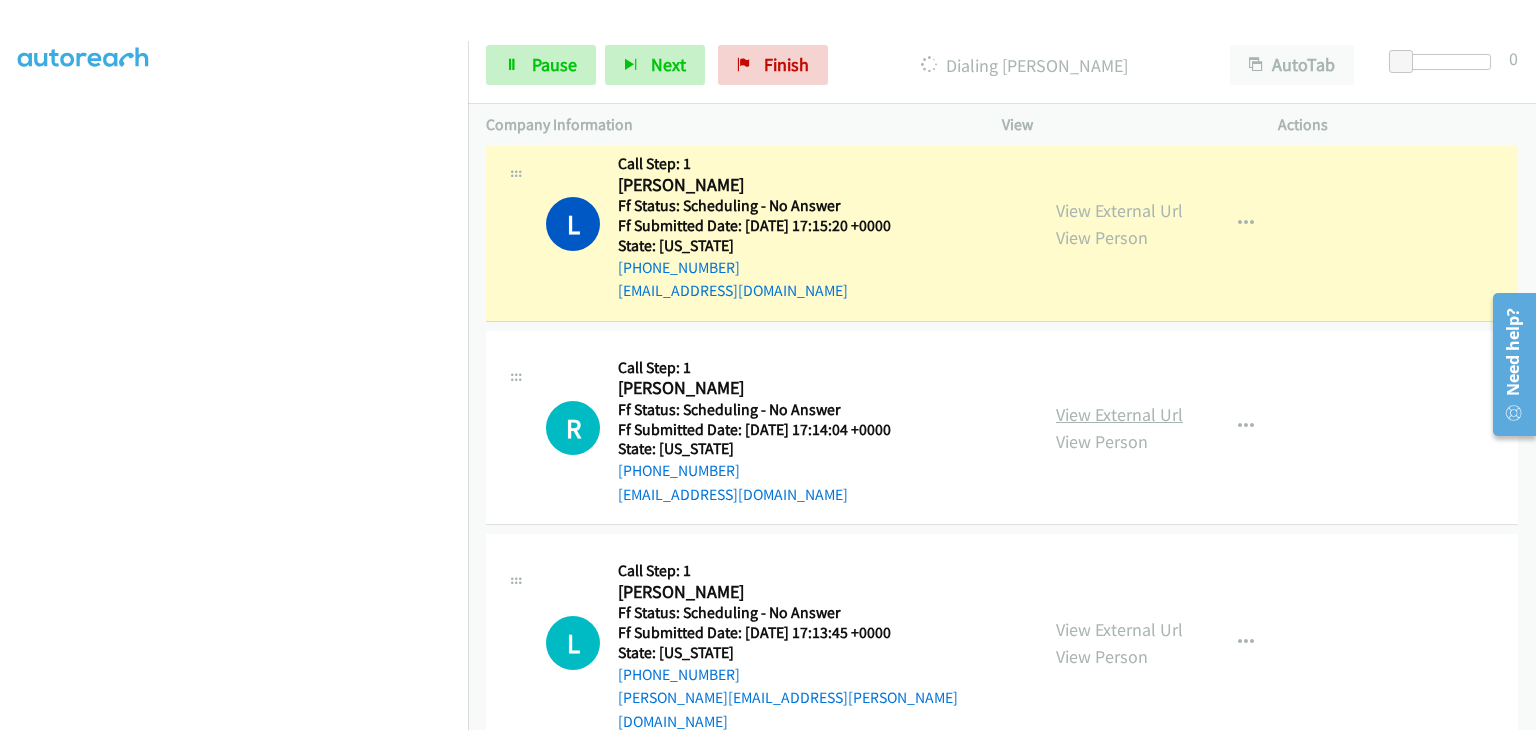 click on "View External Url" at bounding box center [1119, 414] 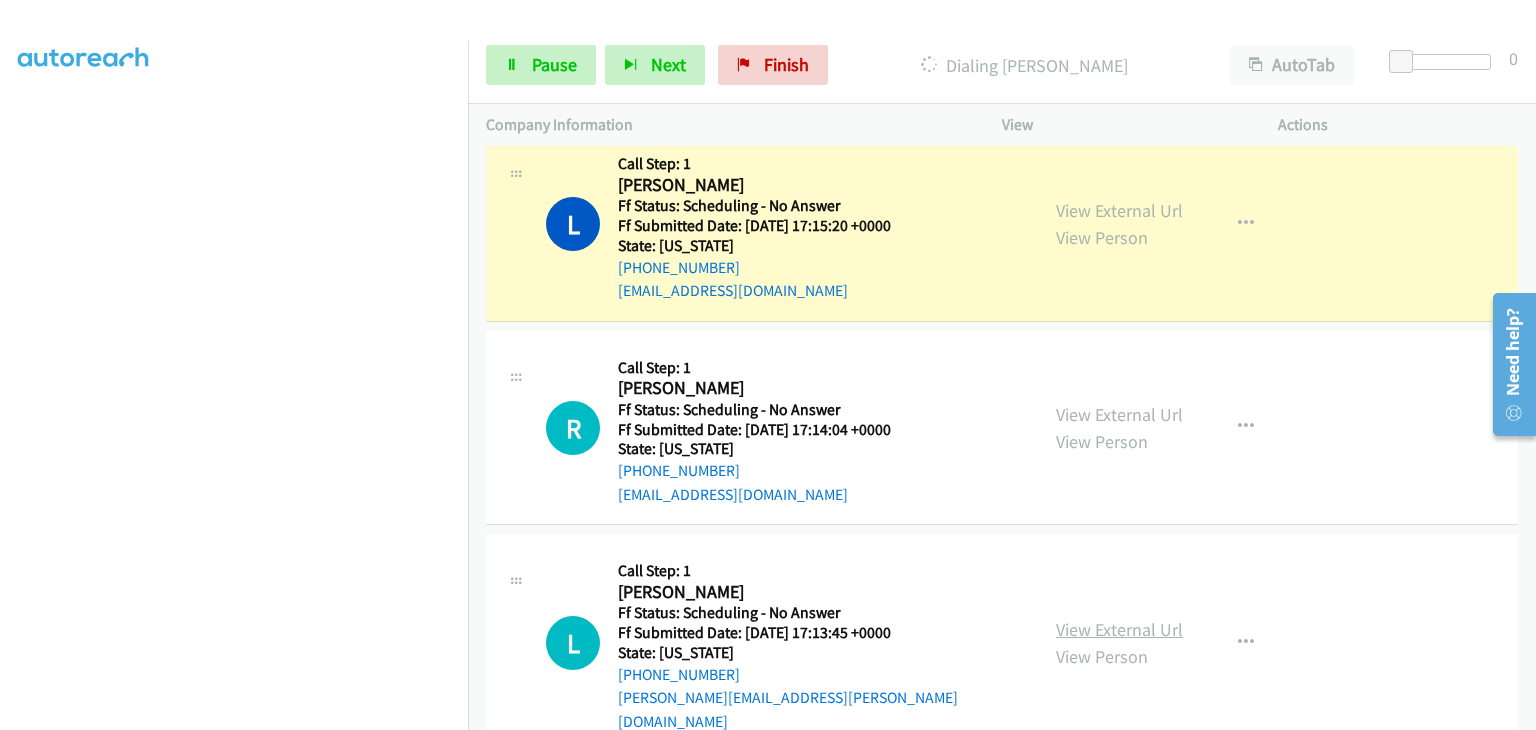 click on "View External Url" at bounding box center [1119, 629] 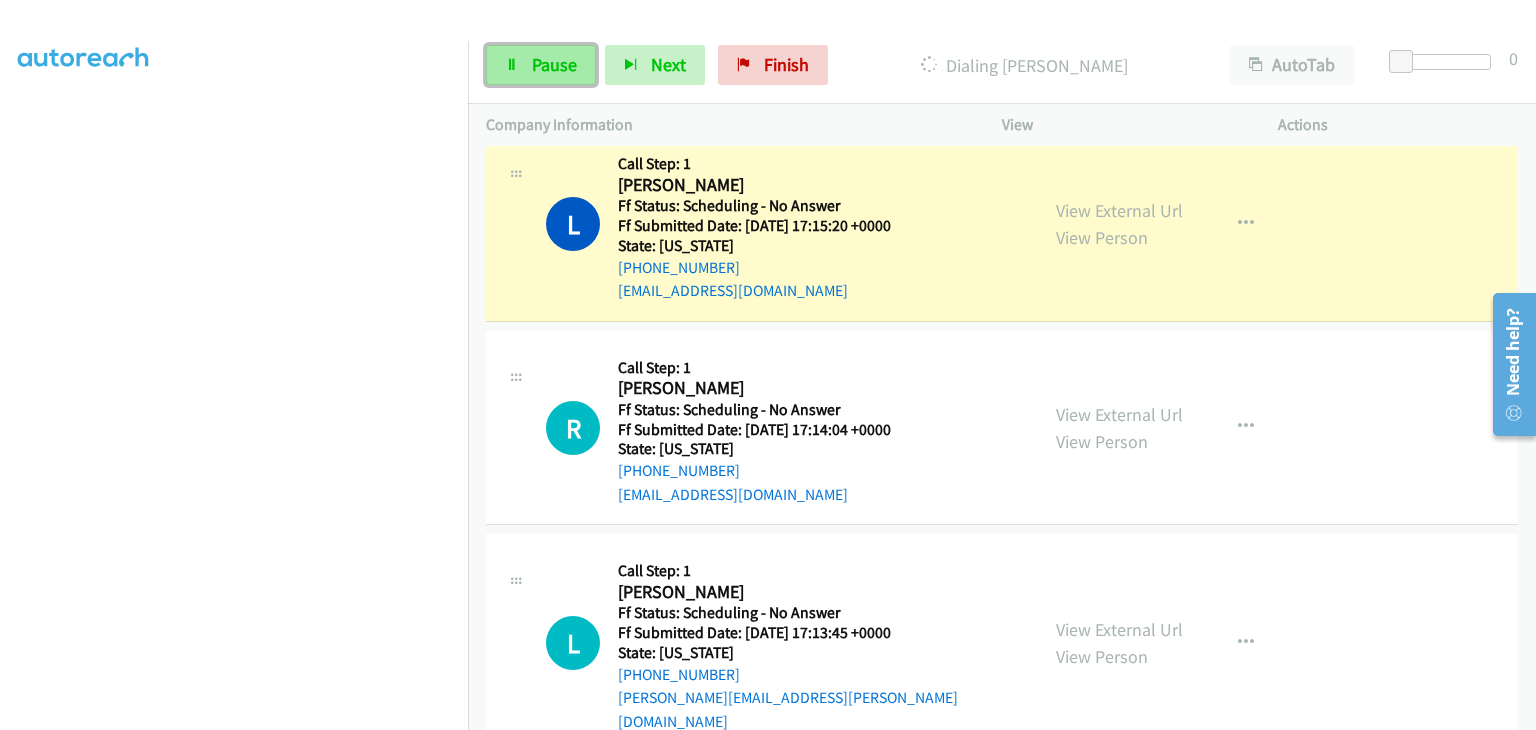 click on "Pause" at bounding box center [554, 64] 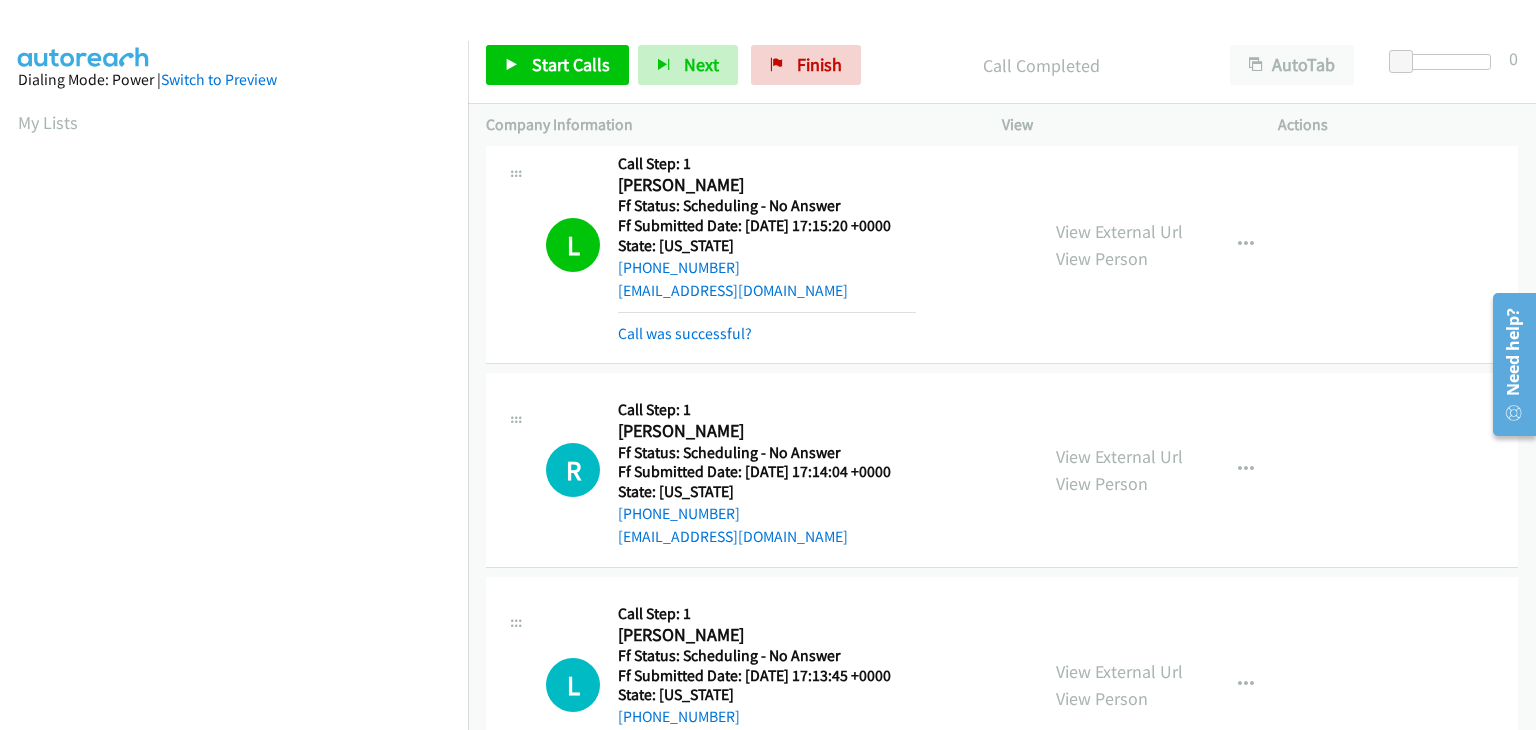 scroll, scrollTop: 392, scrollLeft: 0, axis: vertical 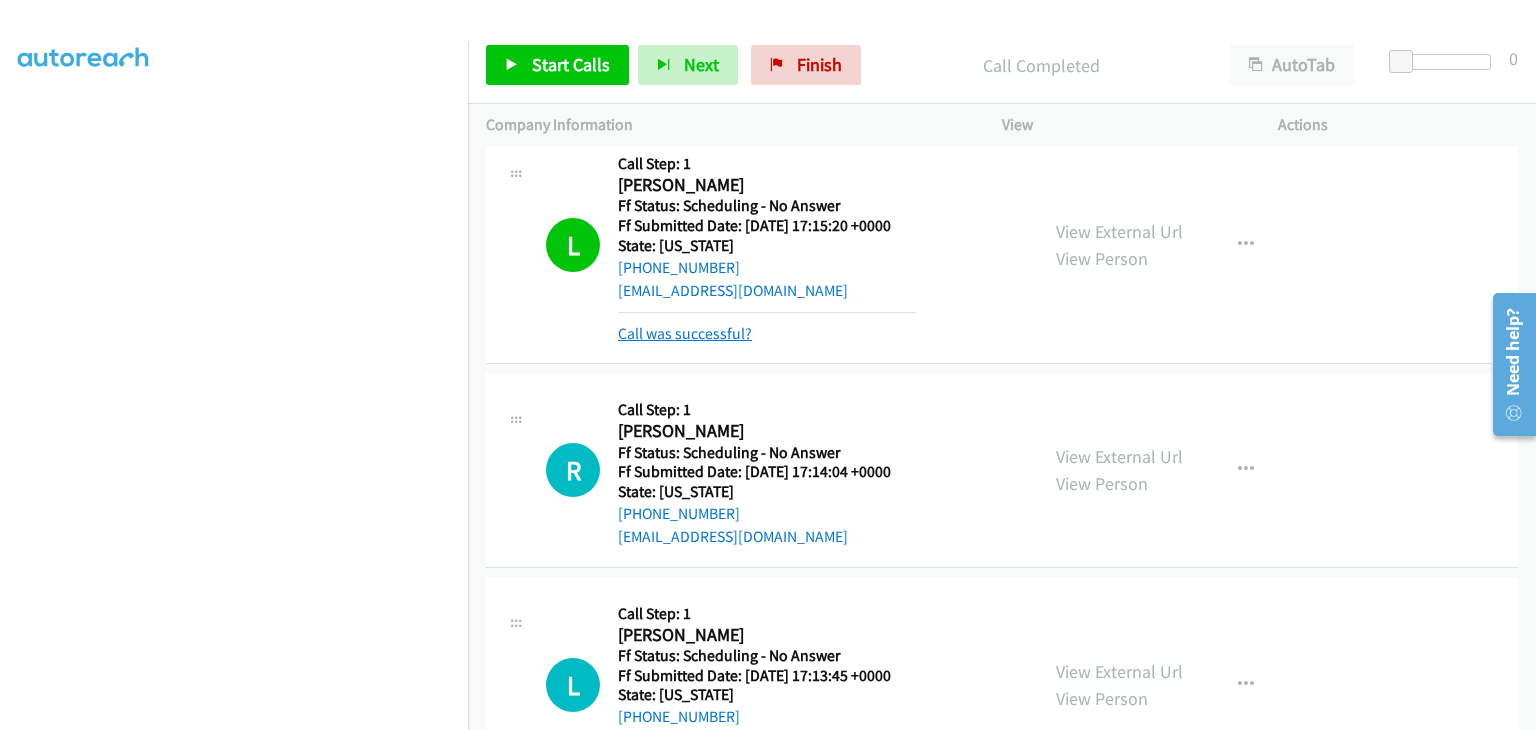 click on "Call was successful?" at bounding box center (685, 333) 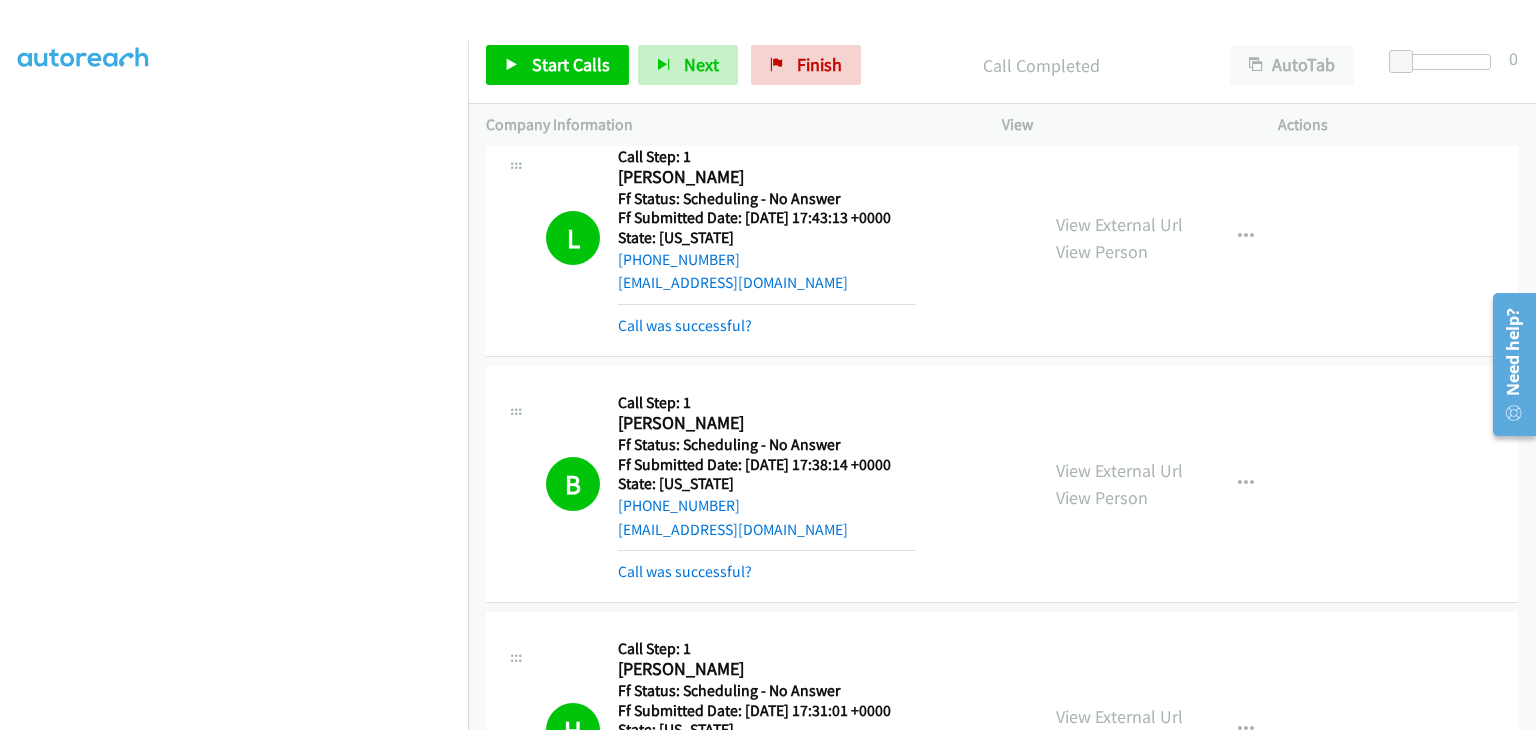 scroll, scrollTop: 0, scrollLeft: 0, axis: both 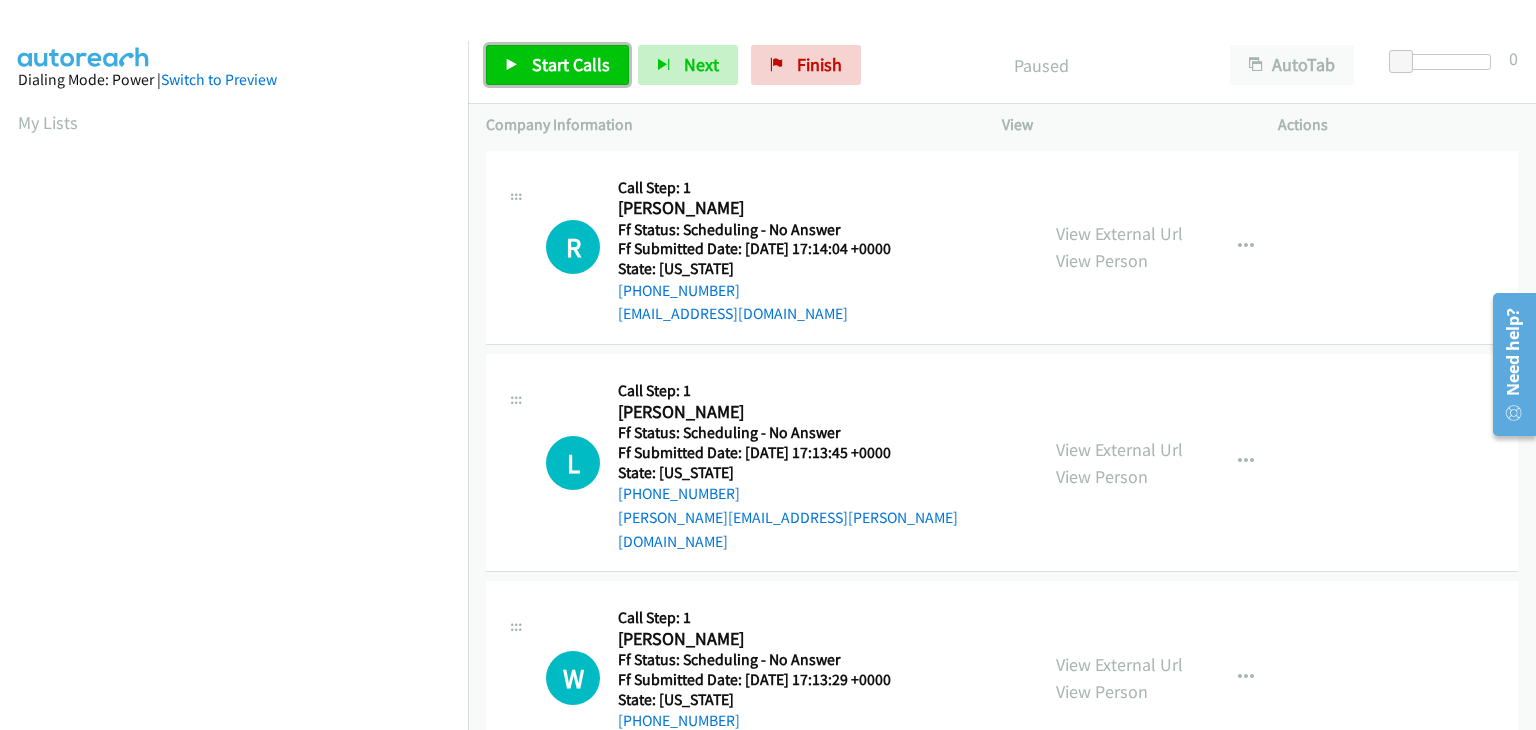 click on "Start Calls" at bounding box center [571, 64] 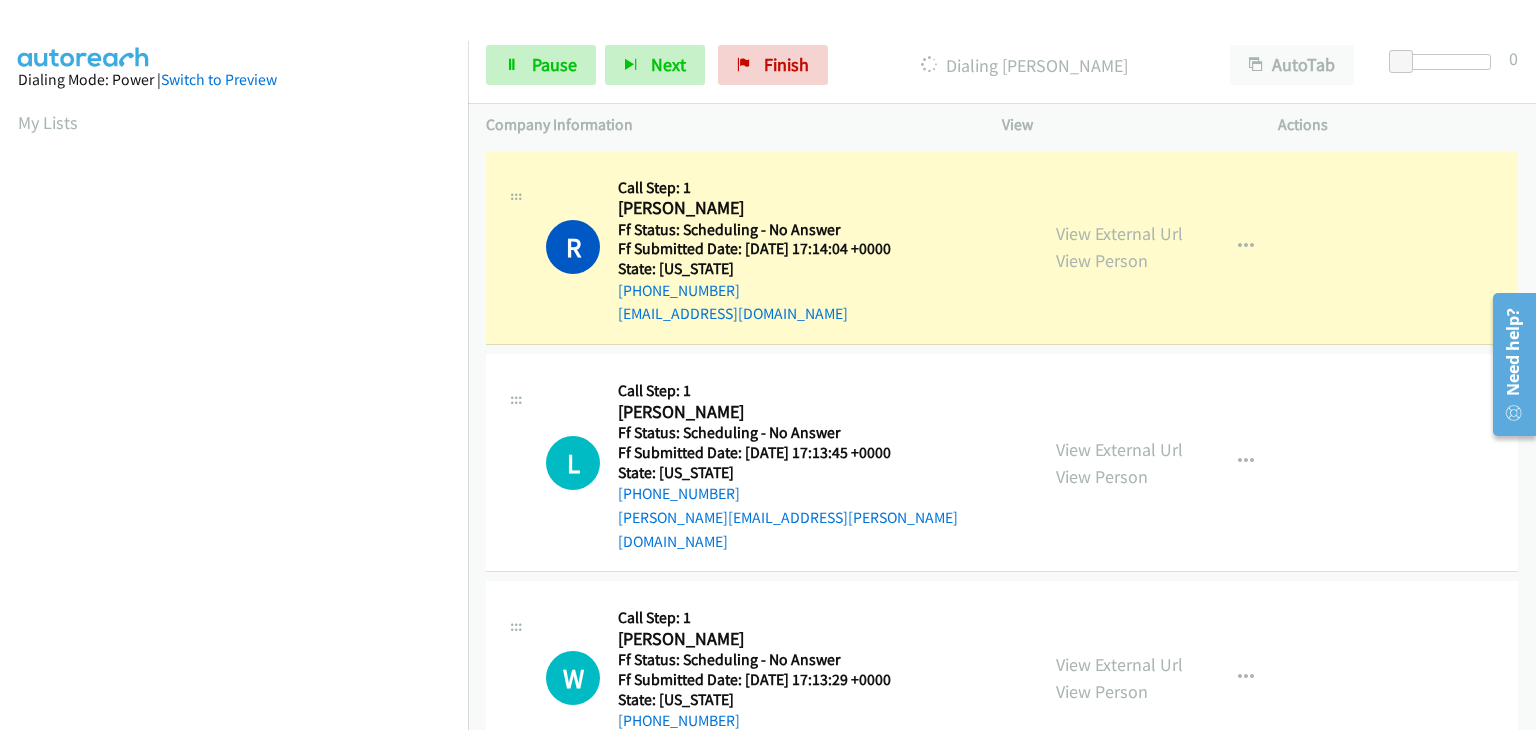 scroll, scrollTop: 392, scrollLeft: 0, axis: vertical 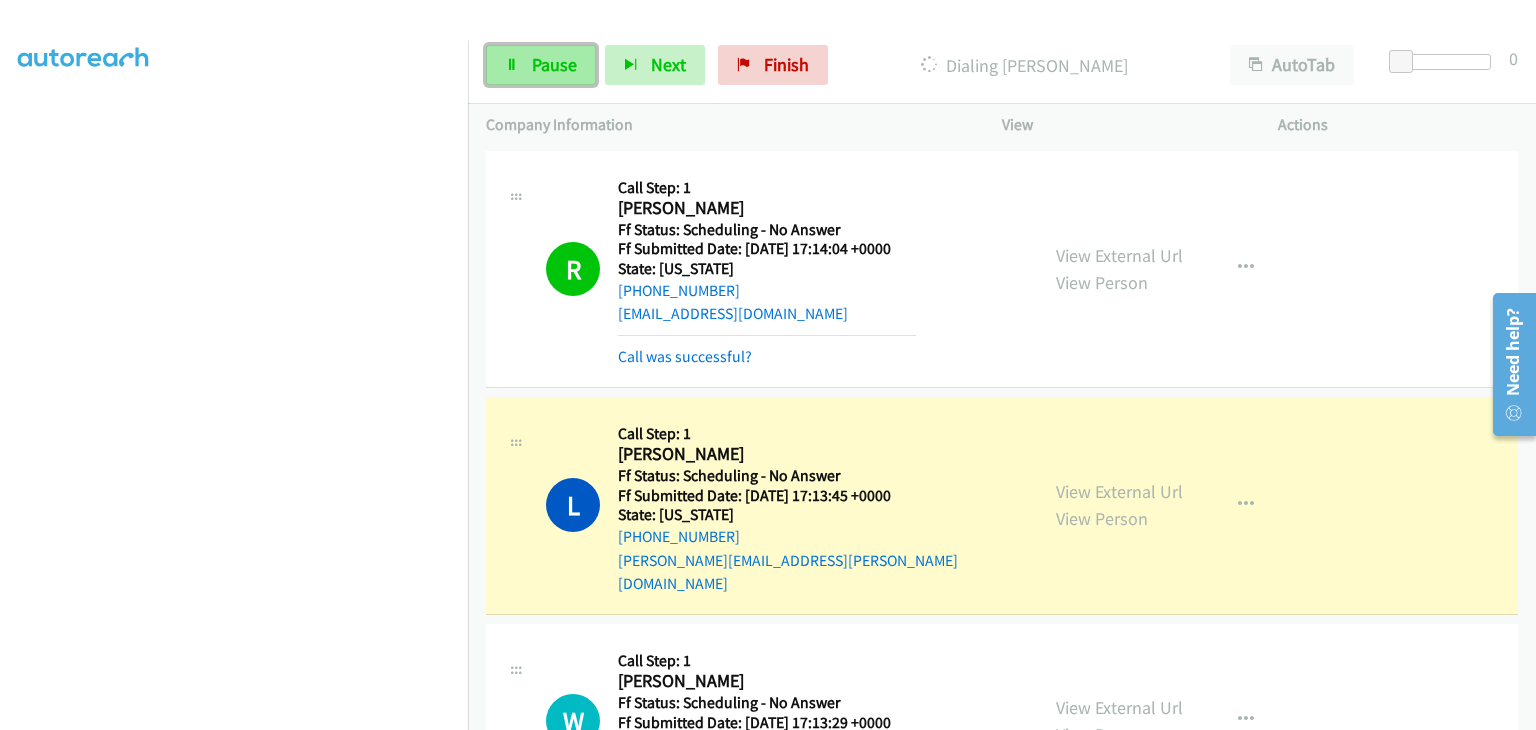 click on "Pause" at bounding box center [554, 64] 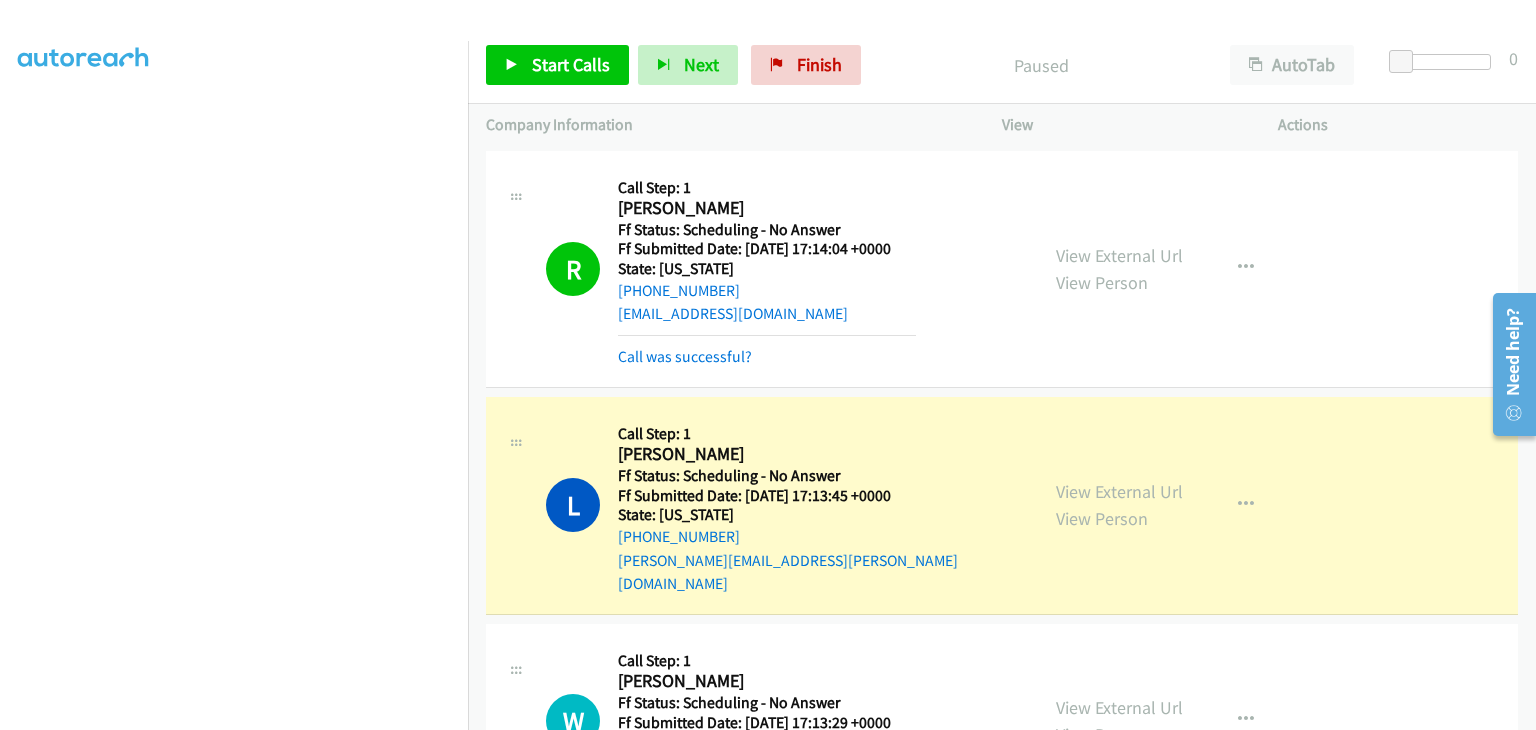 scroll, scrollTop: 200, scrollLeft: 0, axis: vertical 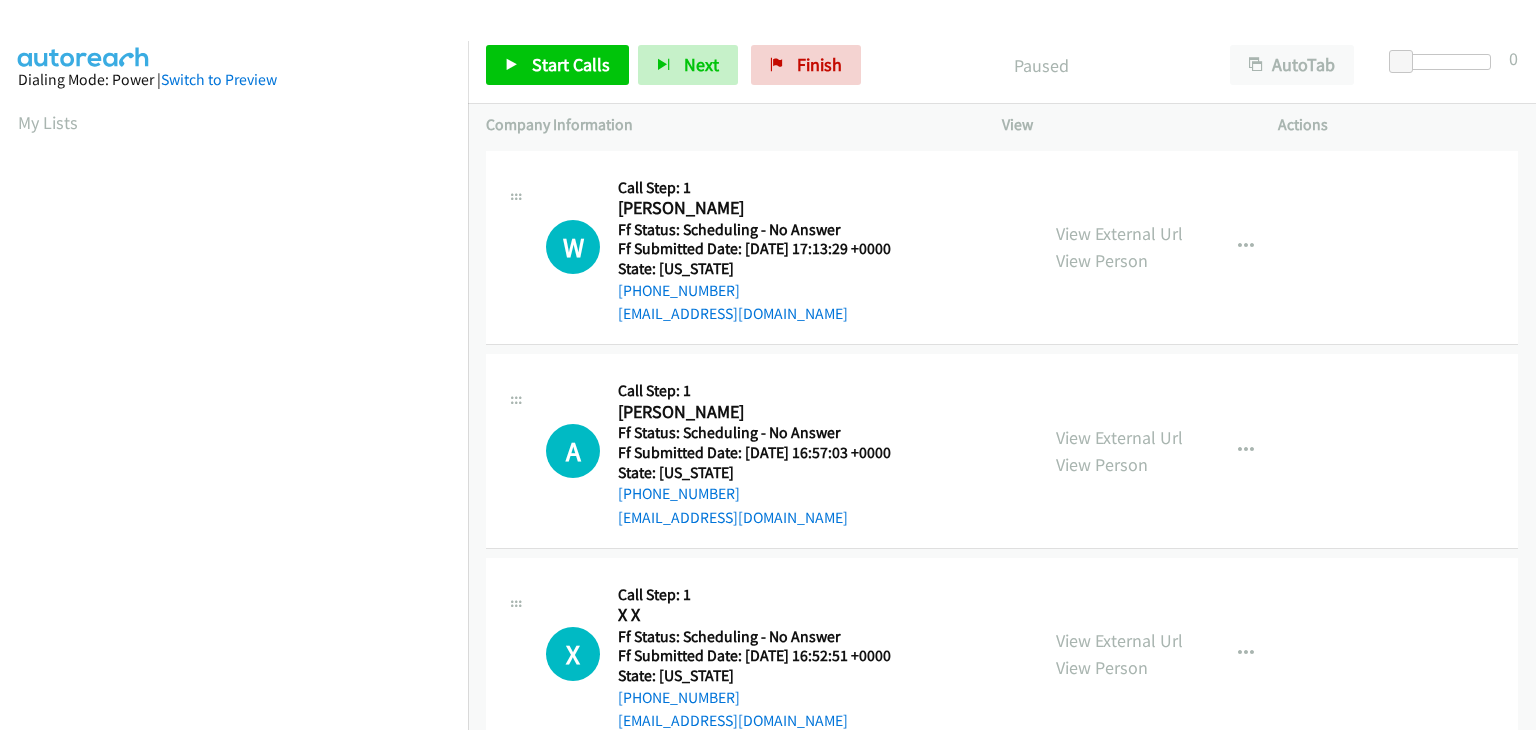 click on "[PERSON_NAME]" at bounding box center (767, 412) 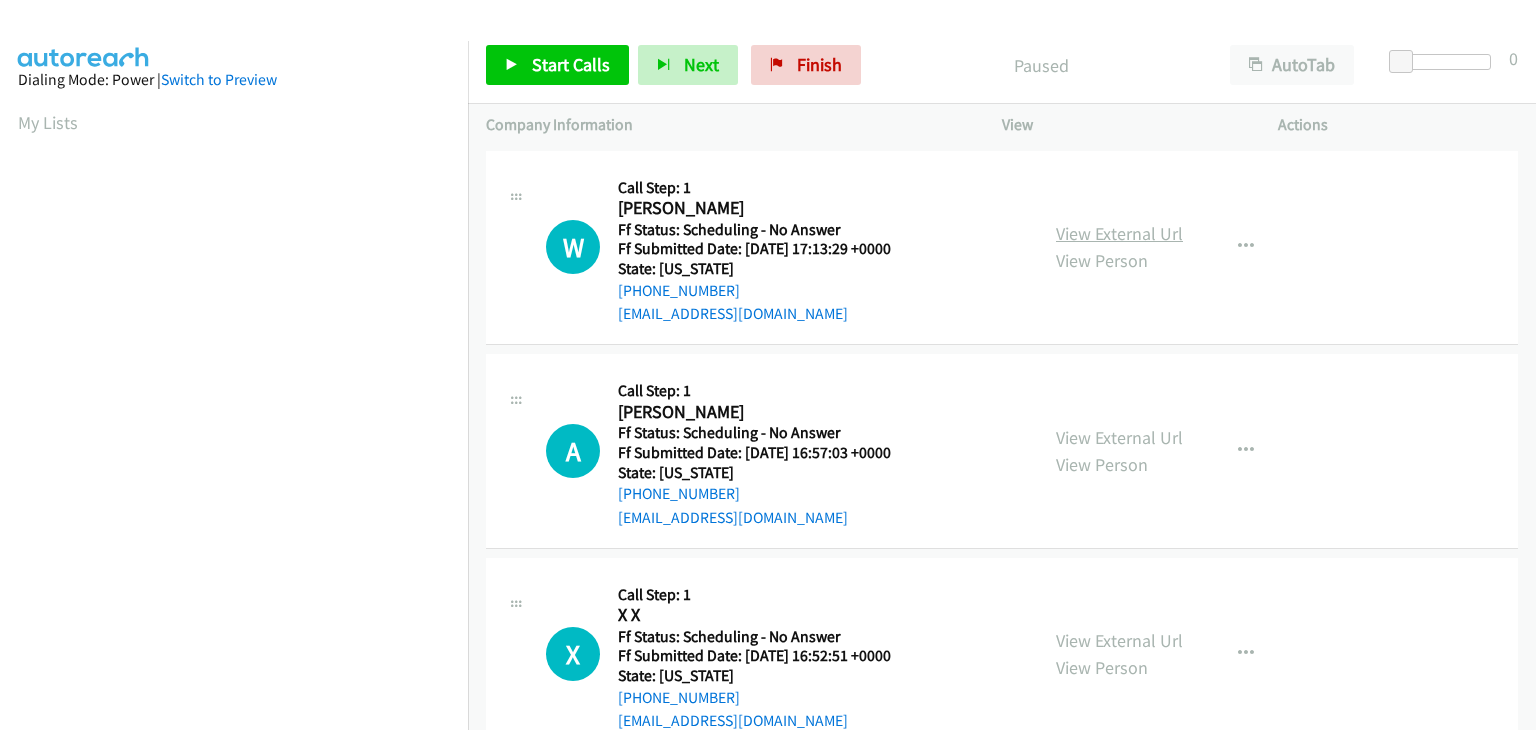 click on "View External Url" at bounding box center [1119, 233] 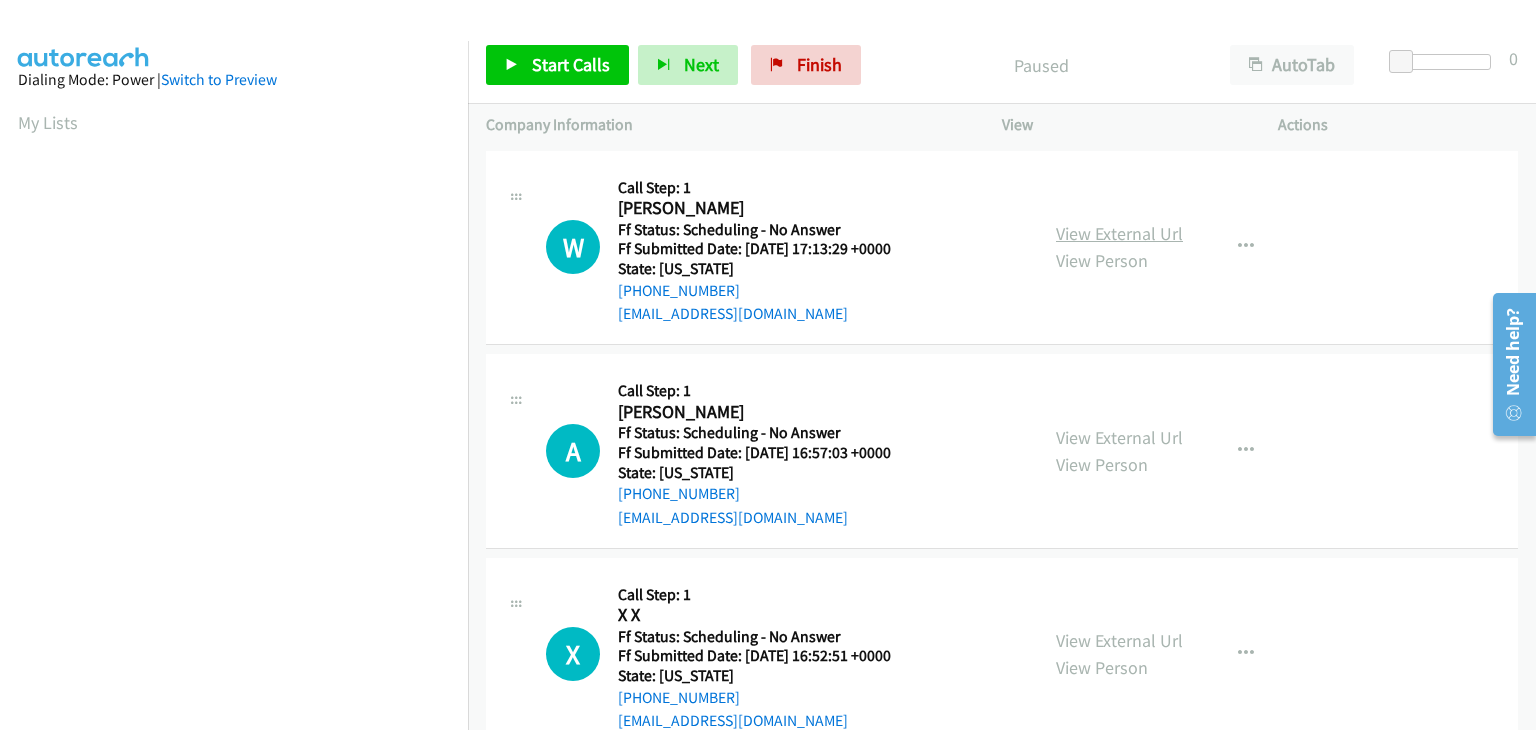 scroll, scrollTop: 0, scrollLeft: 0, axis: both 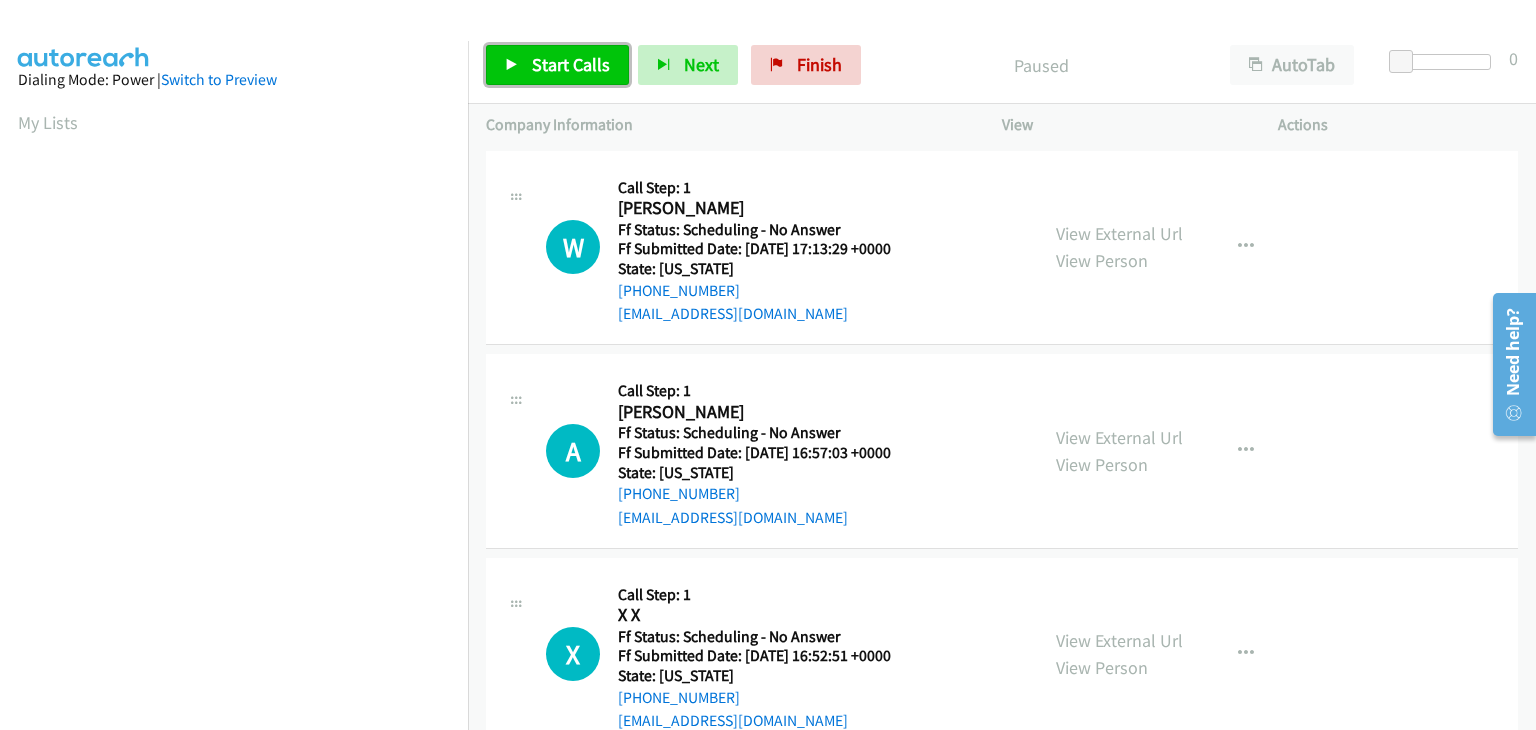 click on "Start Calls" at bounding box center [571, 64] 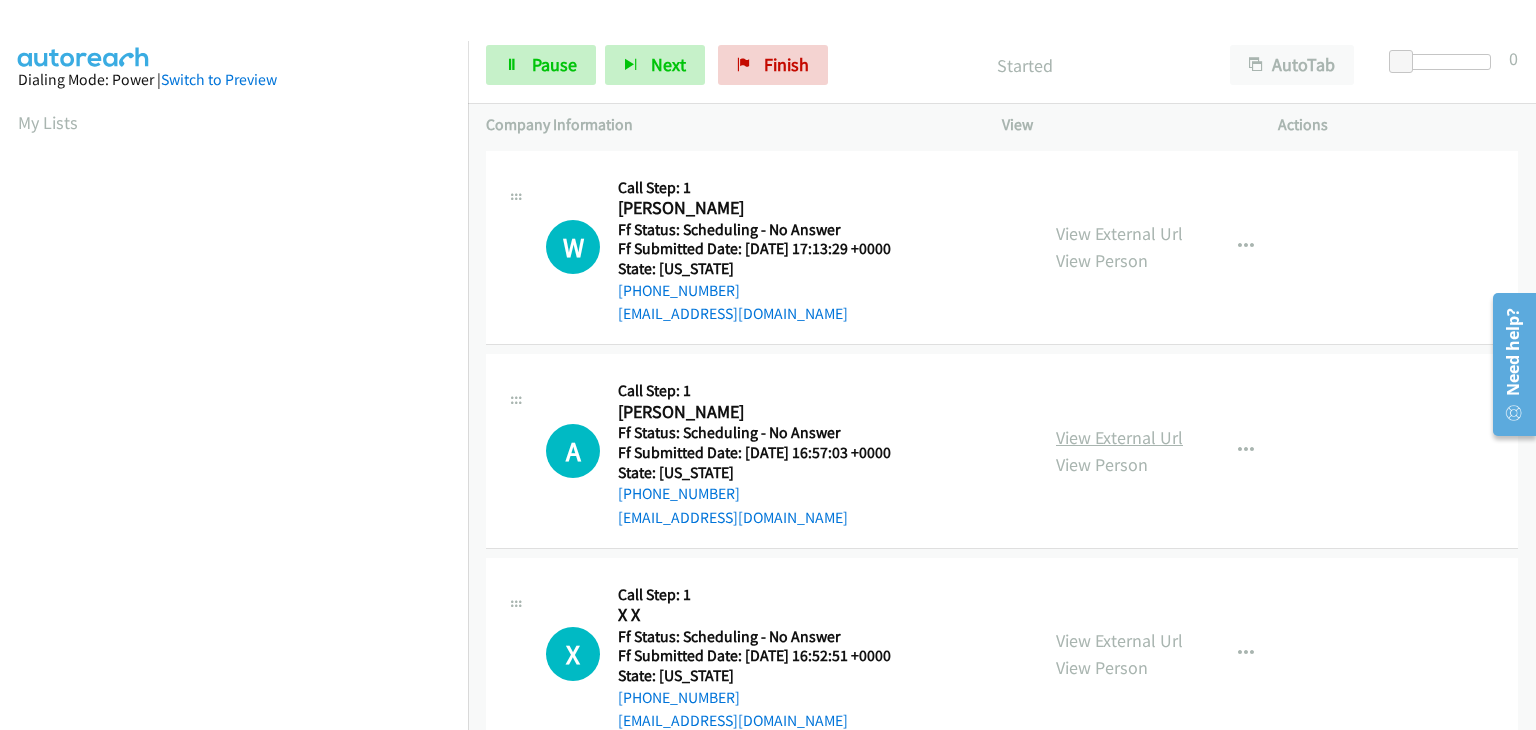 click on "View External Url" at bounding box center (1119, 437) 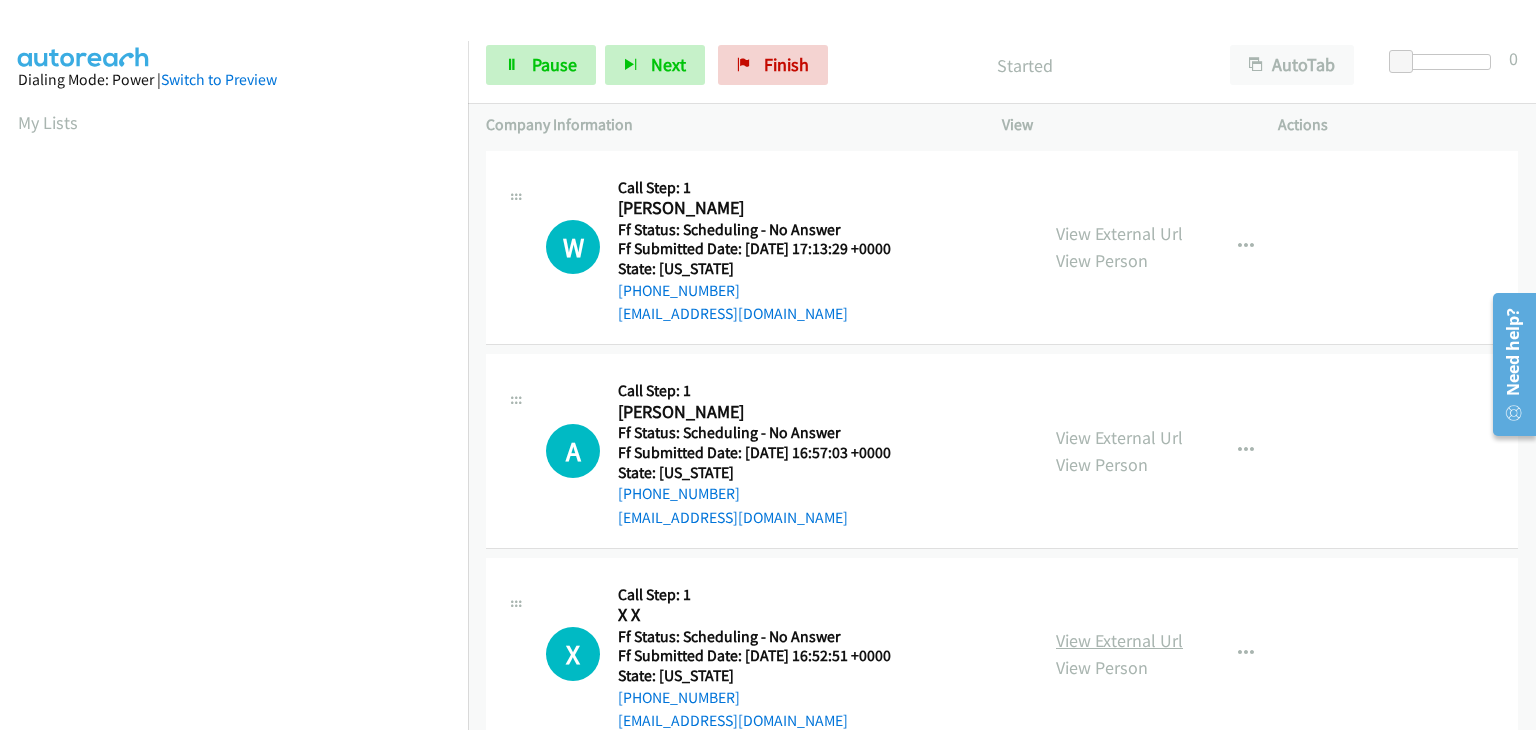 click on "View External Url" at bounding box center (1119, 640) 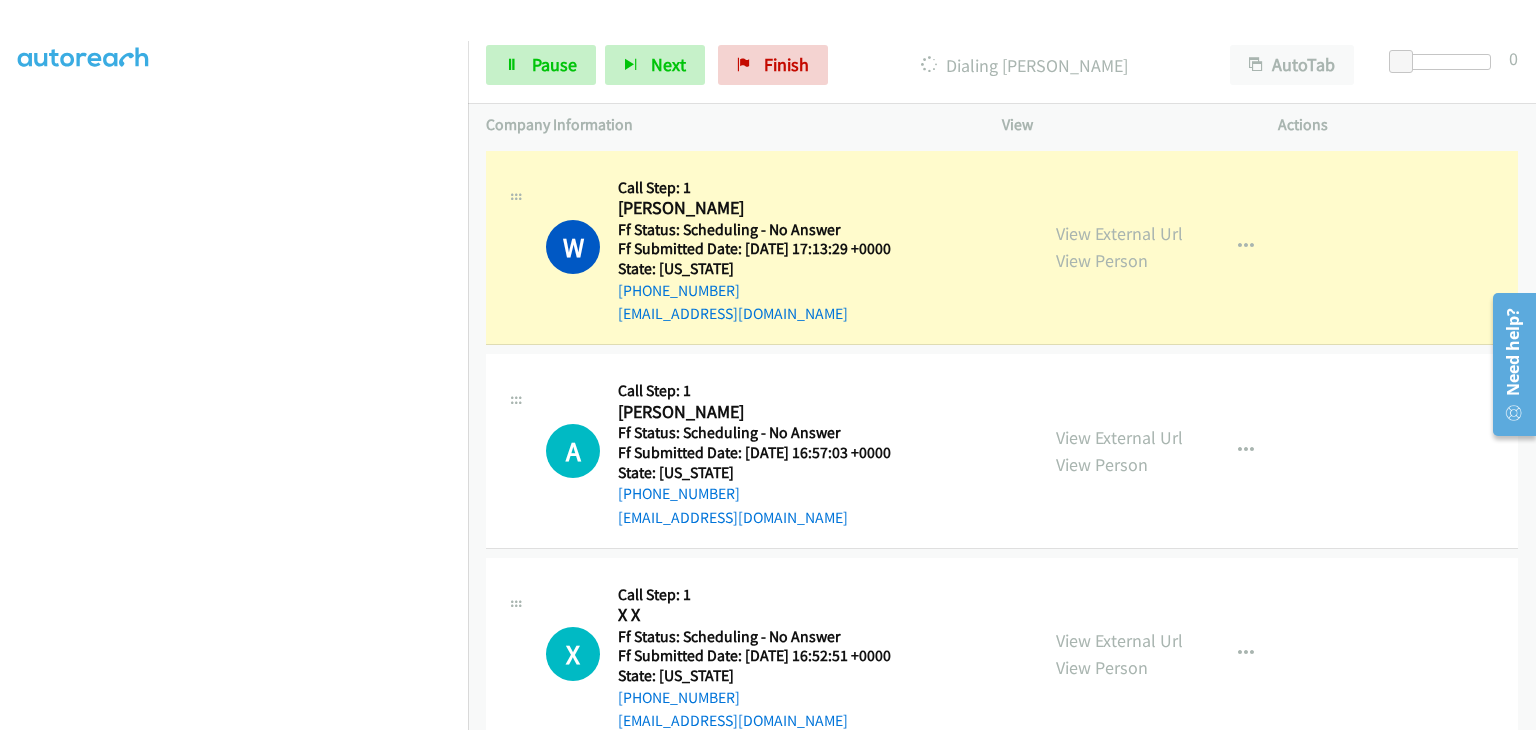 scroll, scrollTop: 392, scrollLeft: 0, axis: vertical 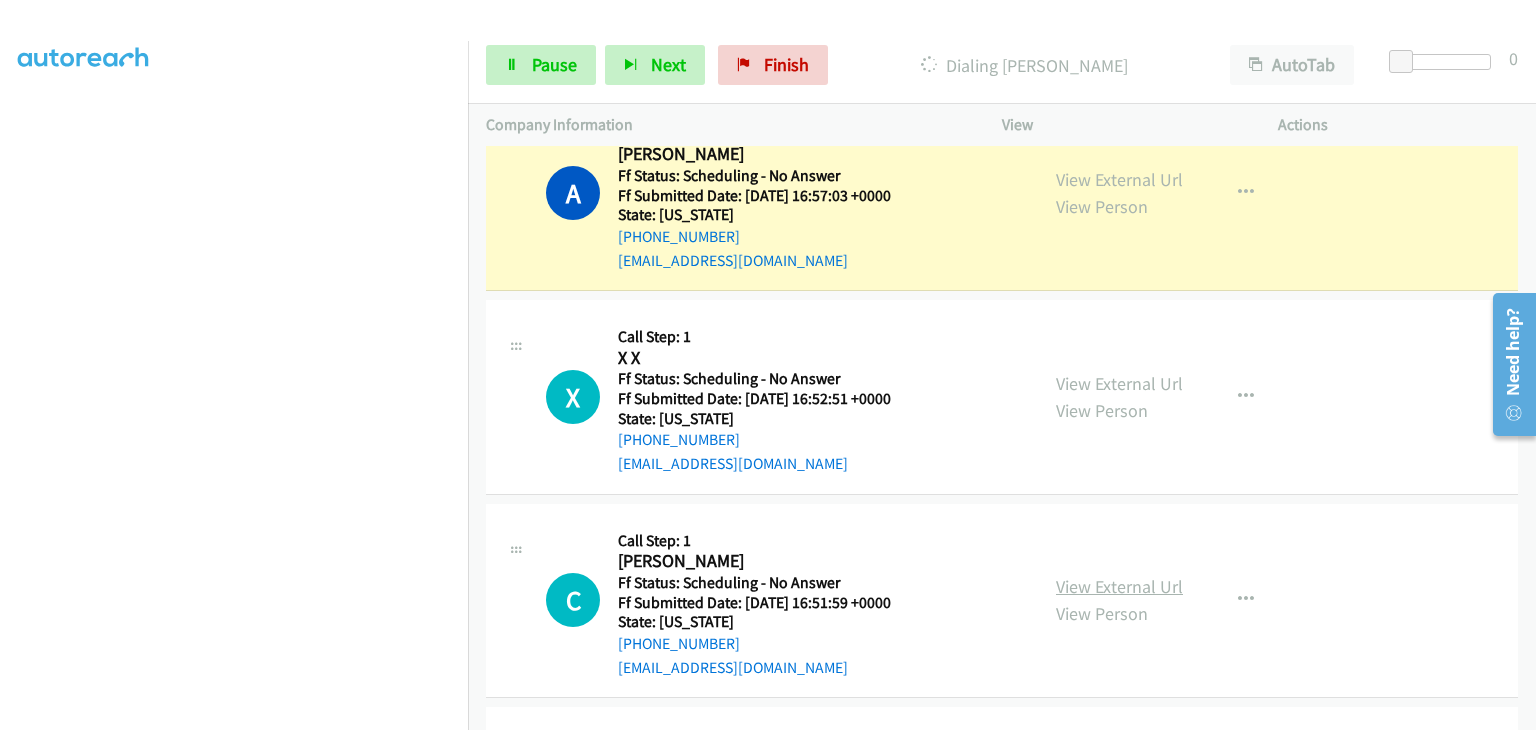 click on "View External Url" at bounding box center (1119, 586) 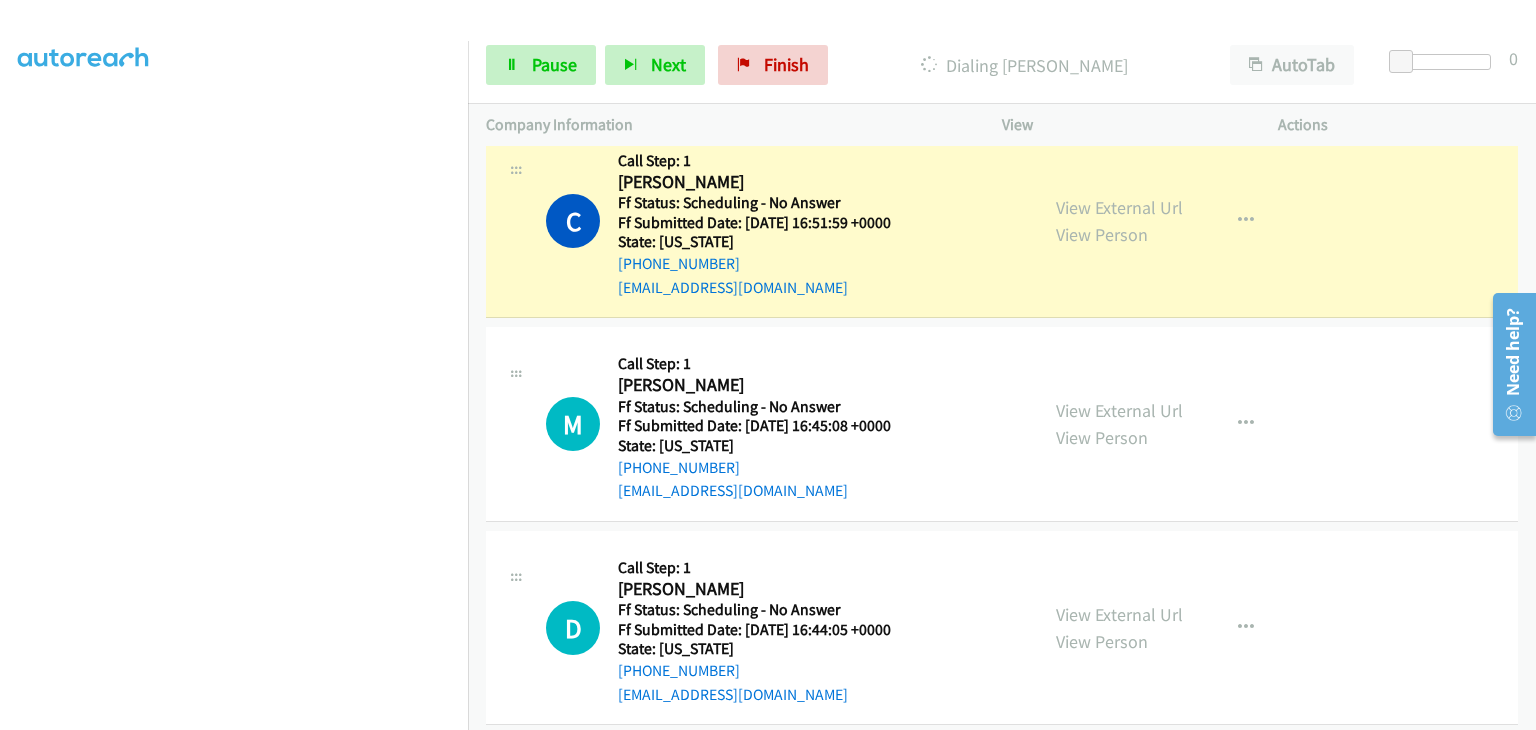 scroll, scrollTop: 800, scrollLeft: 0, axis: vertical 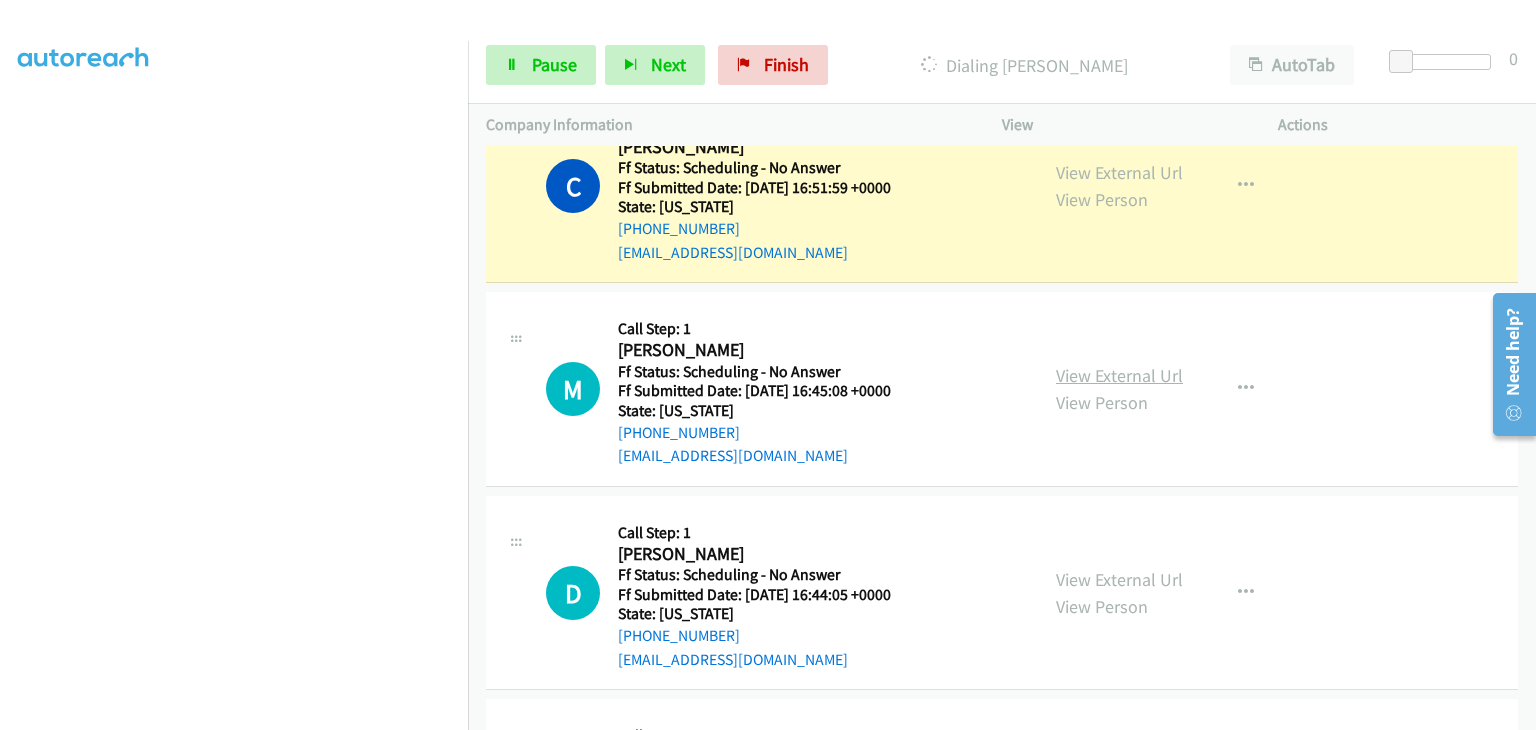 click on "View External Url" at bounding box center [1119, 375] 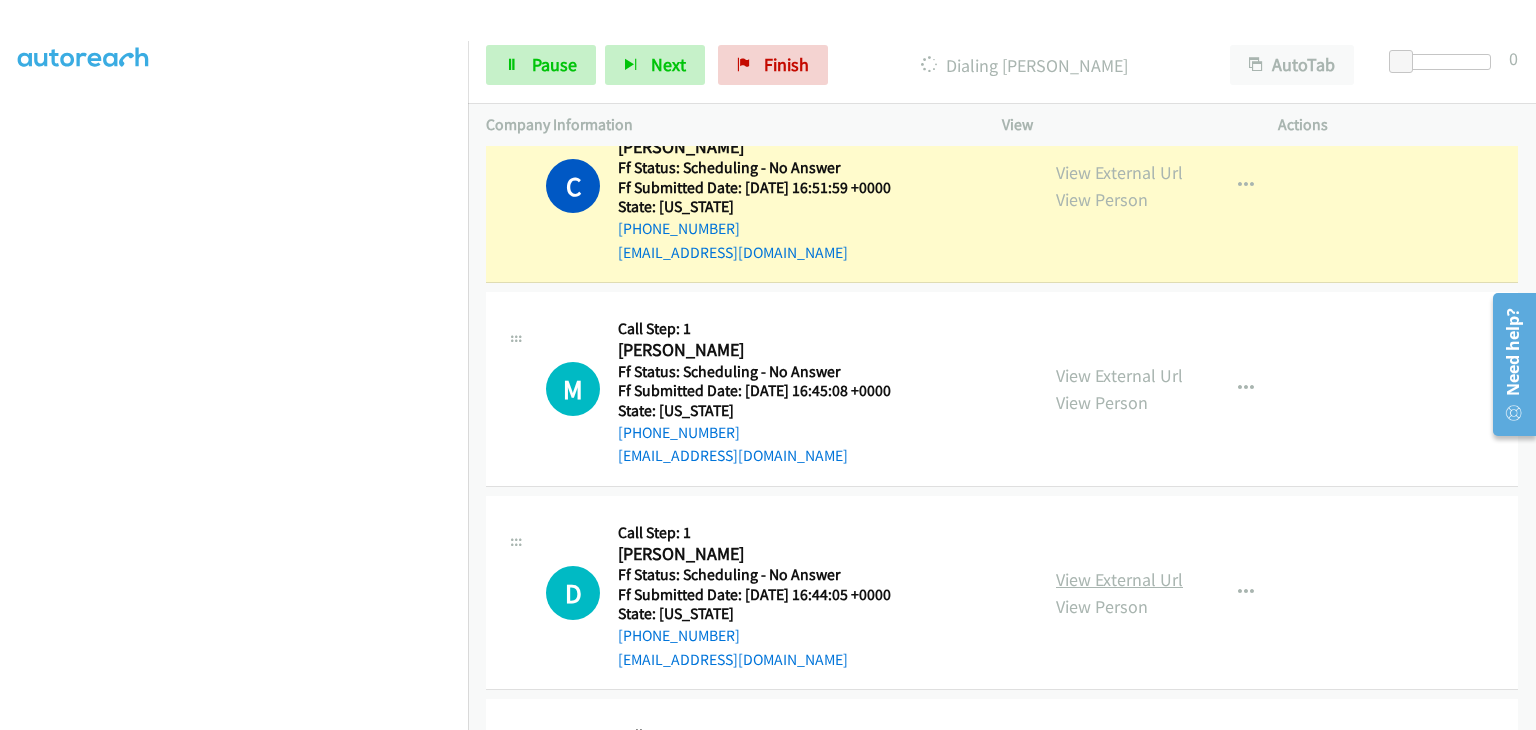 click on "View External Url" at bounding box center [1119, 579] 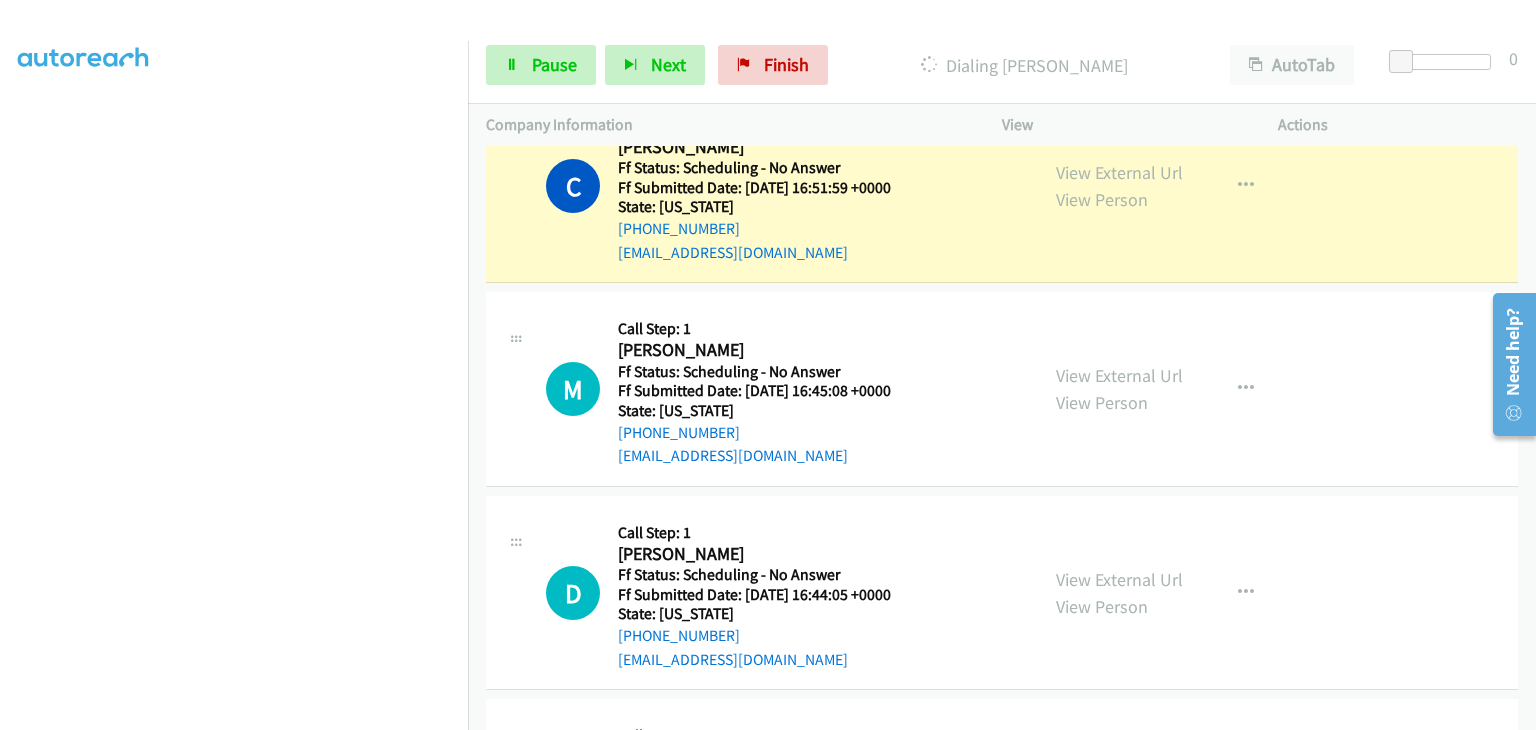 scroll, scrollTop: 392, scrollLeft: 0, axis: vertical 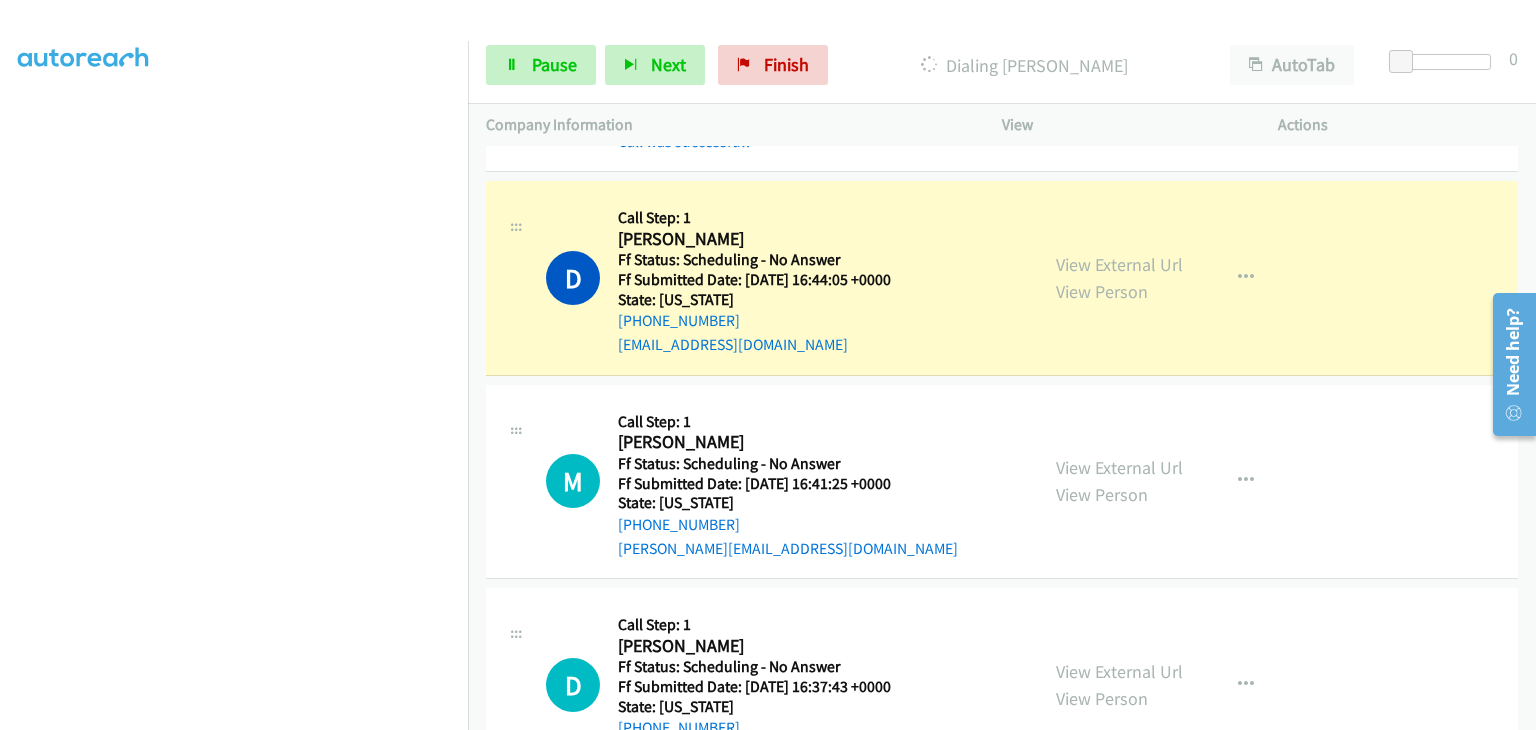 click on "View External Url
View Person
View External Url
Email
Schedule/Manage Callback
Skip Call
Add to do not call list" at bounding box center [1185, 482] 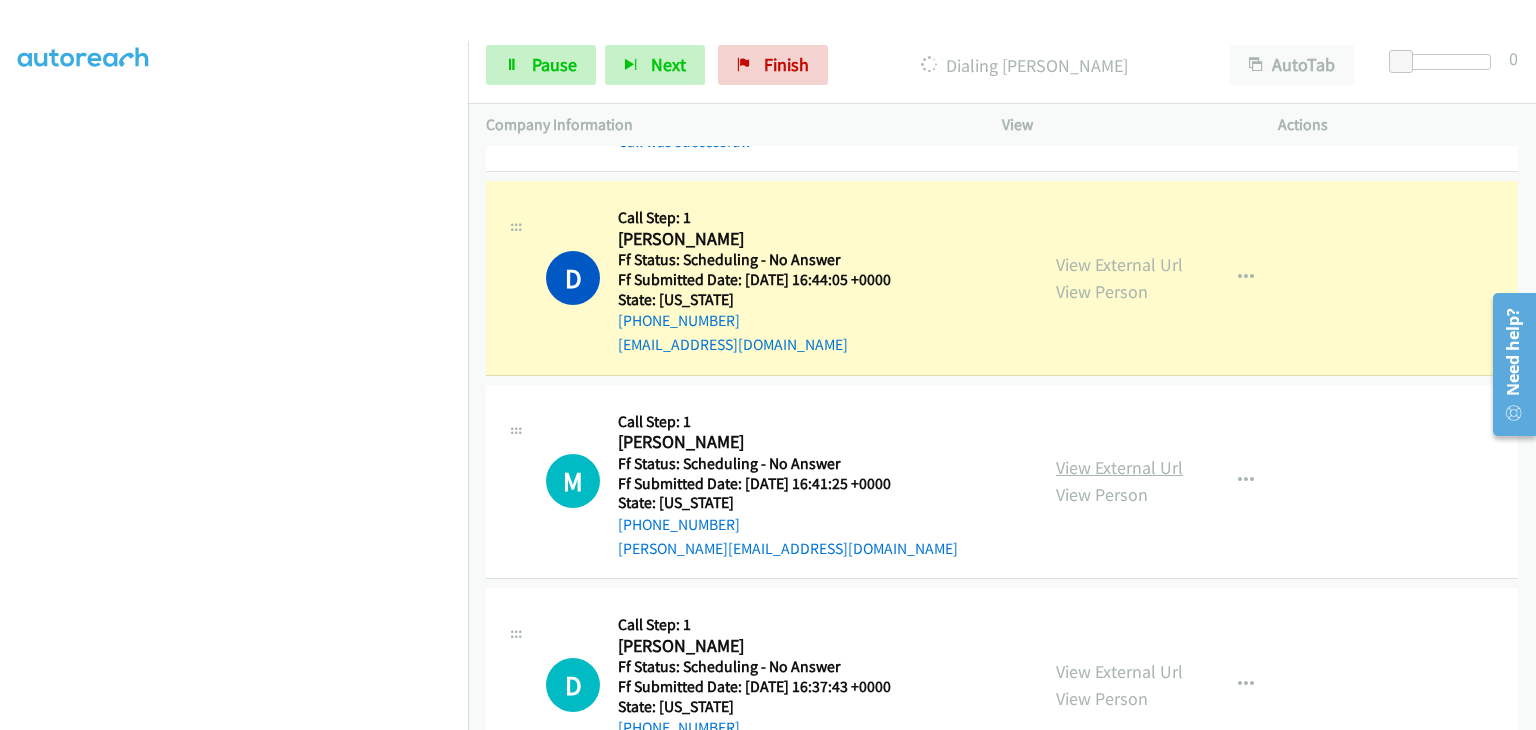 click on "View External Url" at bounding box center [1119, 467] 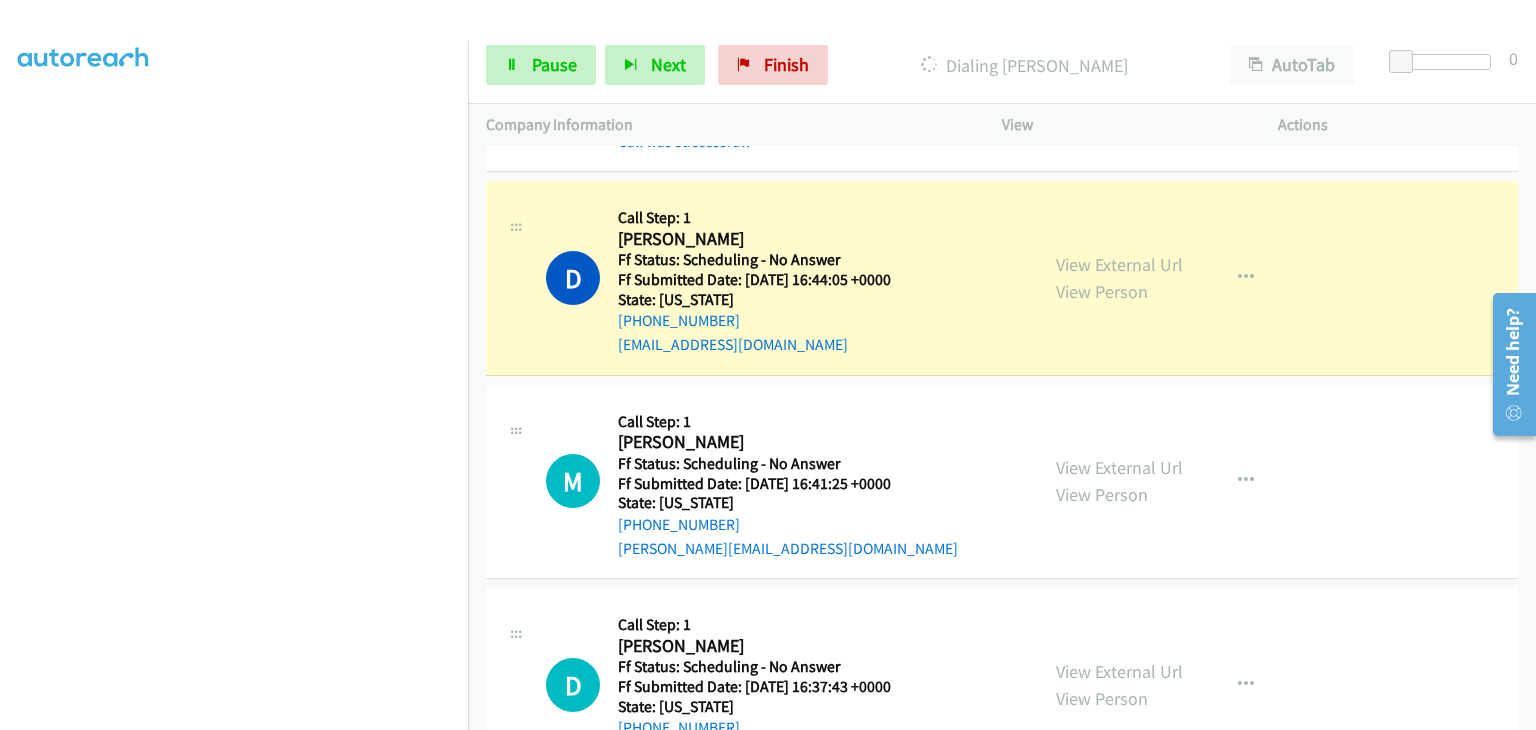 click on "View External Url
View Person" at bounding box center [1119, 685] 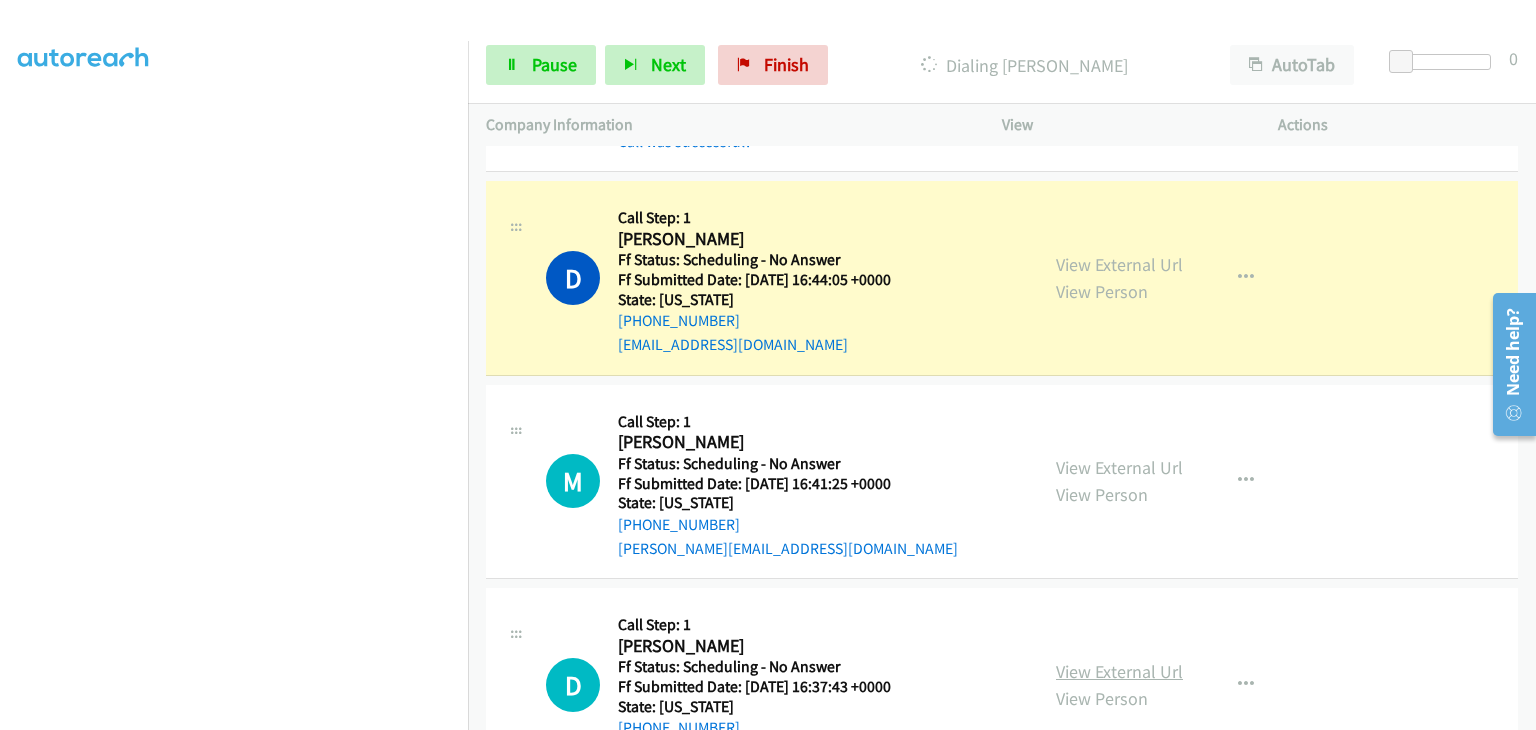 click on "View External Url" at bounding box center [1119, 671] 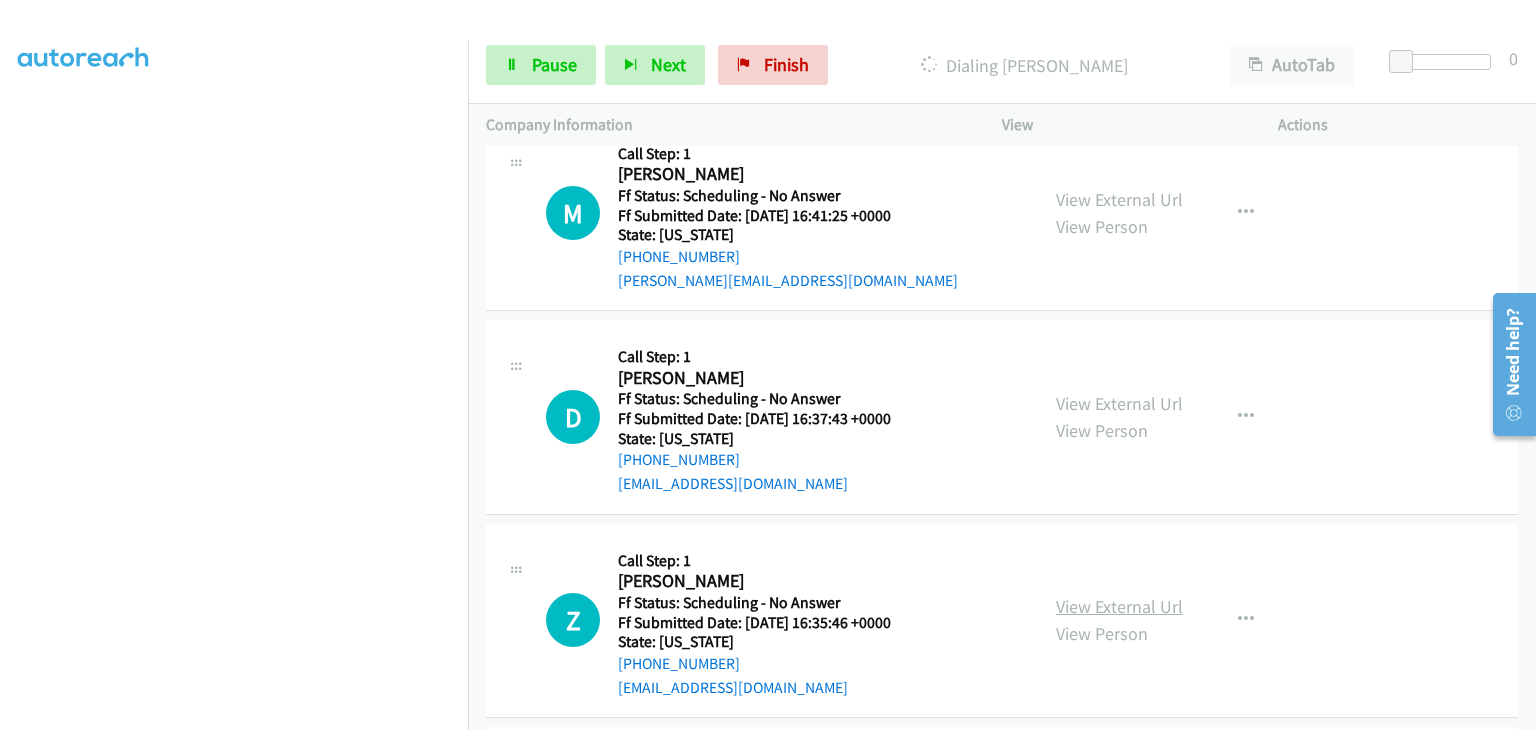 scroll, scrollTop: 1500, scrollLeft: 0, axis: vertical 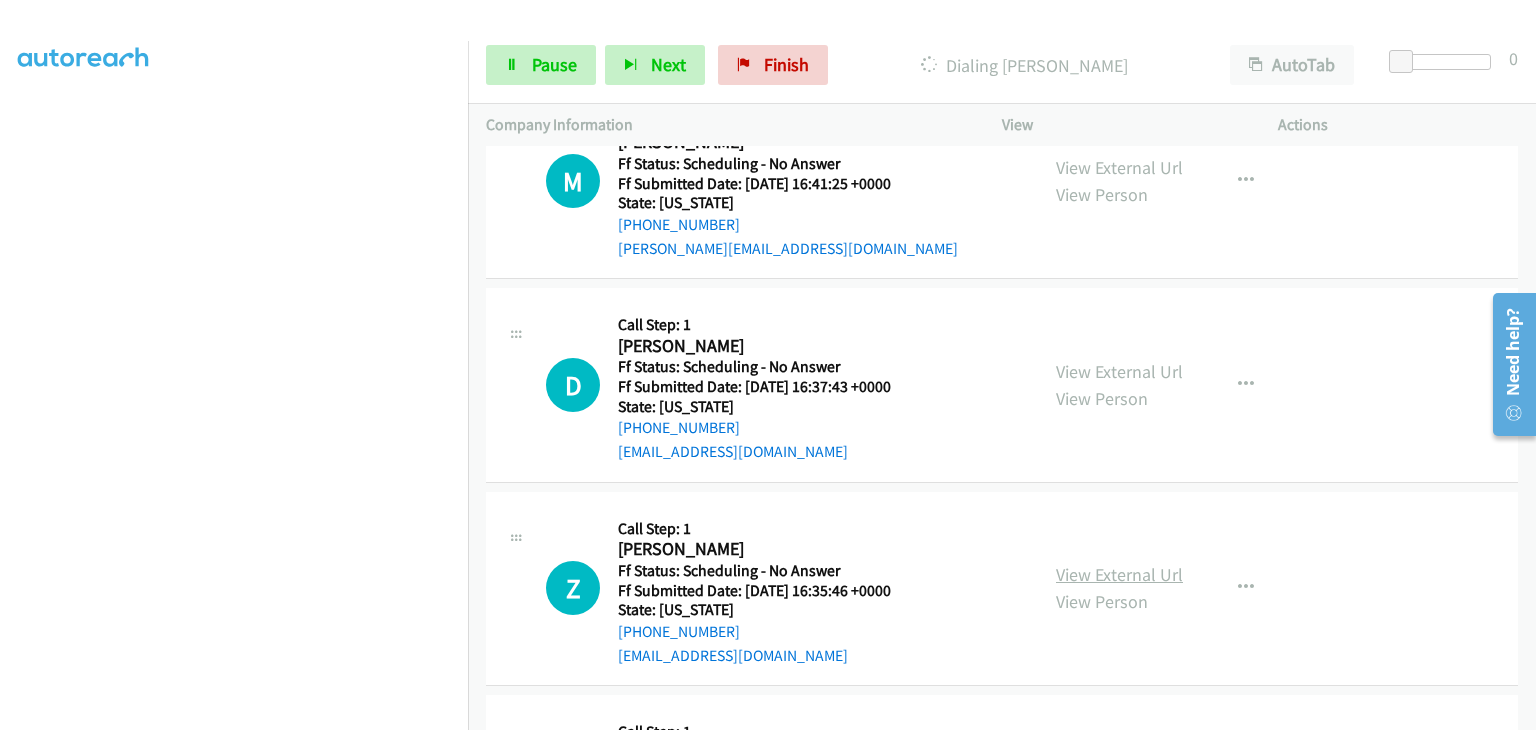 click on "View External Url" at bounding box center (1119, 574) 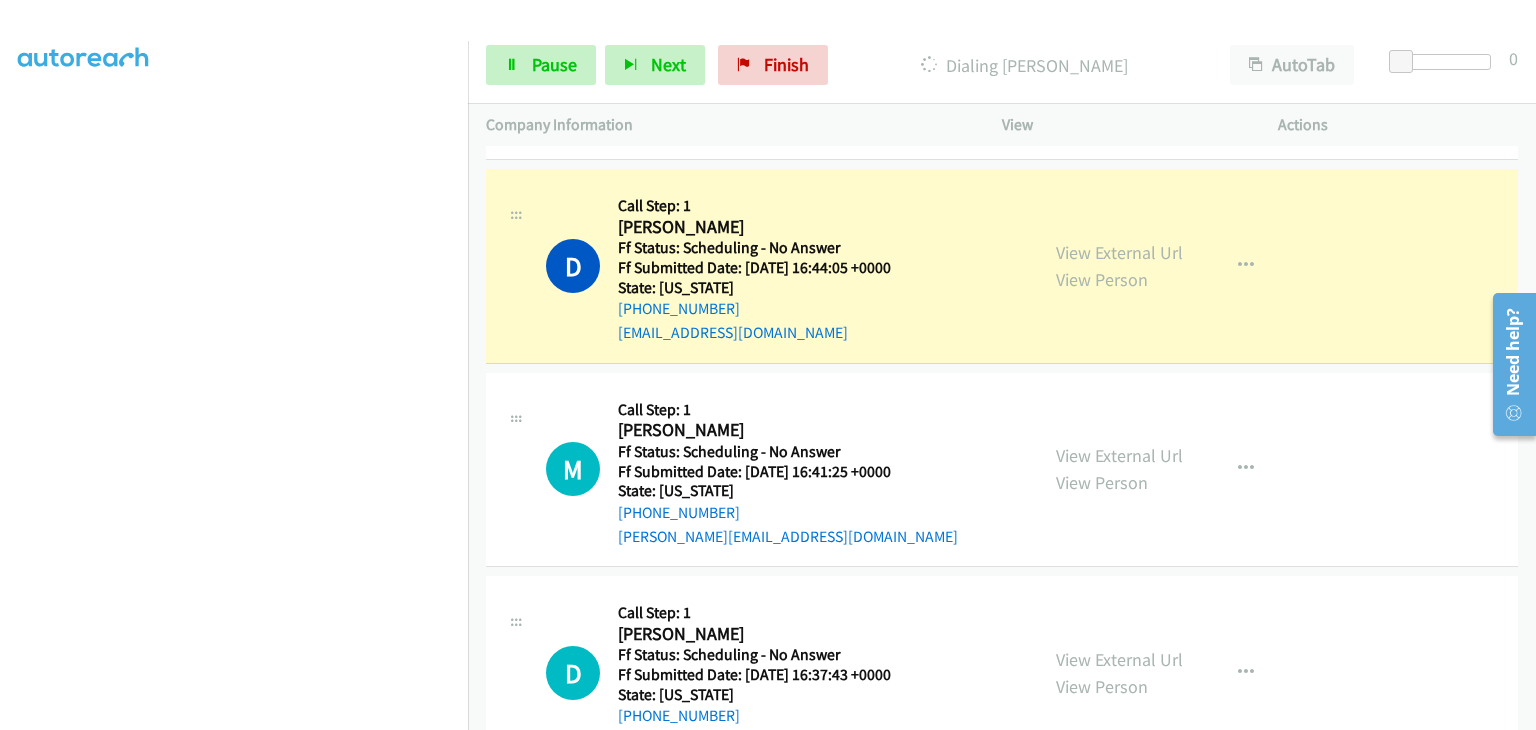 scroll, scrollTop: 1200, scrollLeft: 0, axis: vertical 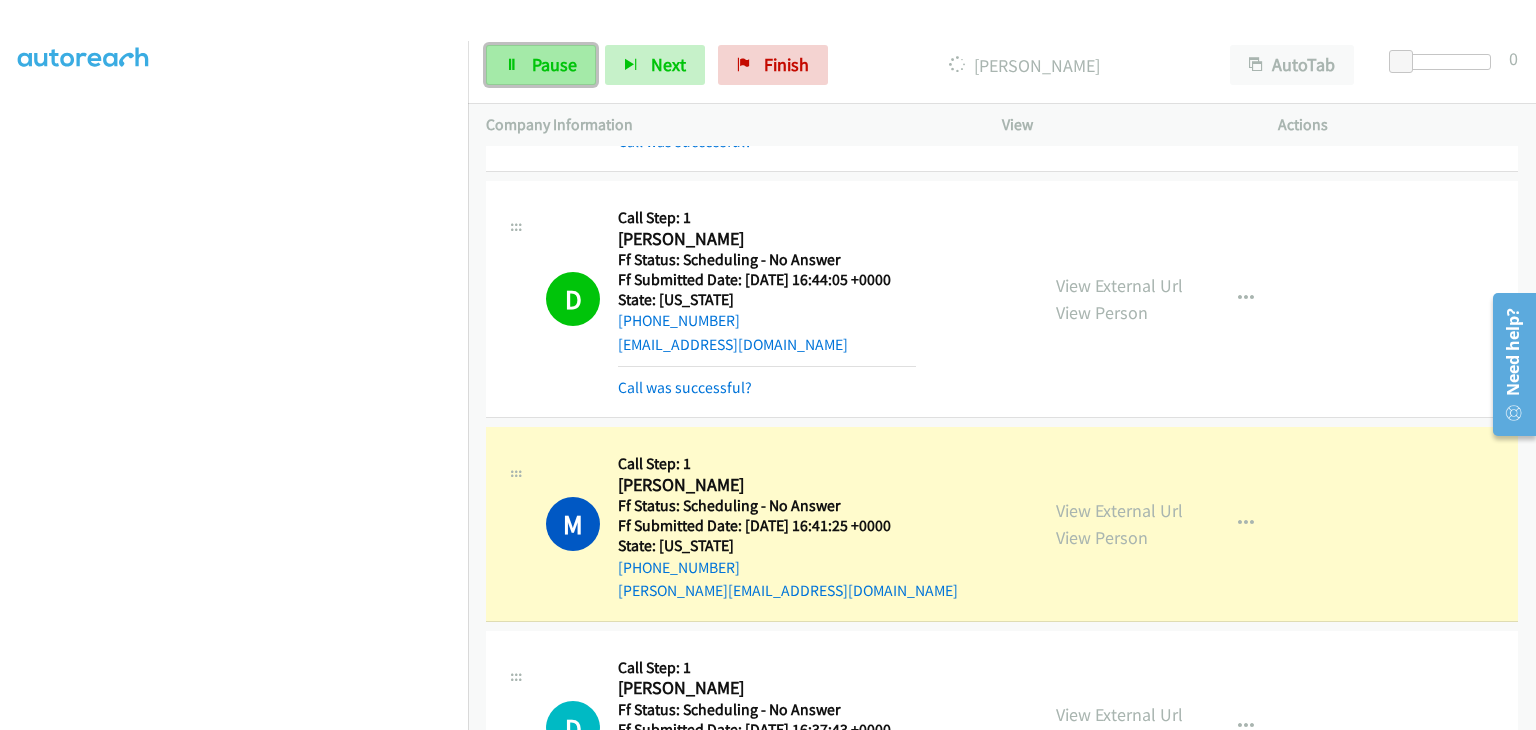 click on "Pause" at bounding box center (541, 65) 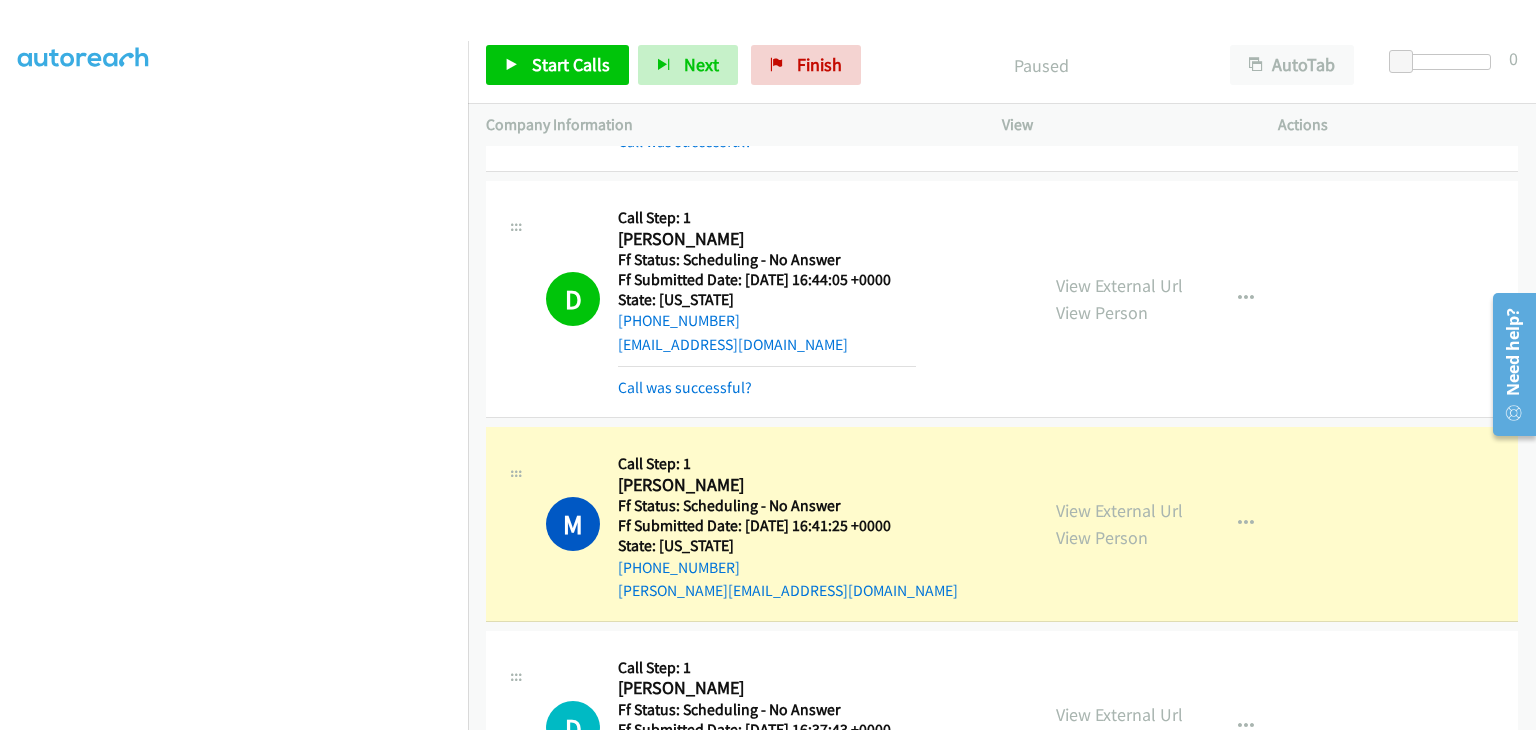 scroll, scrollTop: 392, scrollLeft: 0, axis: vertical 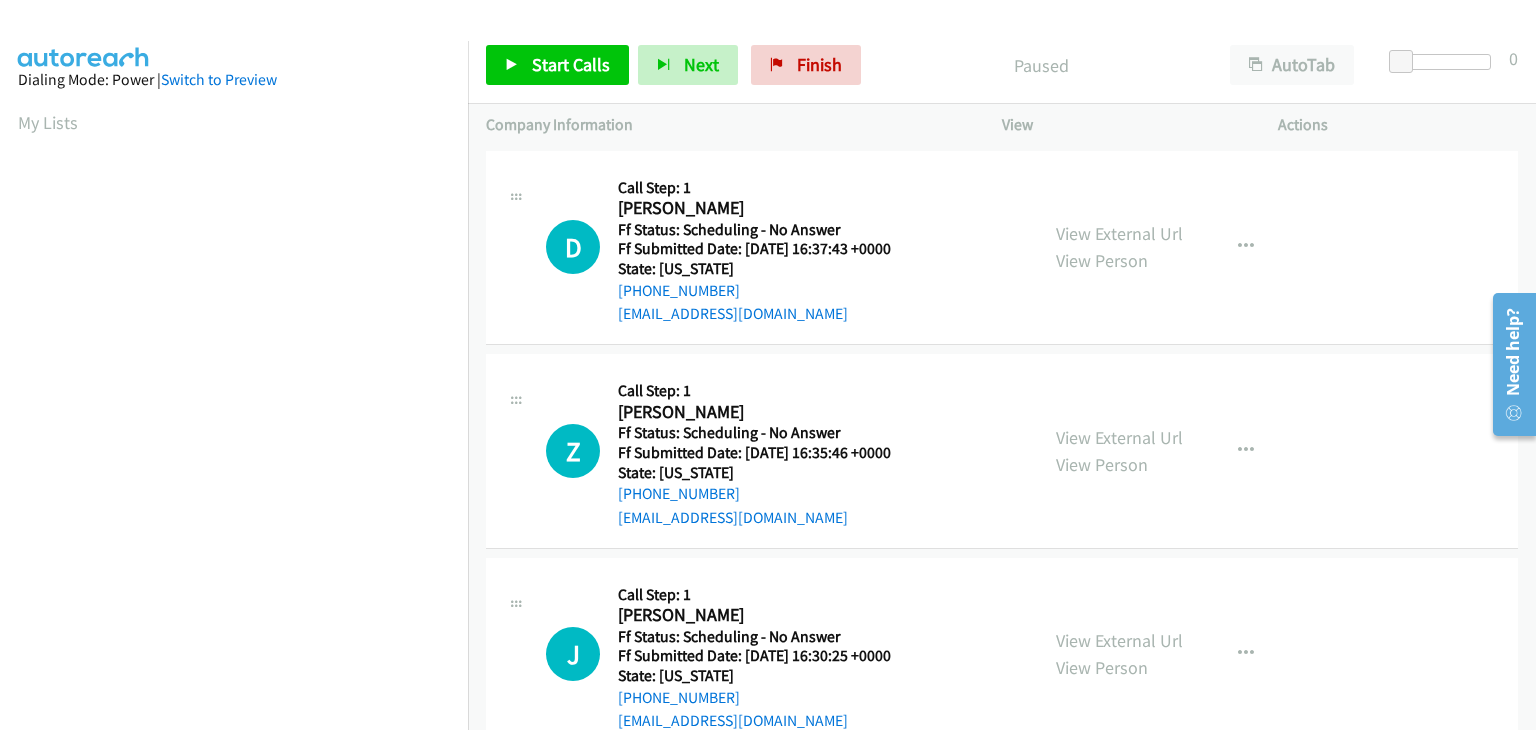 click on "Start Calls
Pause
Next
Finish
Paused
AutoTab
AutoTab
0" at bounding box center [1002, 65] 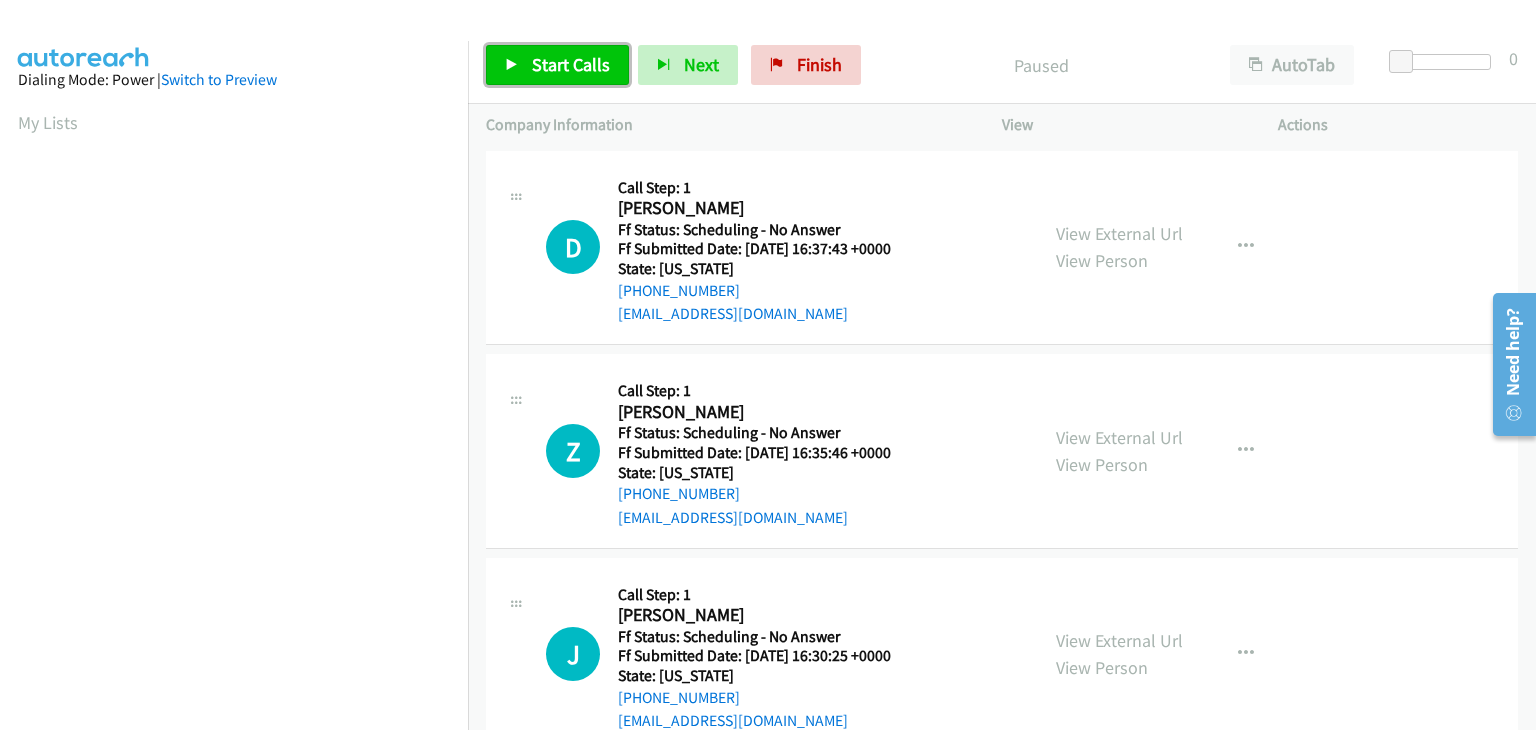 click on "Start Calls" at bounding box center [557, 65] 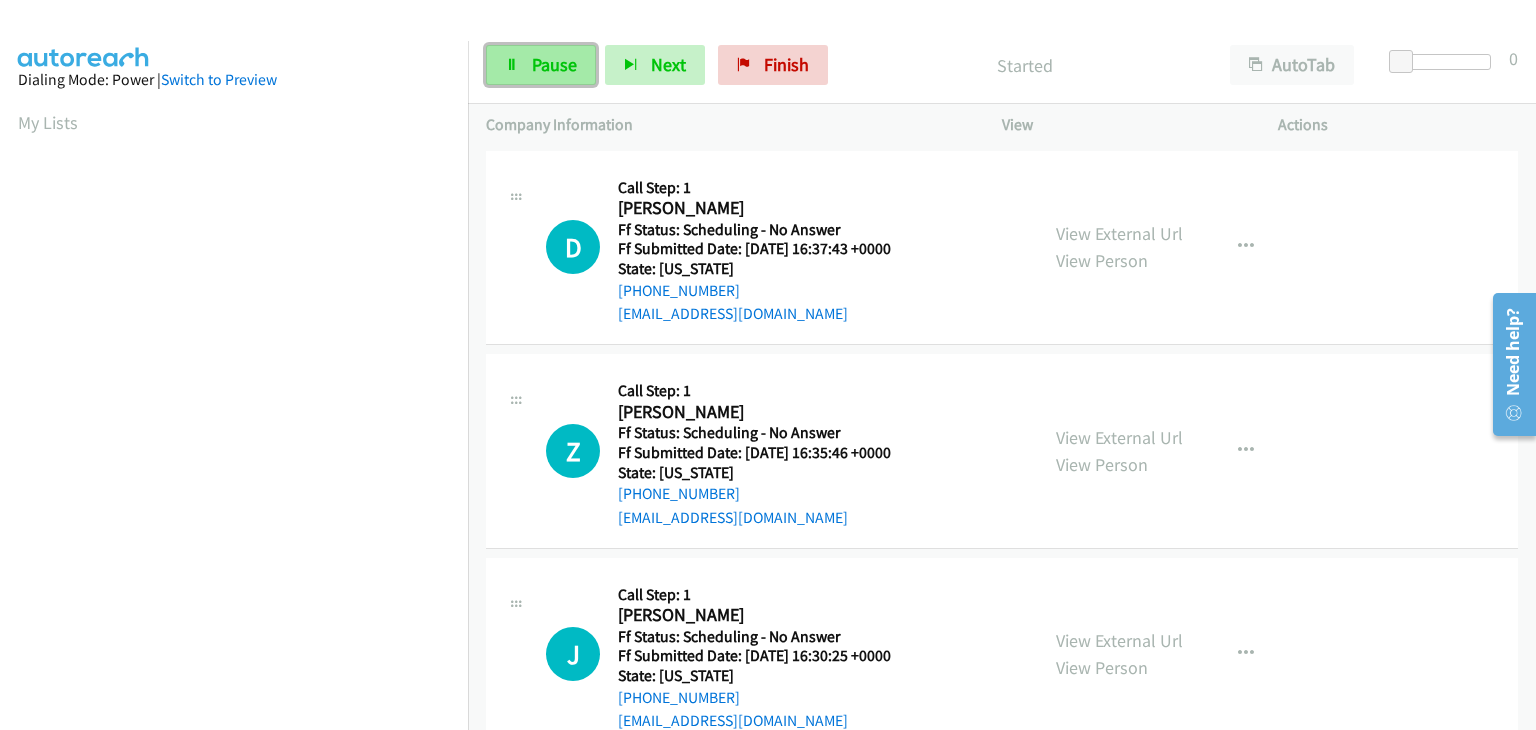 click on "Pause" at bounding box center (541, 65) 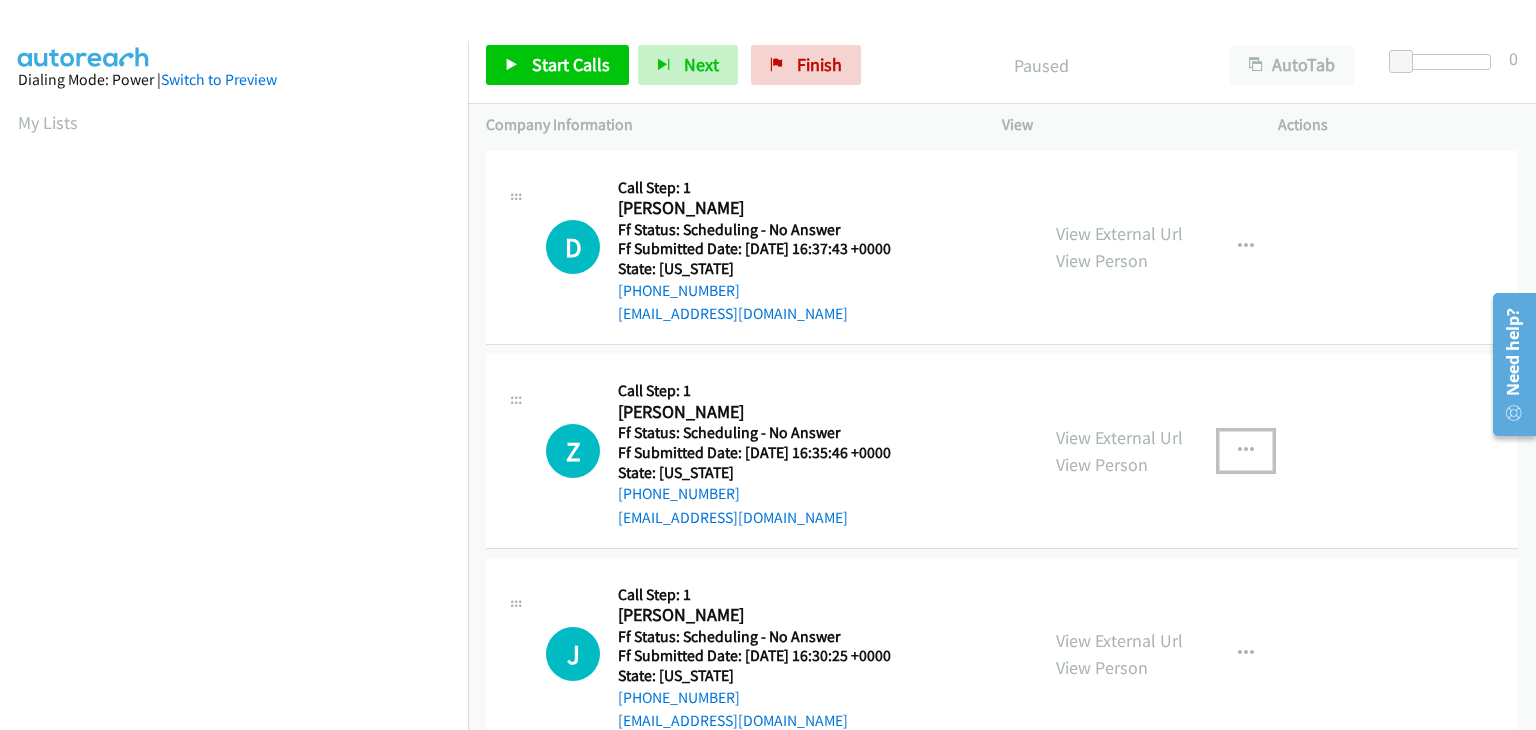 click at bounding box center [1246, 451] 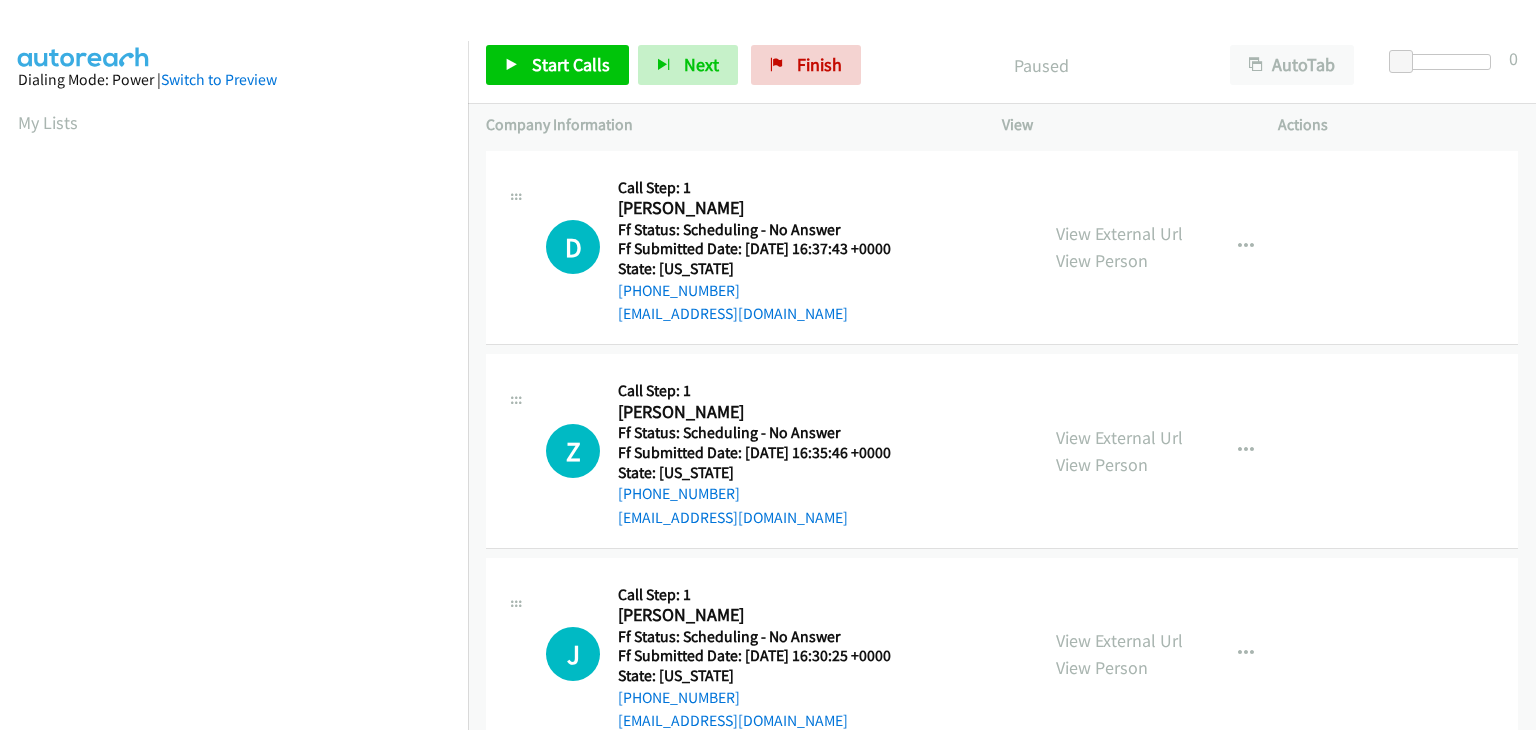 scroll, scrollTop: 0, scrollLeft: 0, axis: both 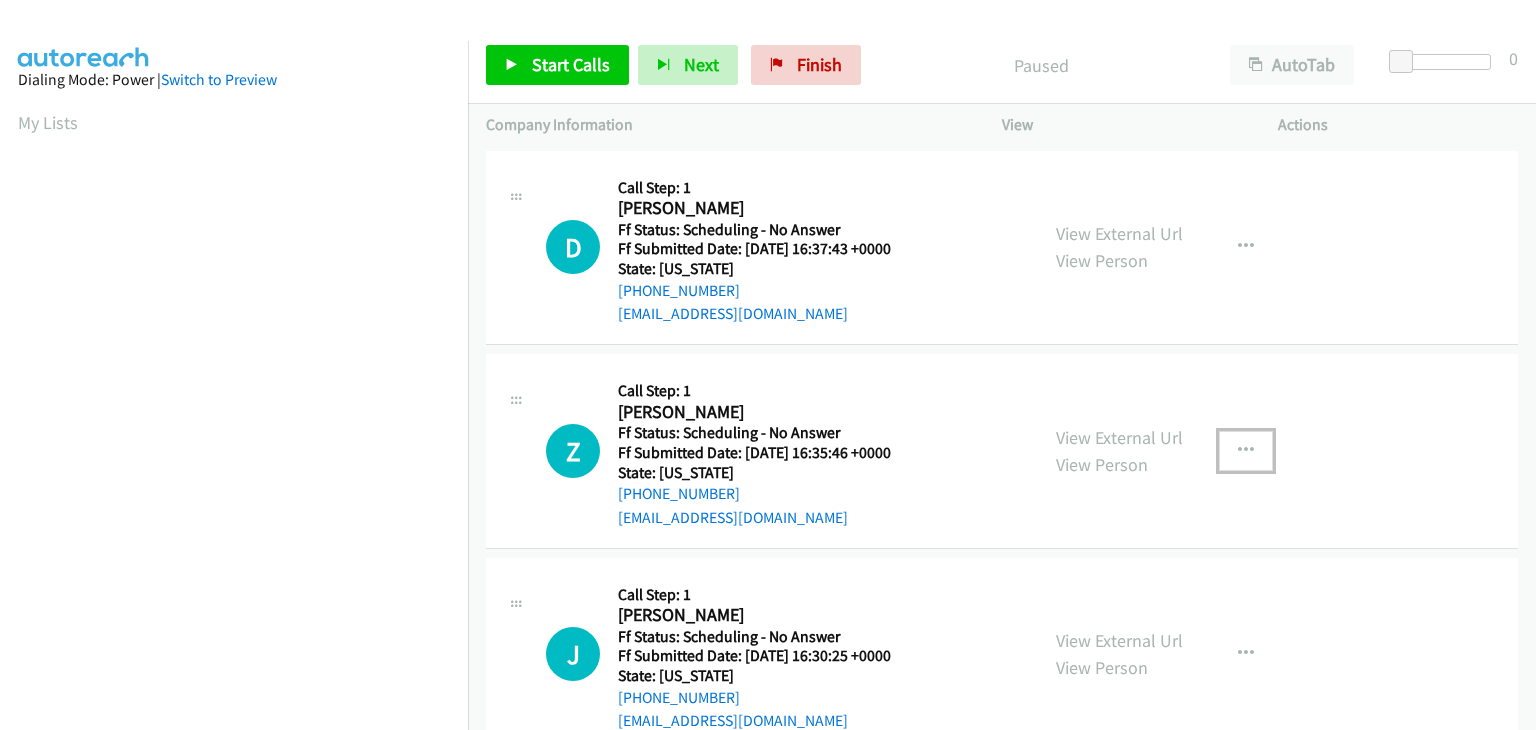click at bounding box center (1246, 451) 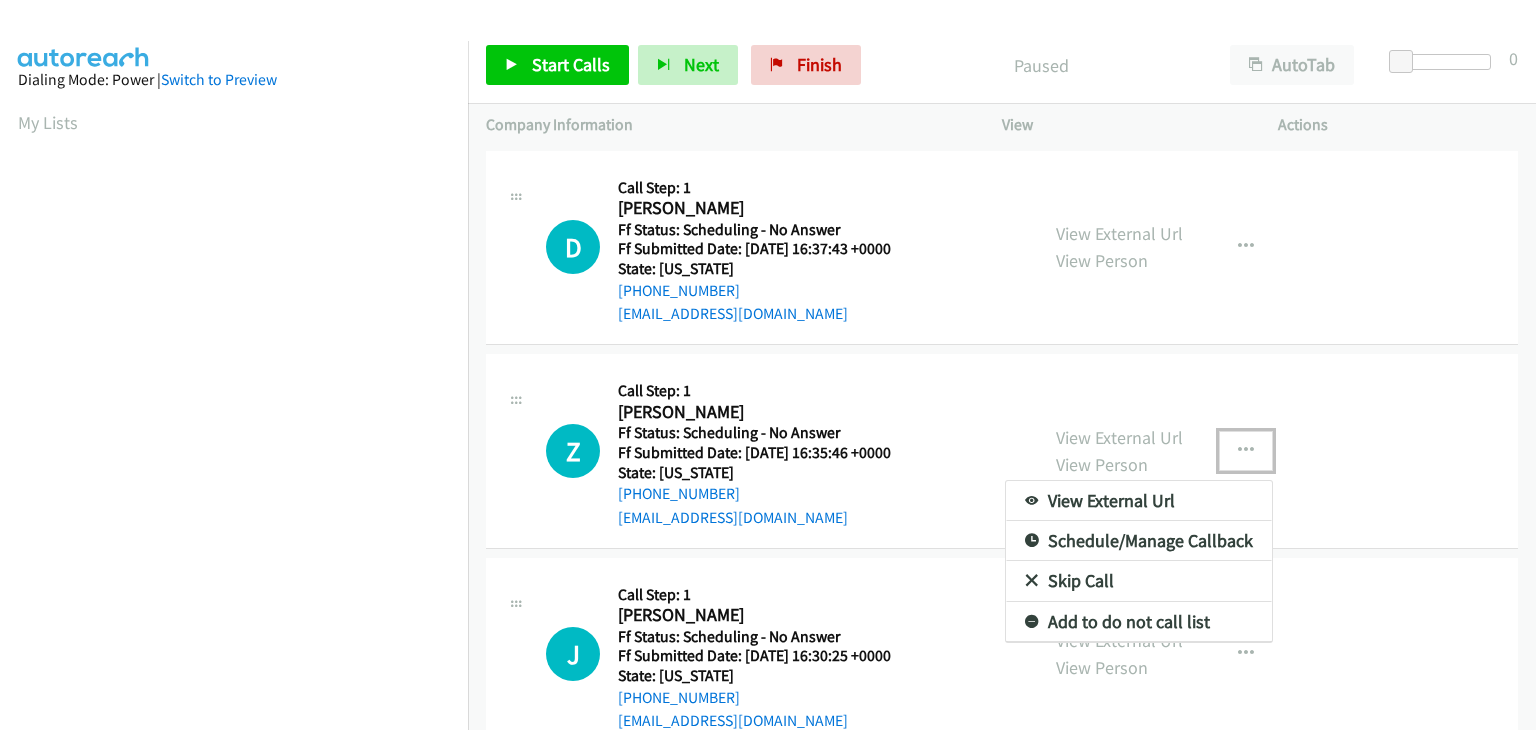 click on "Skip Call" at bounding box center (1139, 581) 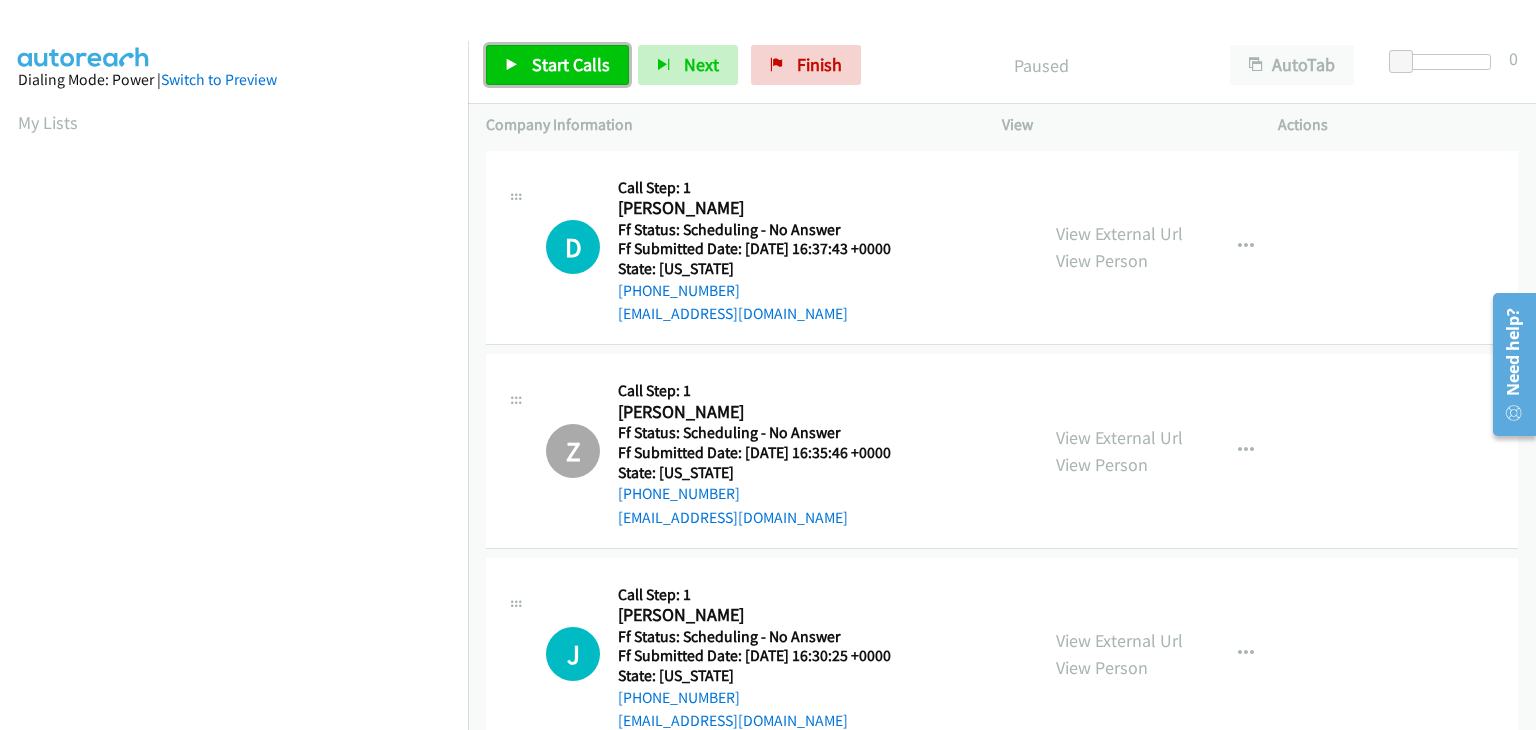 click on "Start Calls" at bounding box center (571, 64) 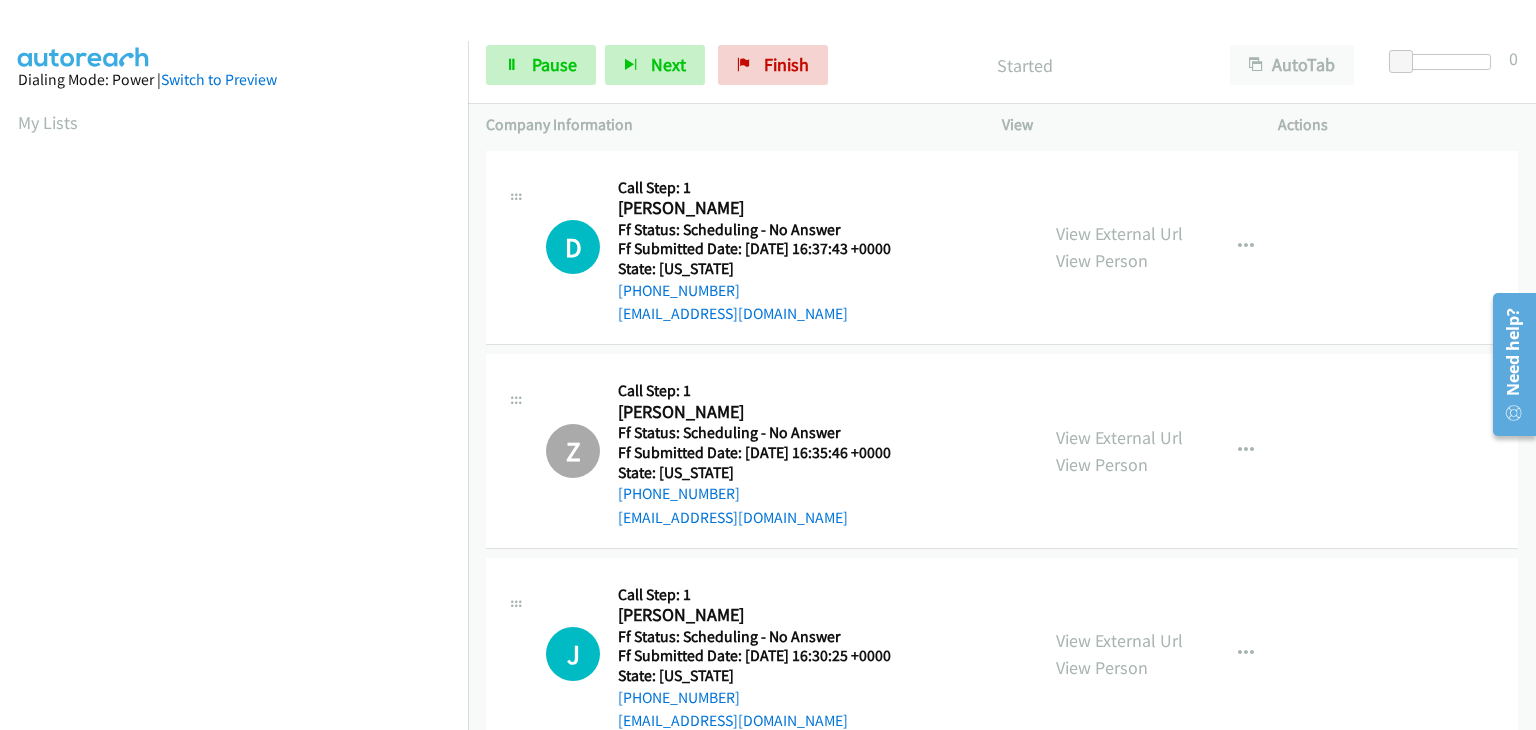 scroll, scrollTop: 100, scrollLeft: 0, axis: vertical 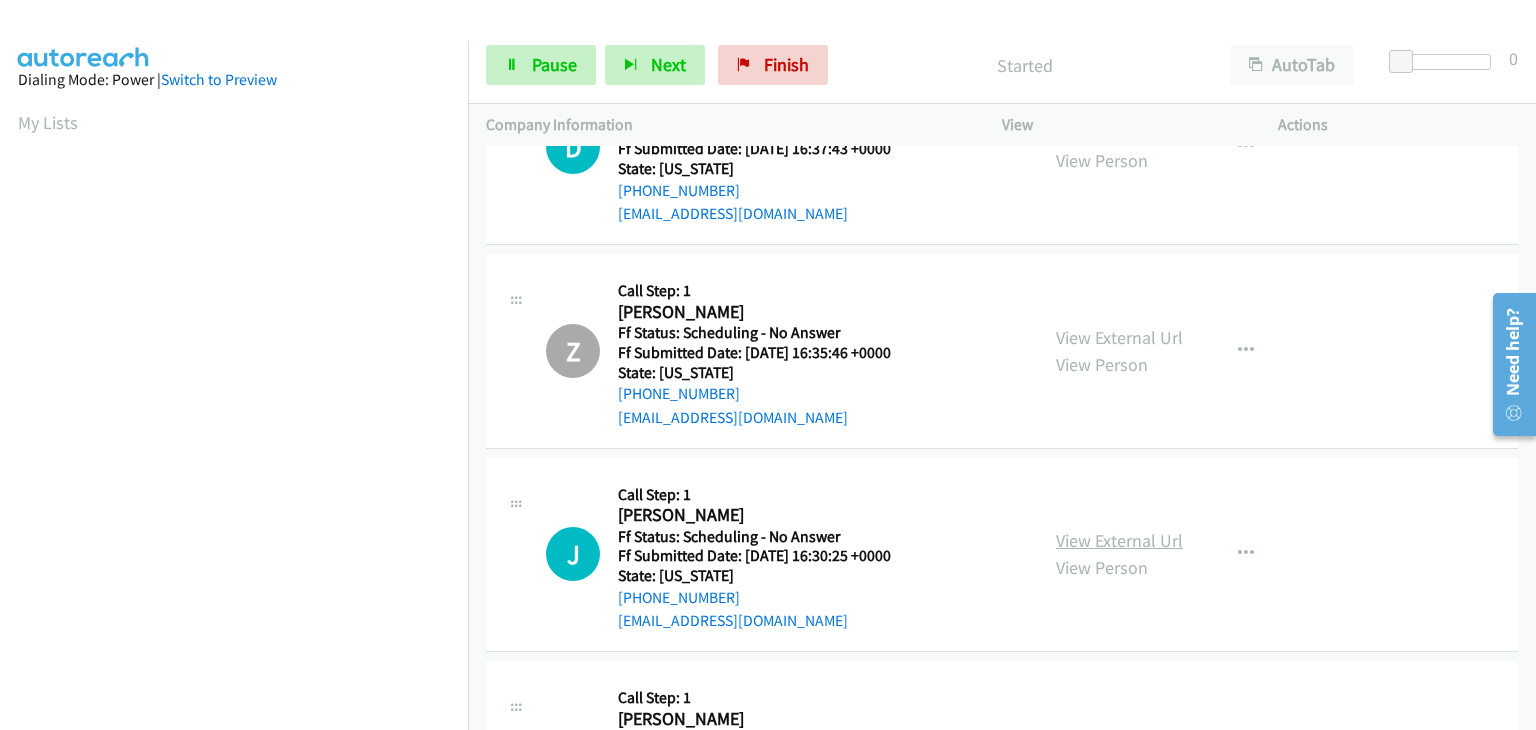click on "View External Url" at bounding box center [1119, 540] 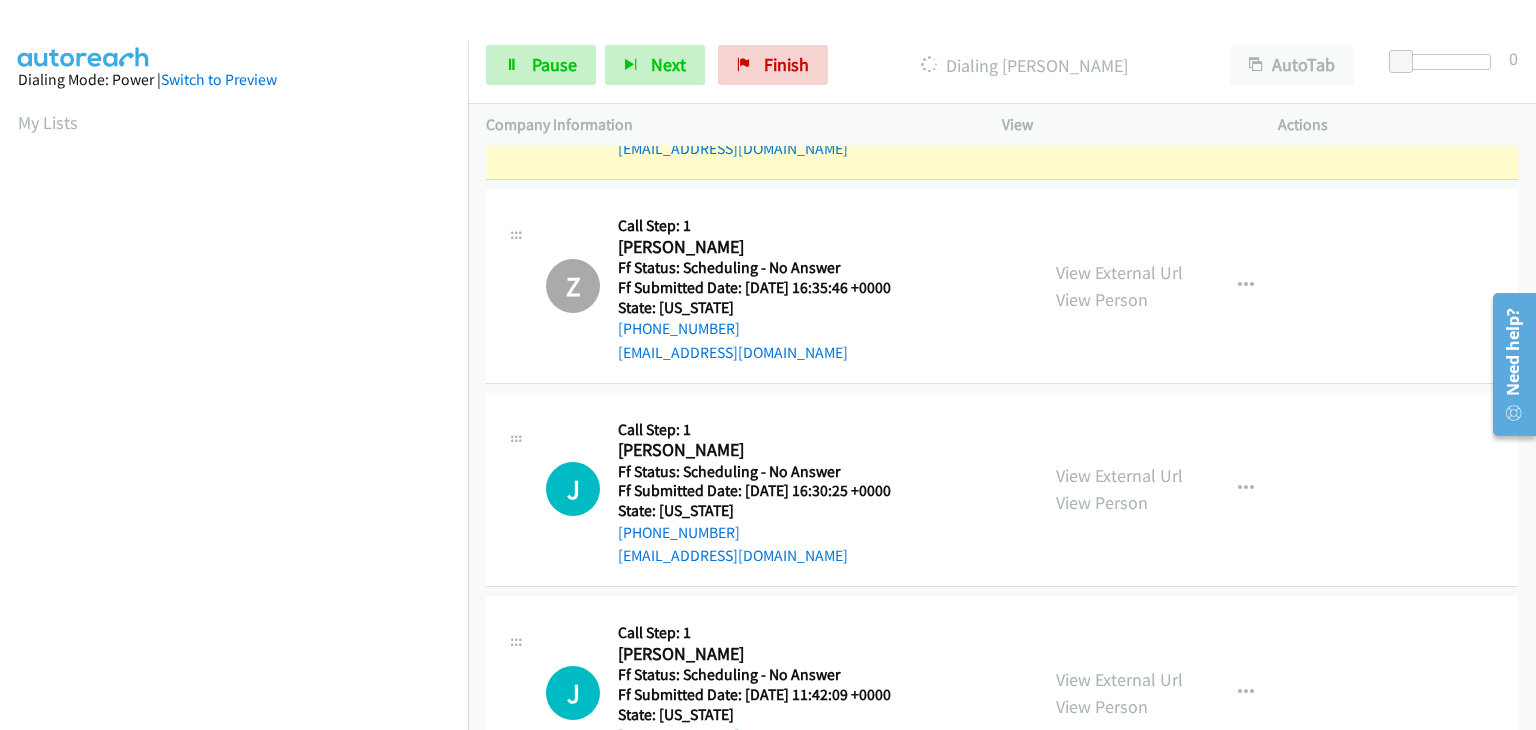scroll, scrollTop: 200, scrollLeft: 0, axis: vertical 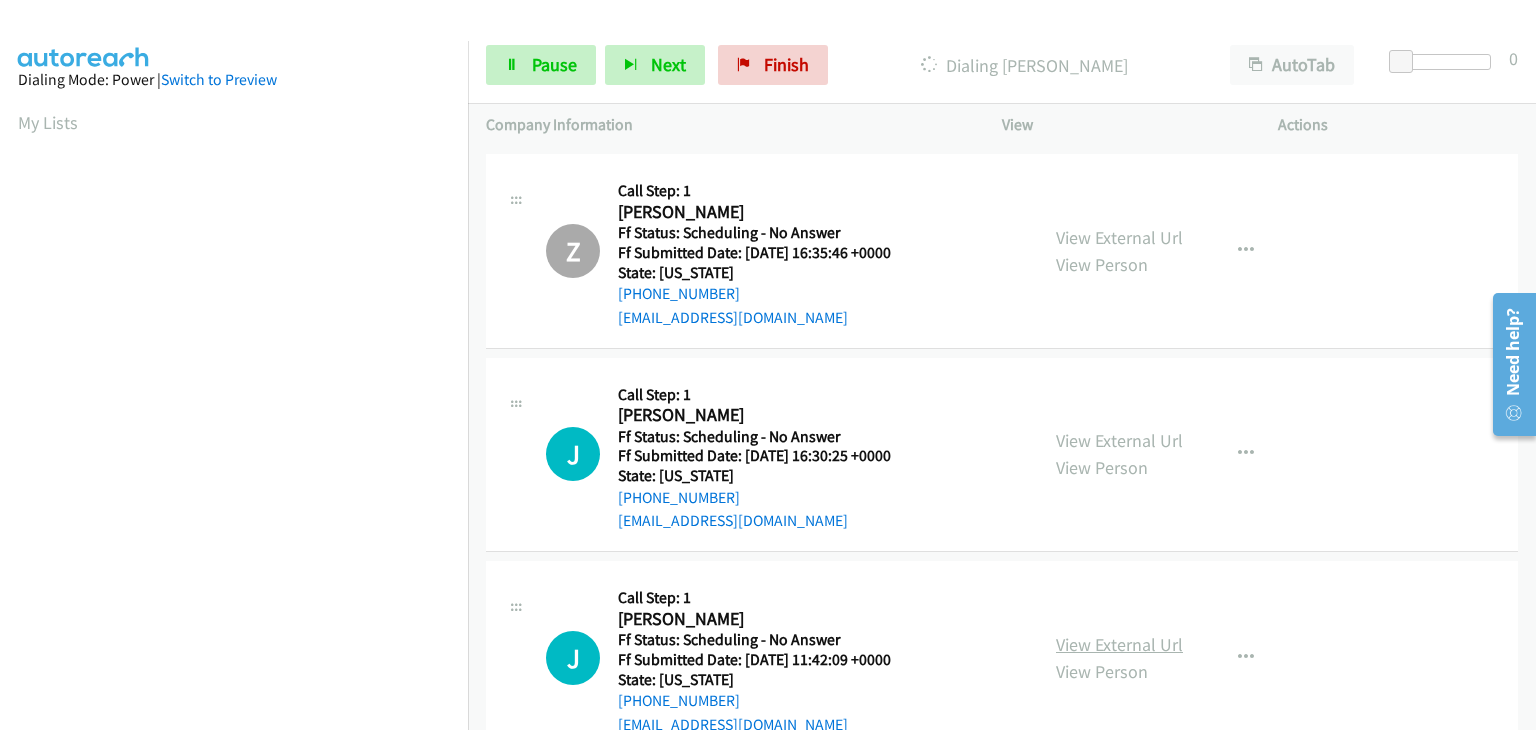 click on "View External Url" at bounding box center (1119, 644) 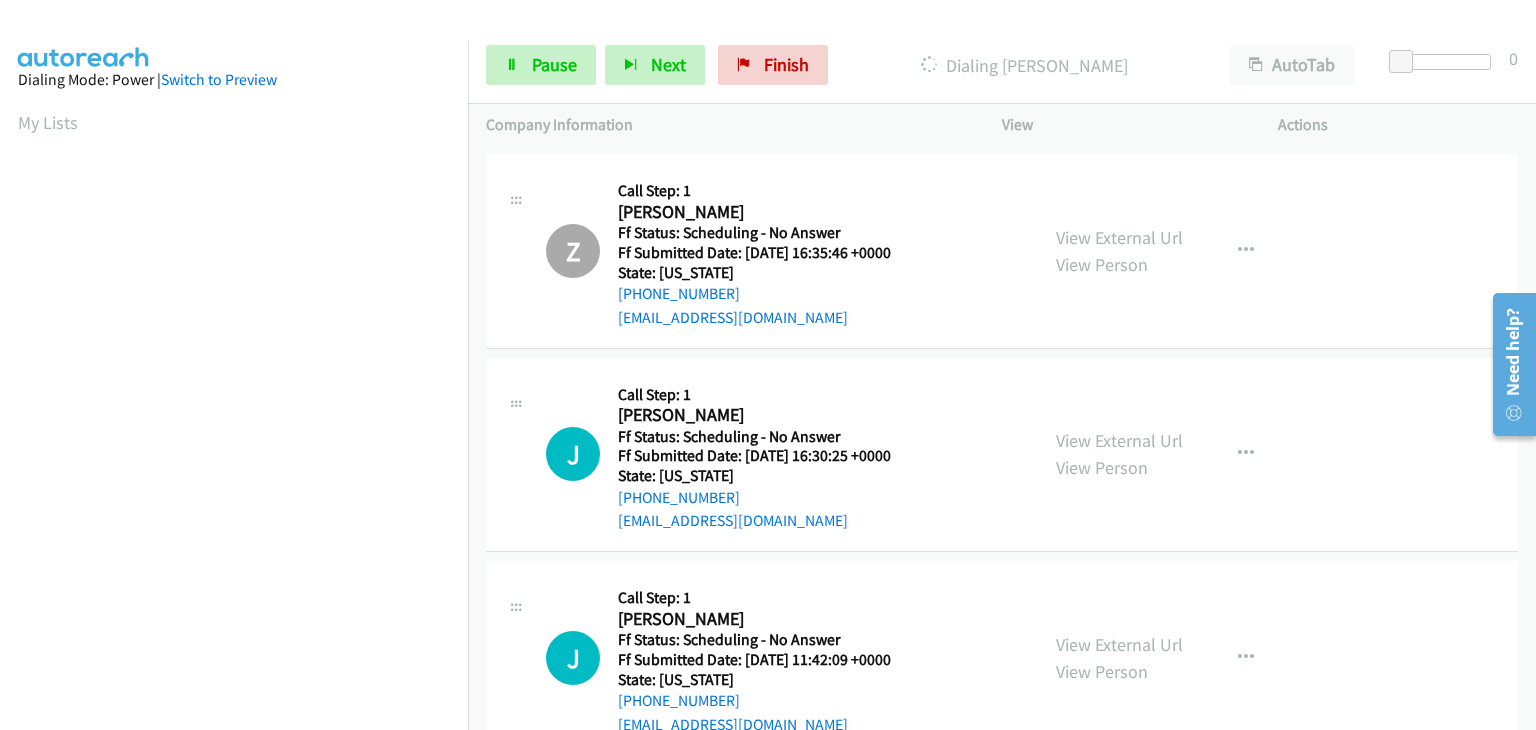 scroll, scrollTop: 392, scrollLeft: 0, axis: vertical 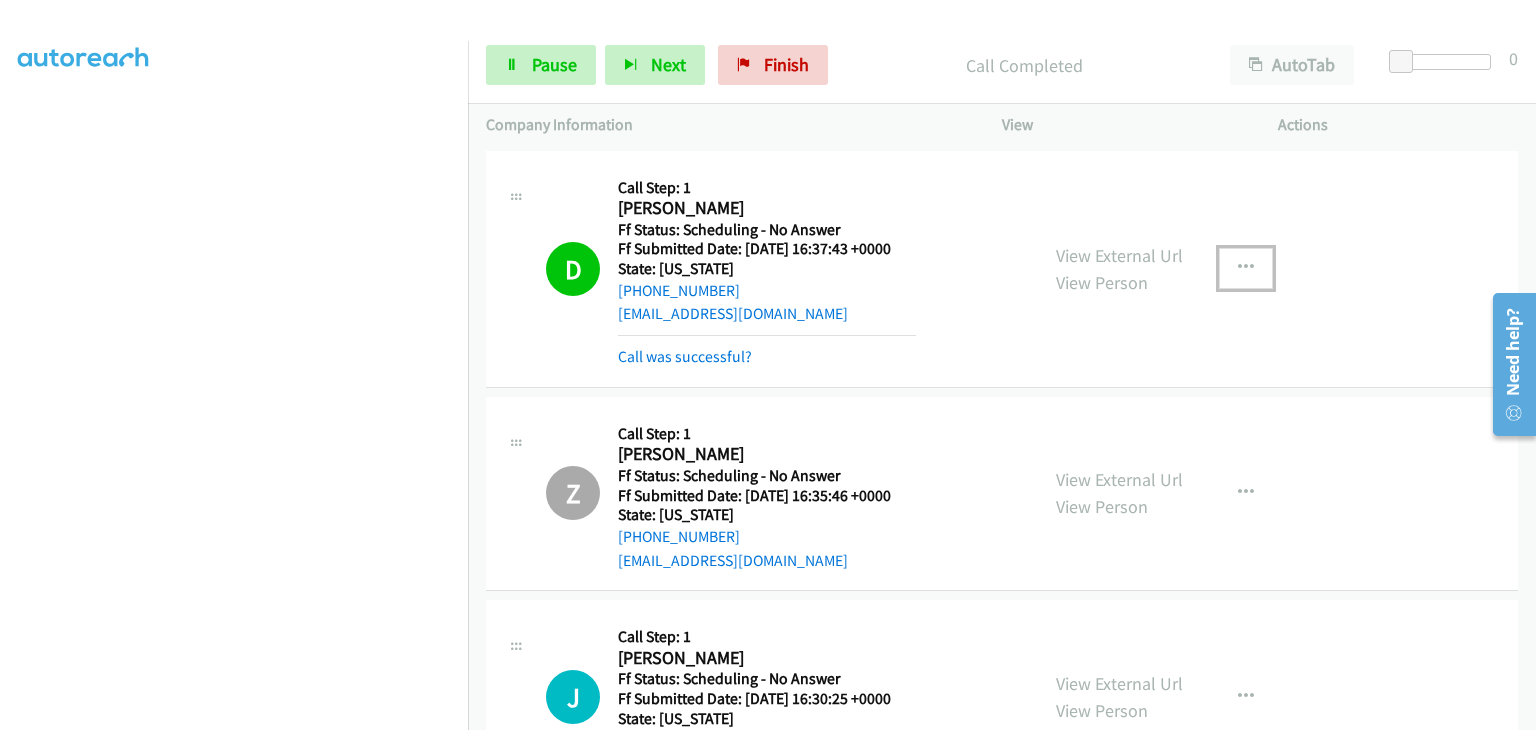 click at bounding box center (1246, 268) 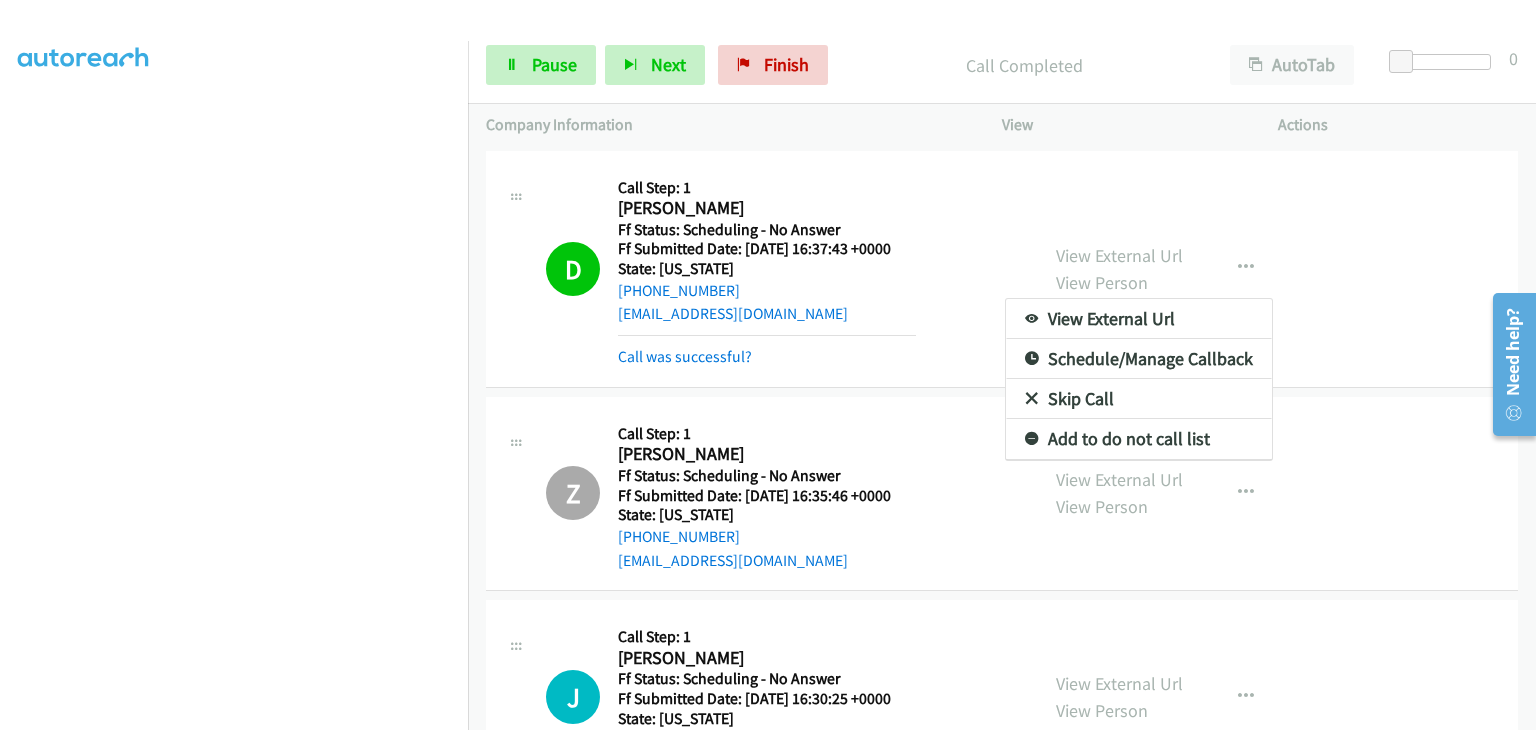 click on "Add to do not call list" at bounding box center (1139, 439) 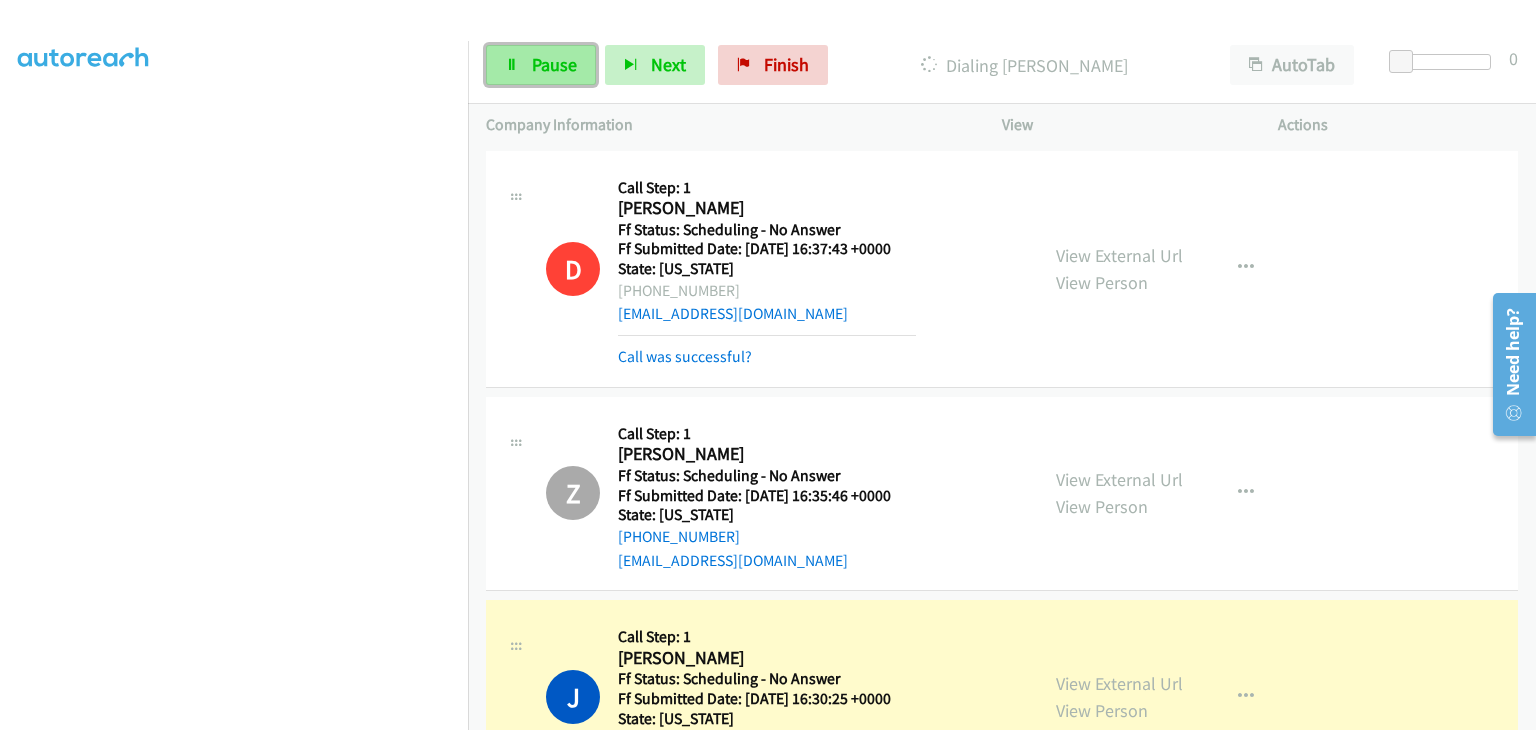 click on "Pause" at bounding box center [554, 64] 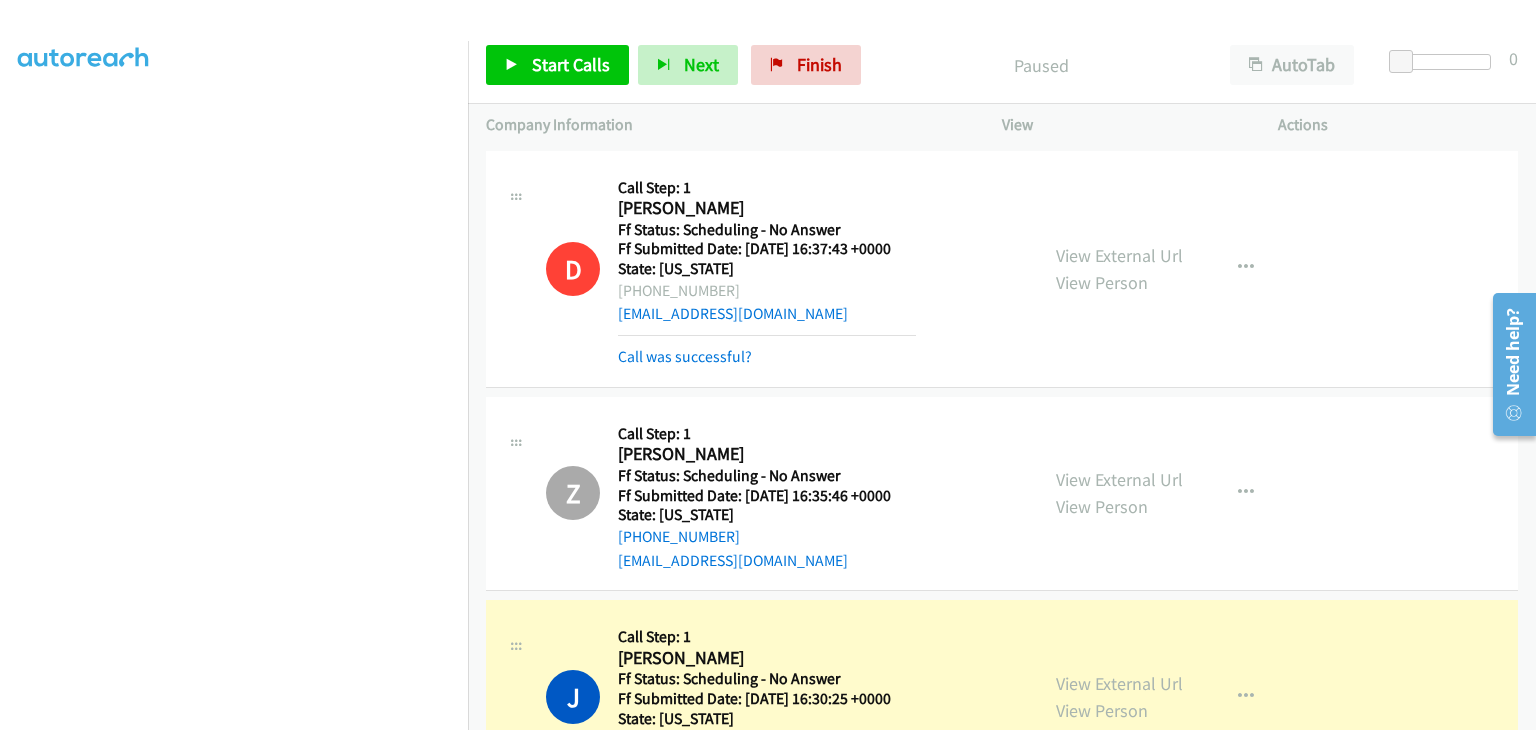 scroll, scrollTop: 100, scrollLeft: 0, axis: vertical 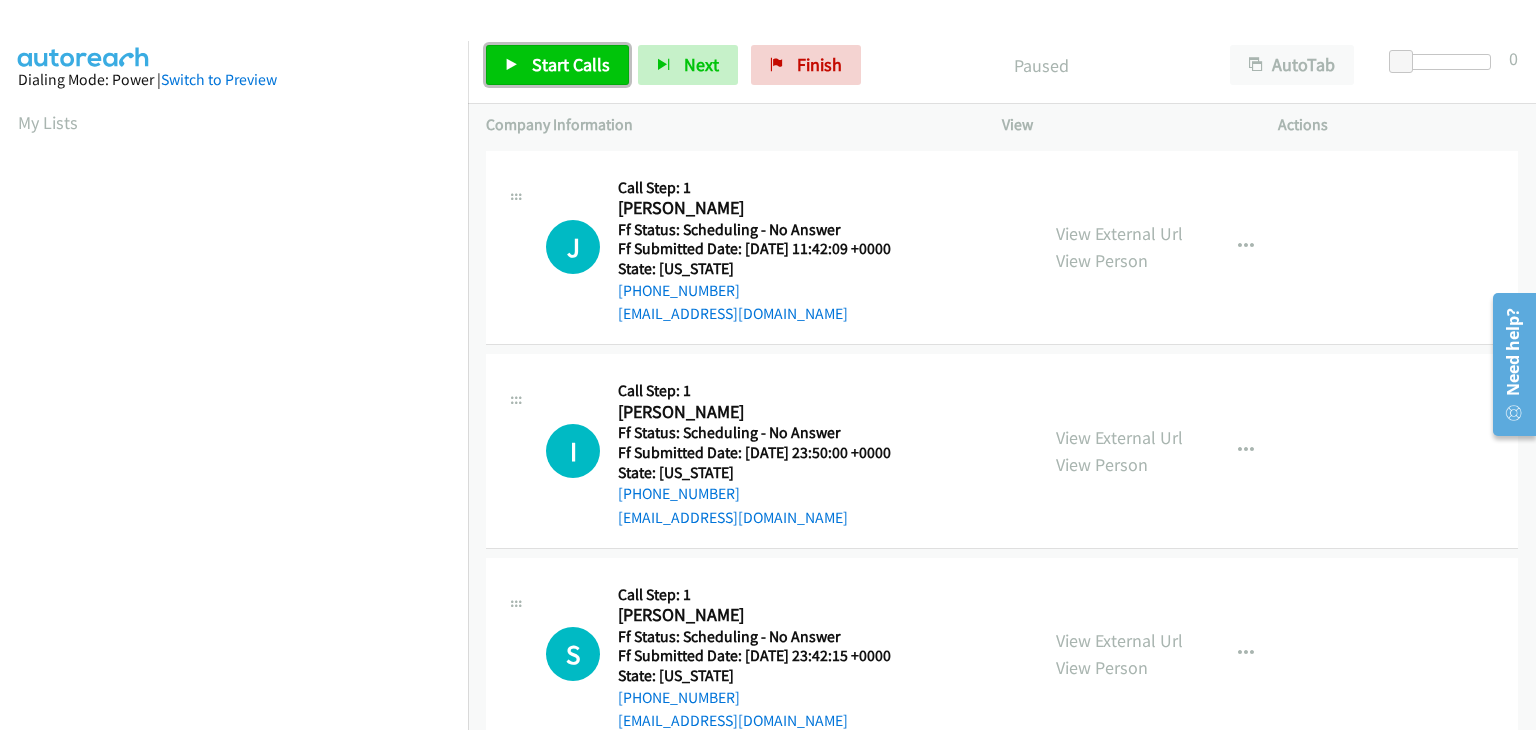 click on "Start Calls" at bounding box center [571, 64] 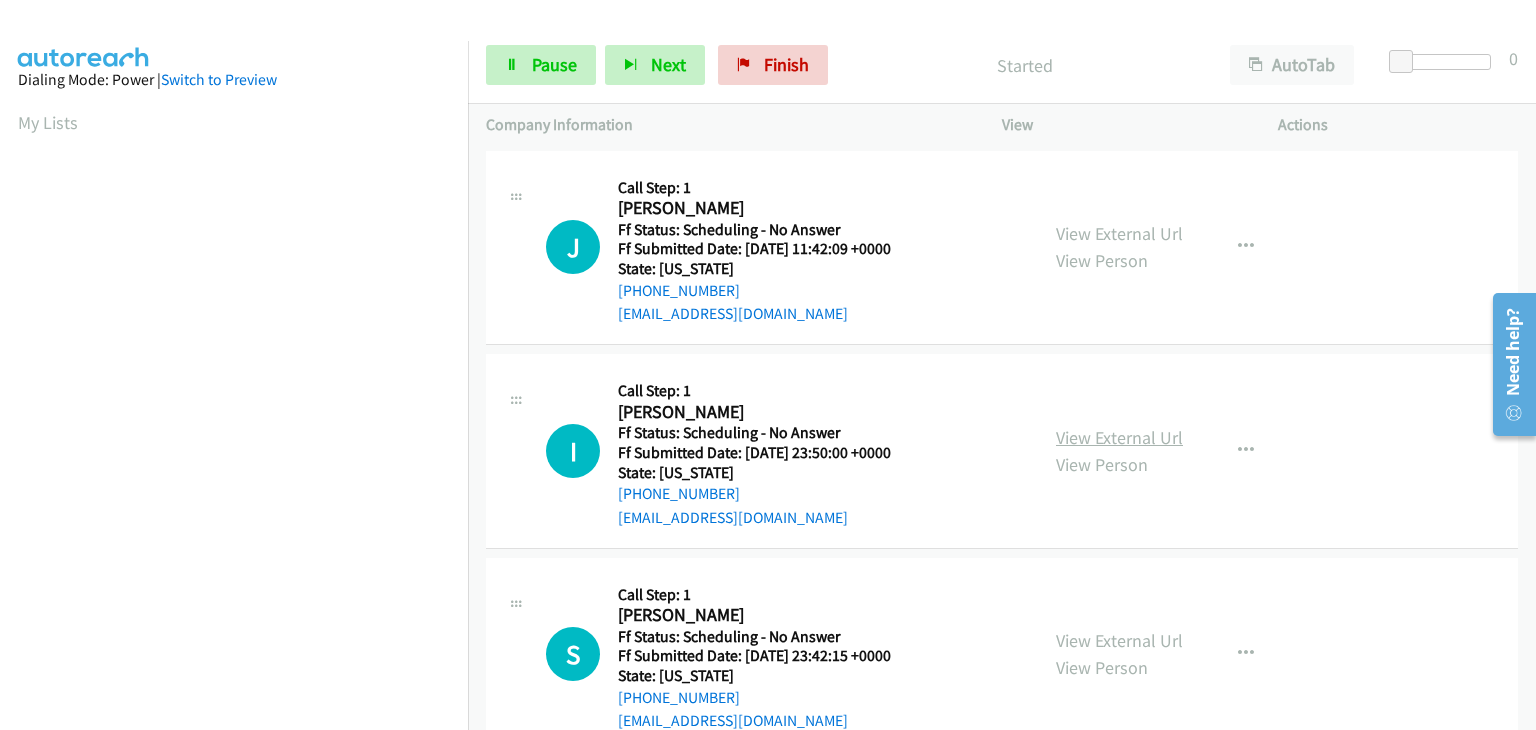 click on "View External Url" at bounding box center (1119, 437) 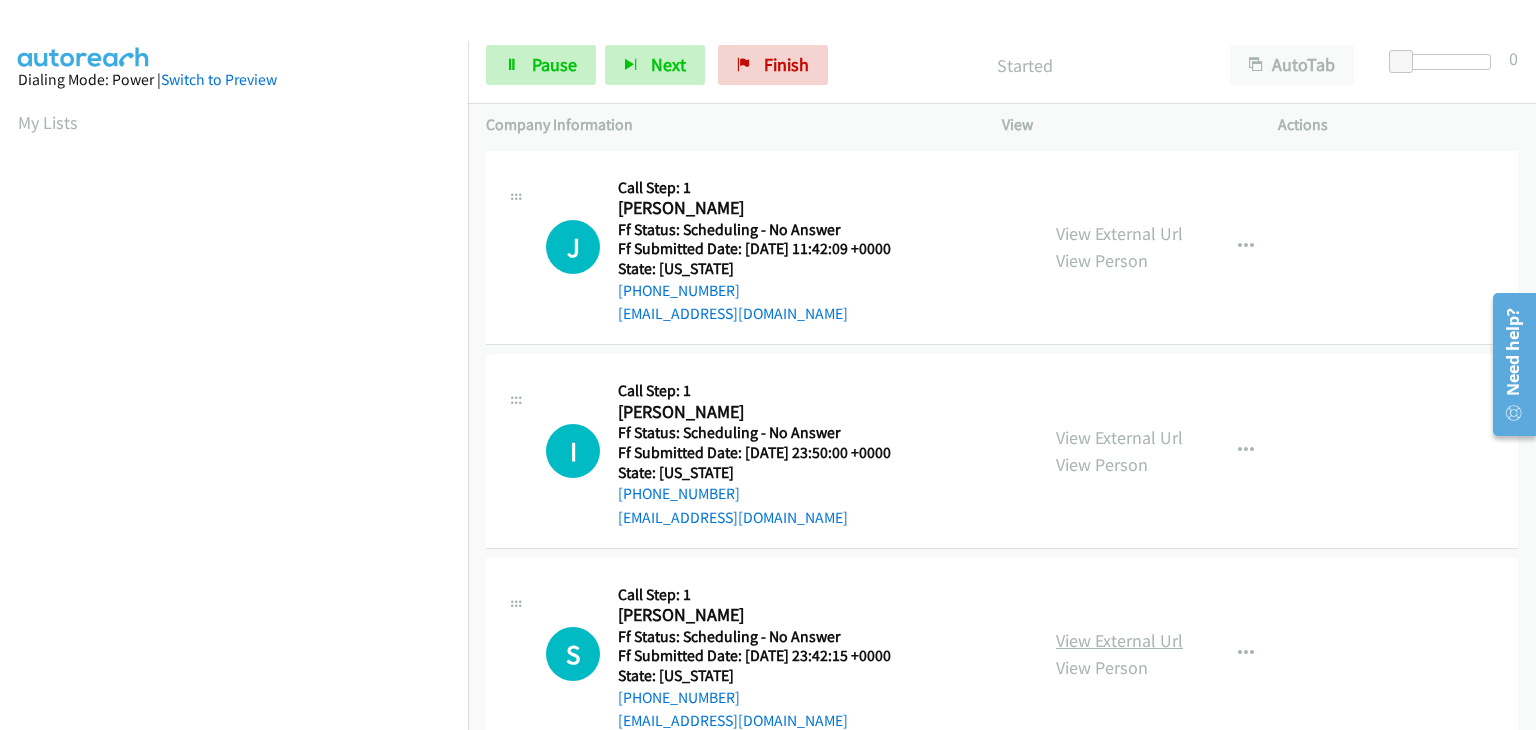 click on "View External Url" at bounding box center [1119, 640] 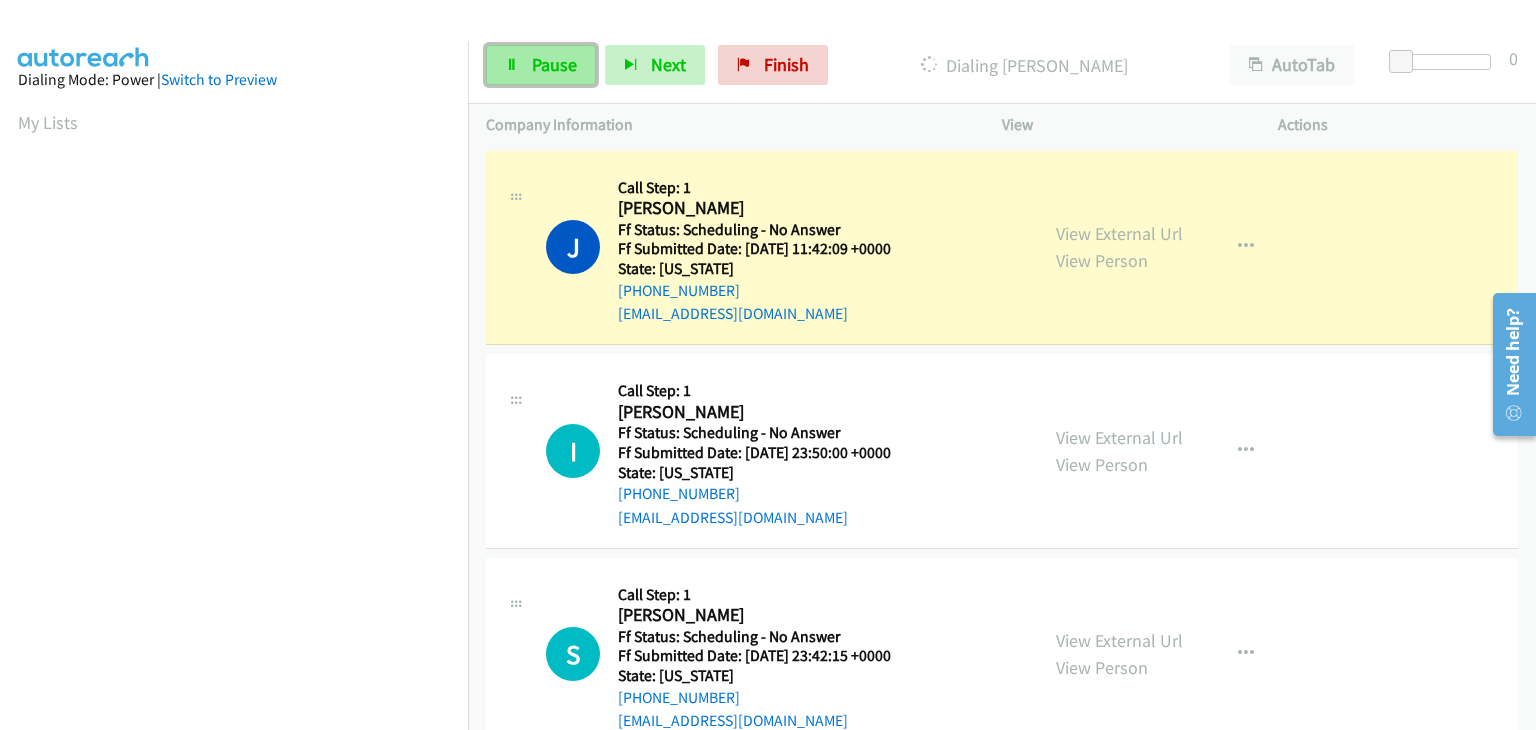 click on "Pause" at bounding box center (554, 64) 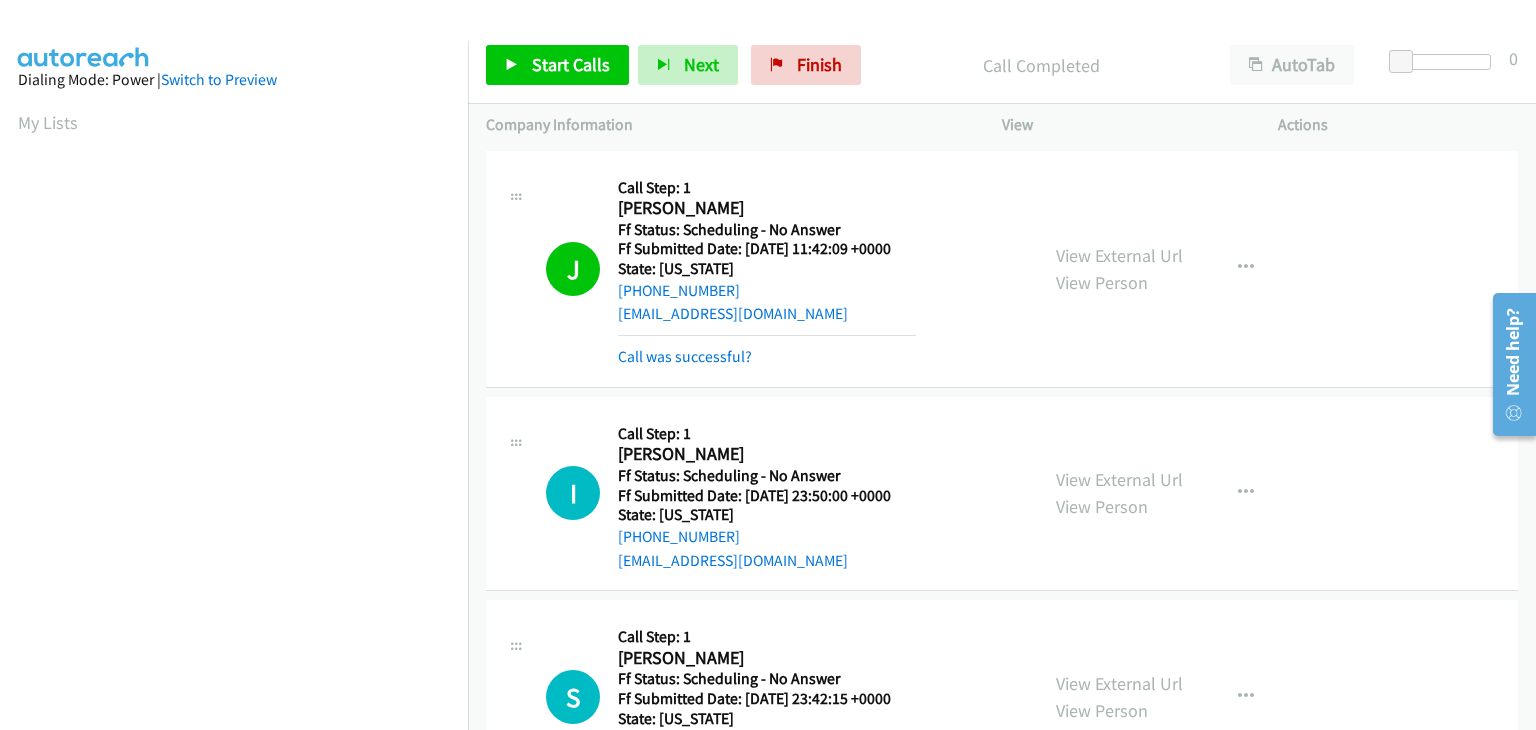 scroll, scrollTop: 392, scrollLeft: 0, axis: vertical 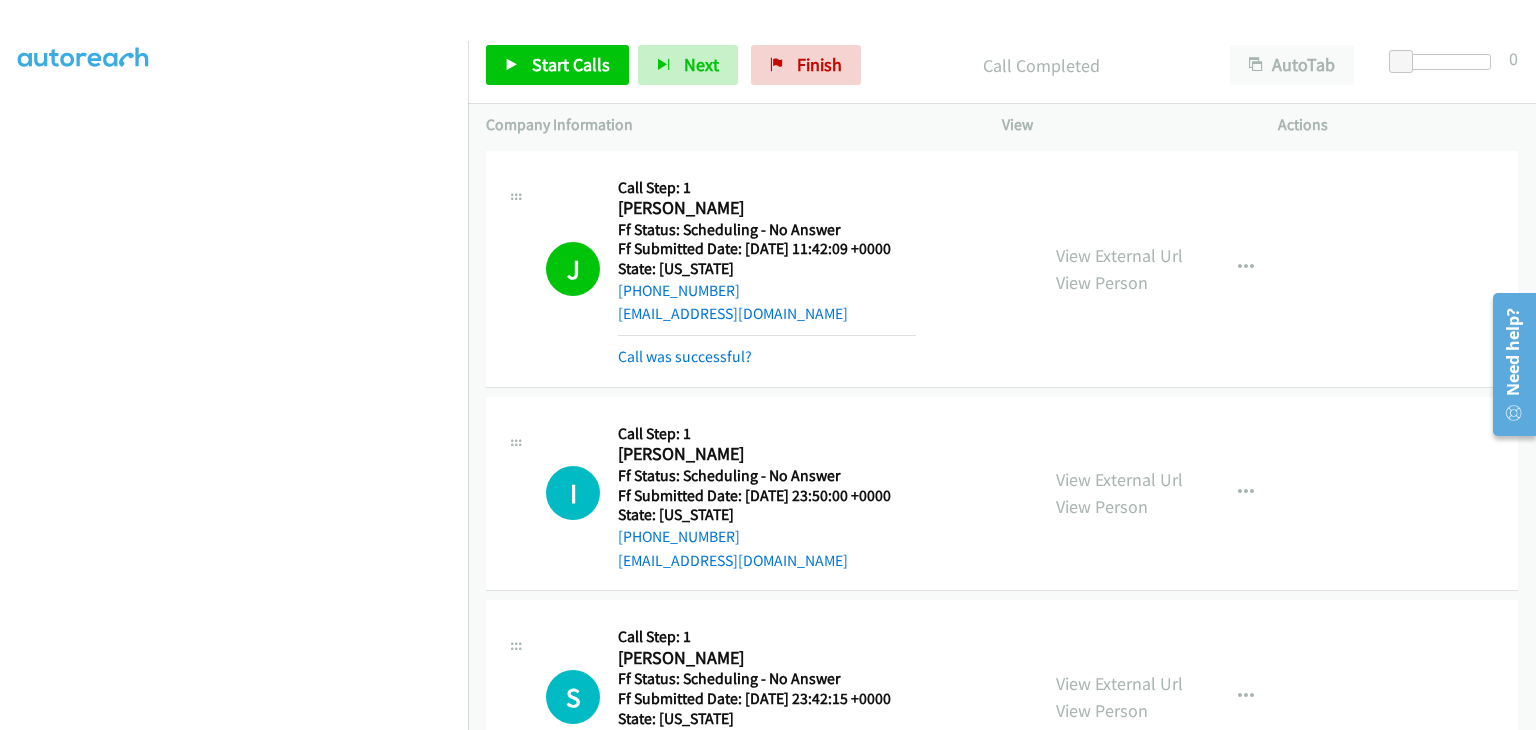 click on "Call was successful?" at bounding box center [767, 357] 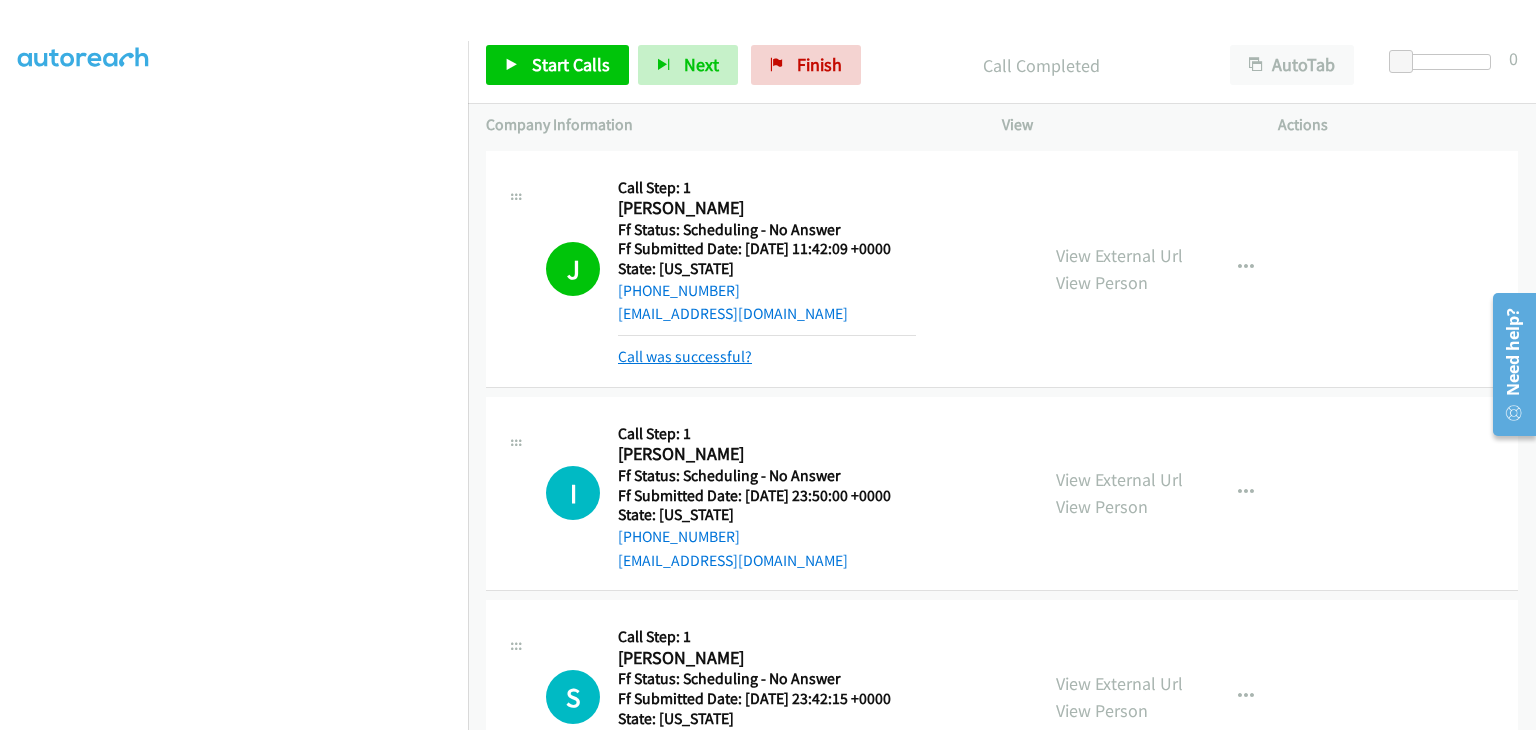click on "Call was successful?" at bounding box center (685, 356) 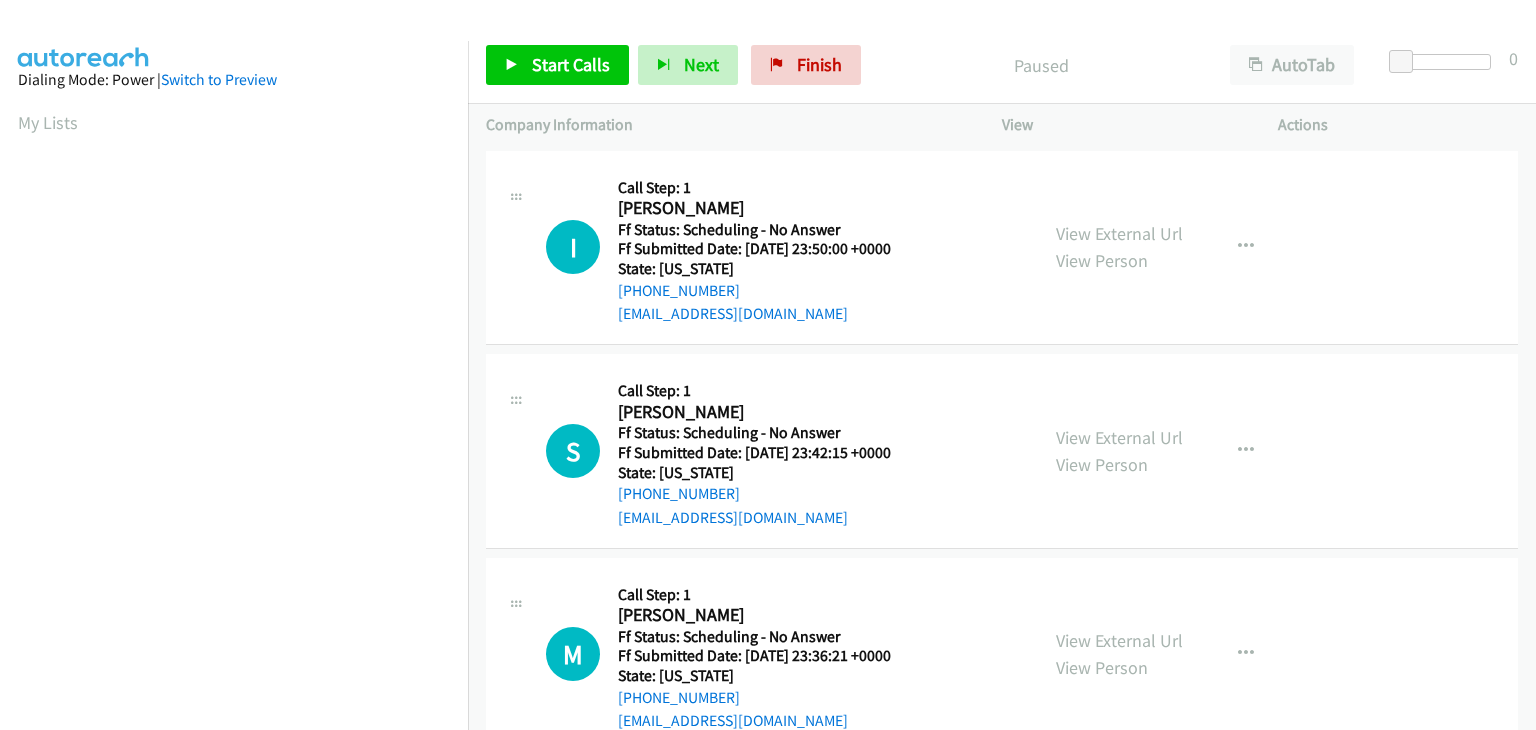 scroll, scrollTop: 0, scrollLeft: 0, axis: both 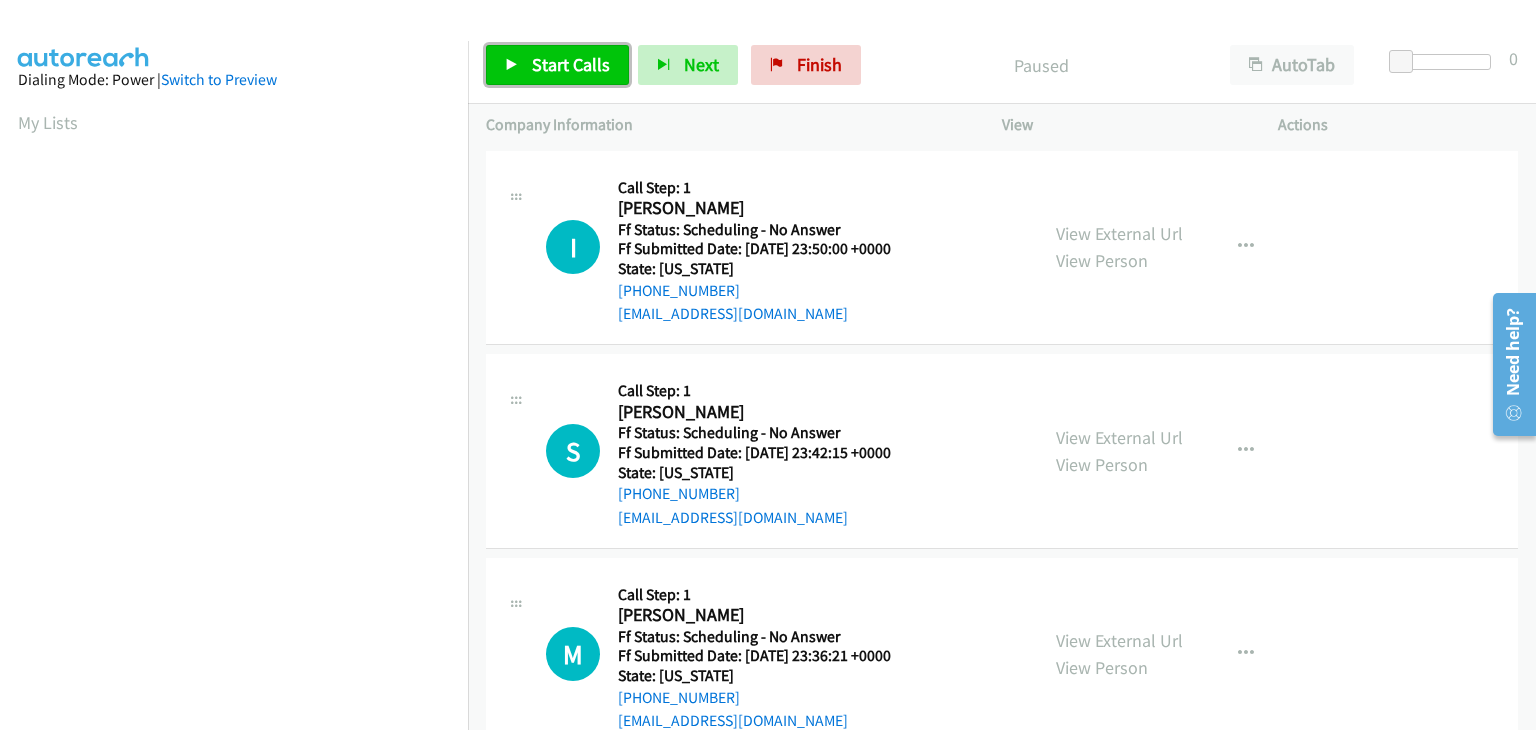 click on "Start Calls" at bounding box center [571, 64] 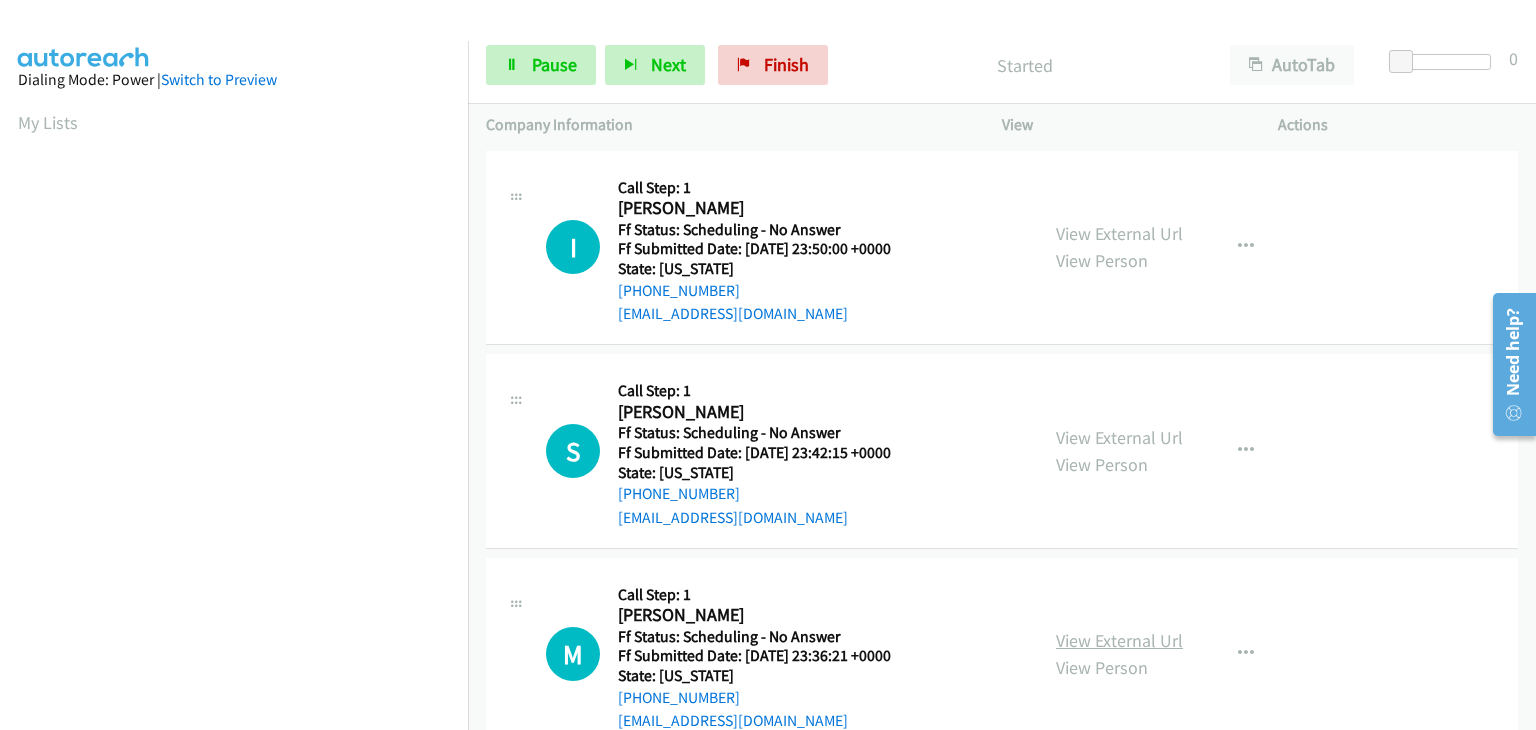 click on "View External Url" at bounding box center [1119, 640] 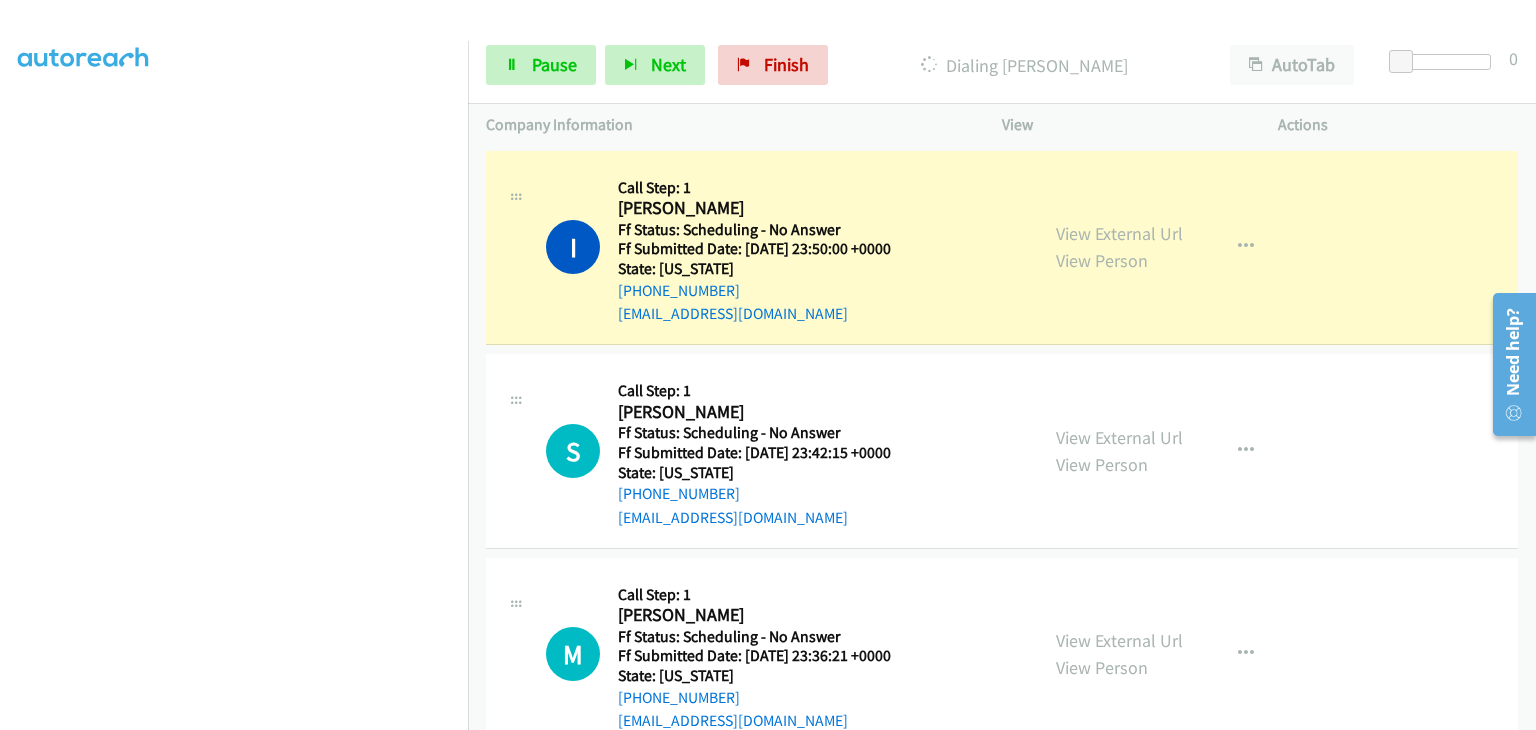 scroll, scrollTop: 0, scrollLeft: 0, axis: both 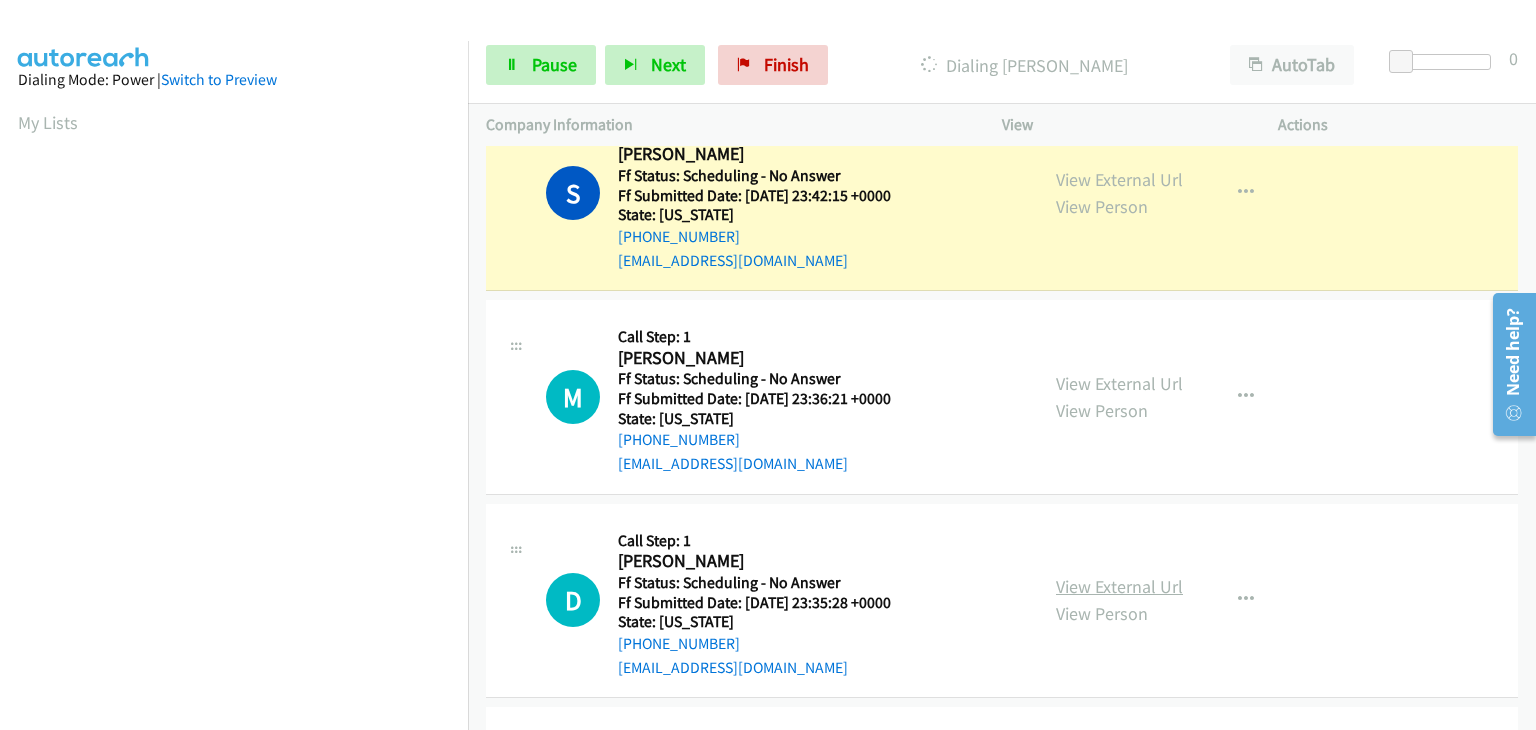 click on "View External Url" at bounding box center [1119, 586] 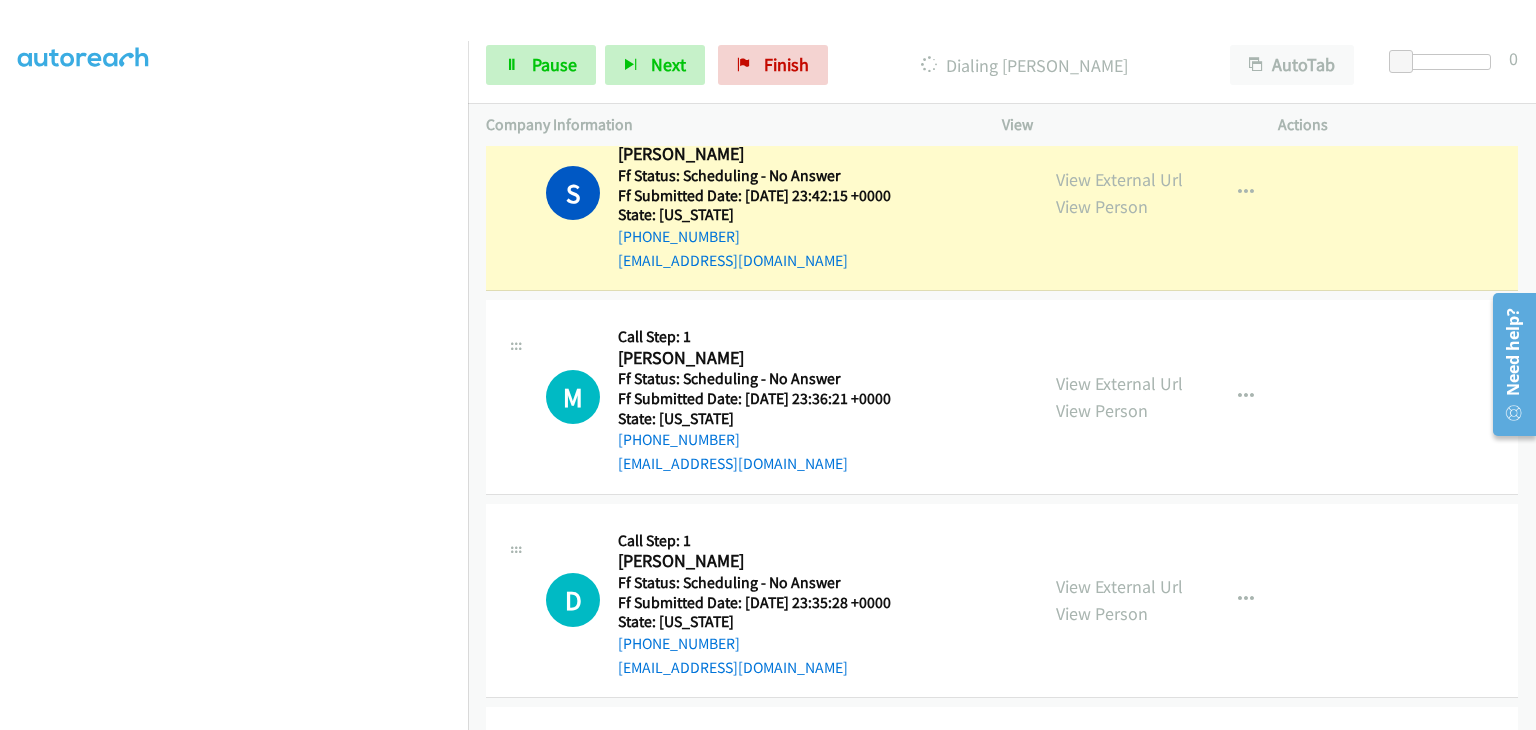 scroll, scrollTop: 392, scrollLeft: 0, axis: vertical 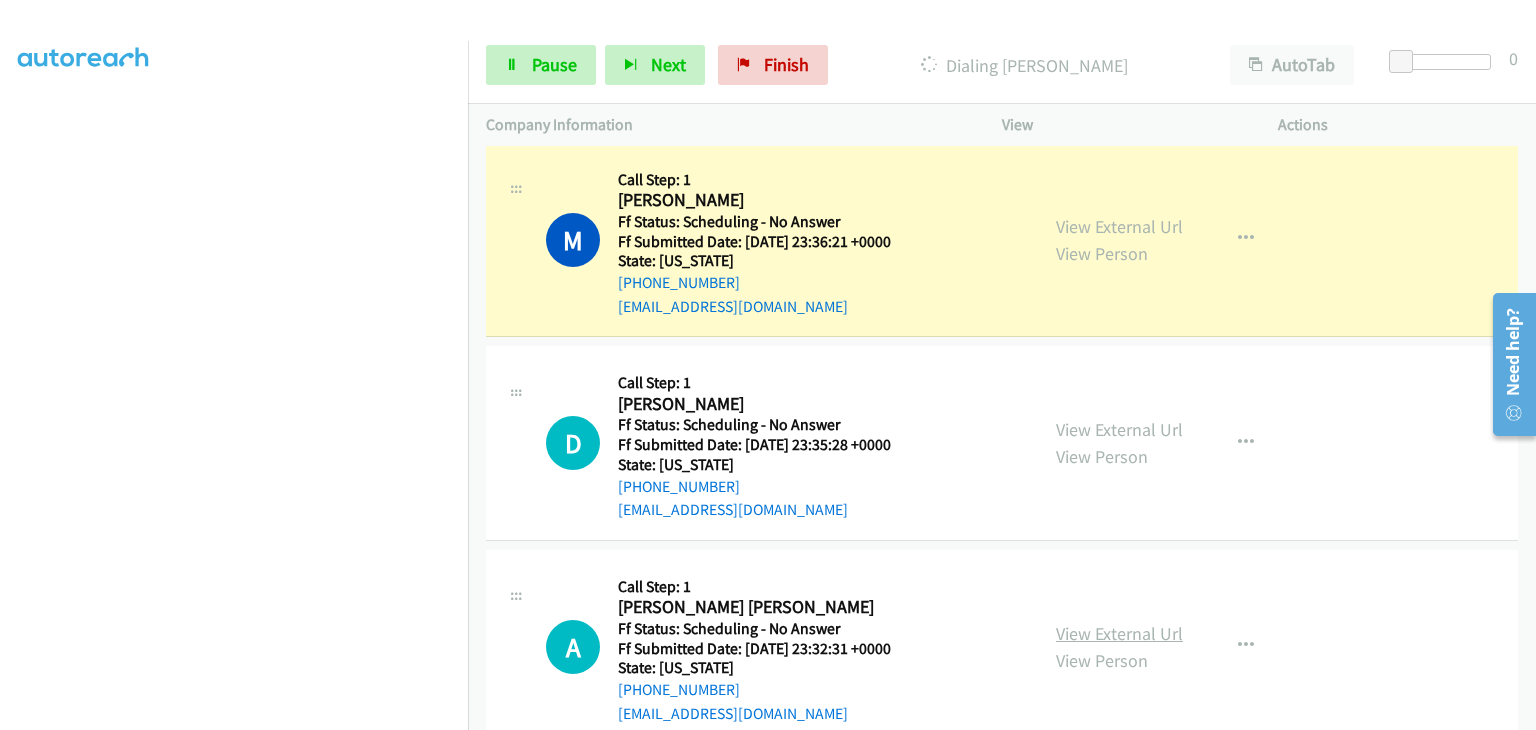 click on "View External Url" at bounding box center (1119, 633) 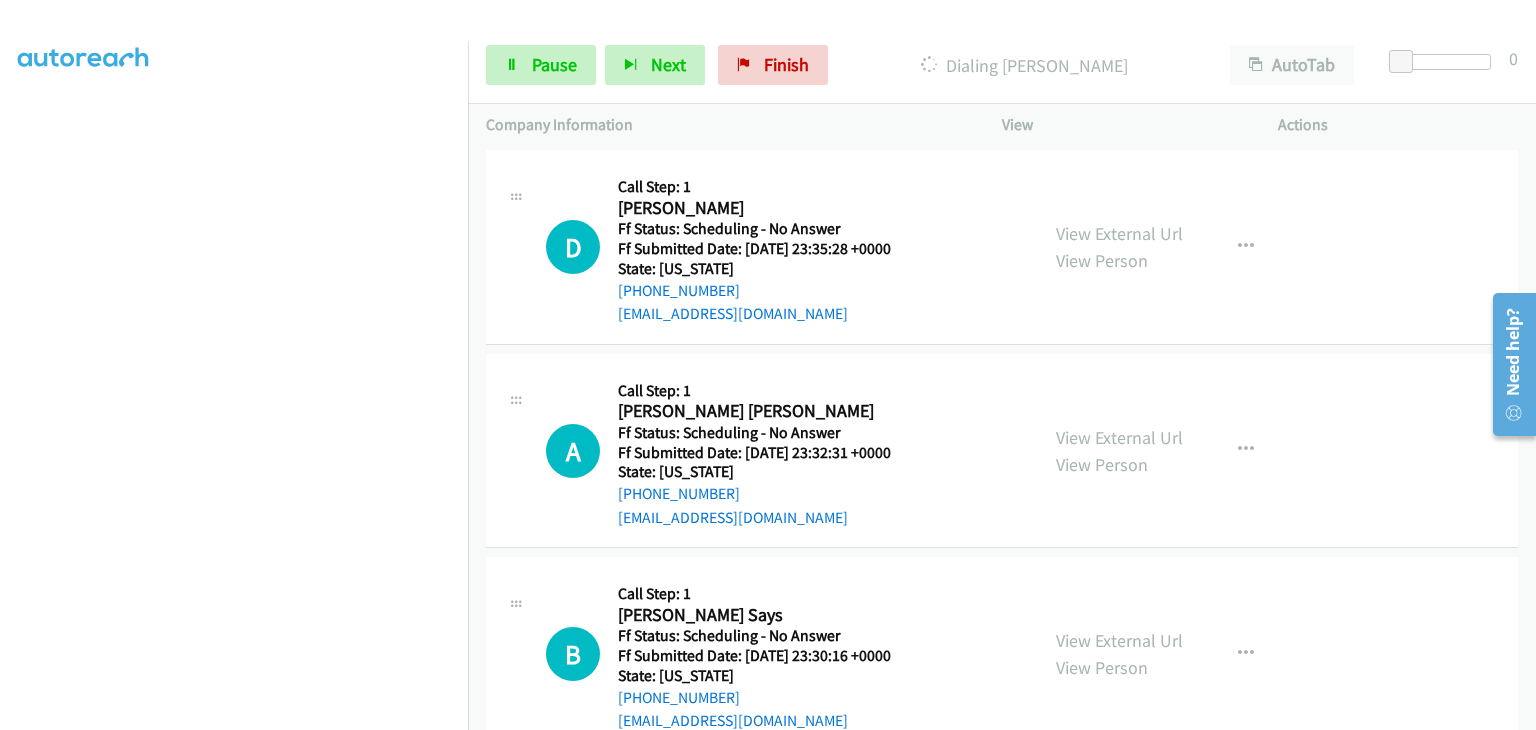 scroll, scrollTop: 700, scrollLeft: 0, axis: vertical 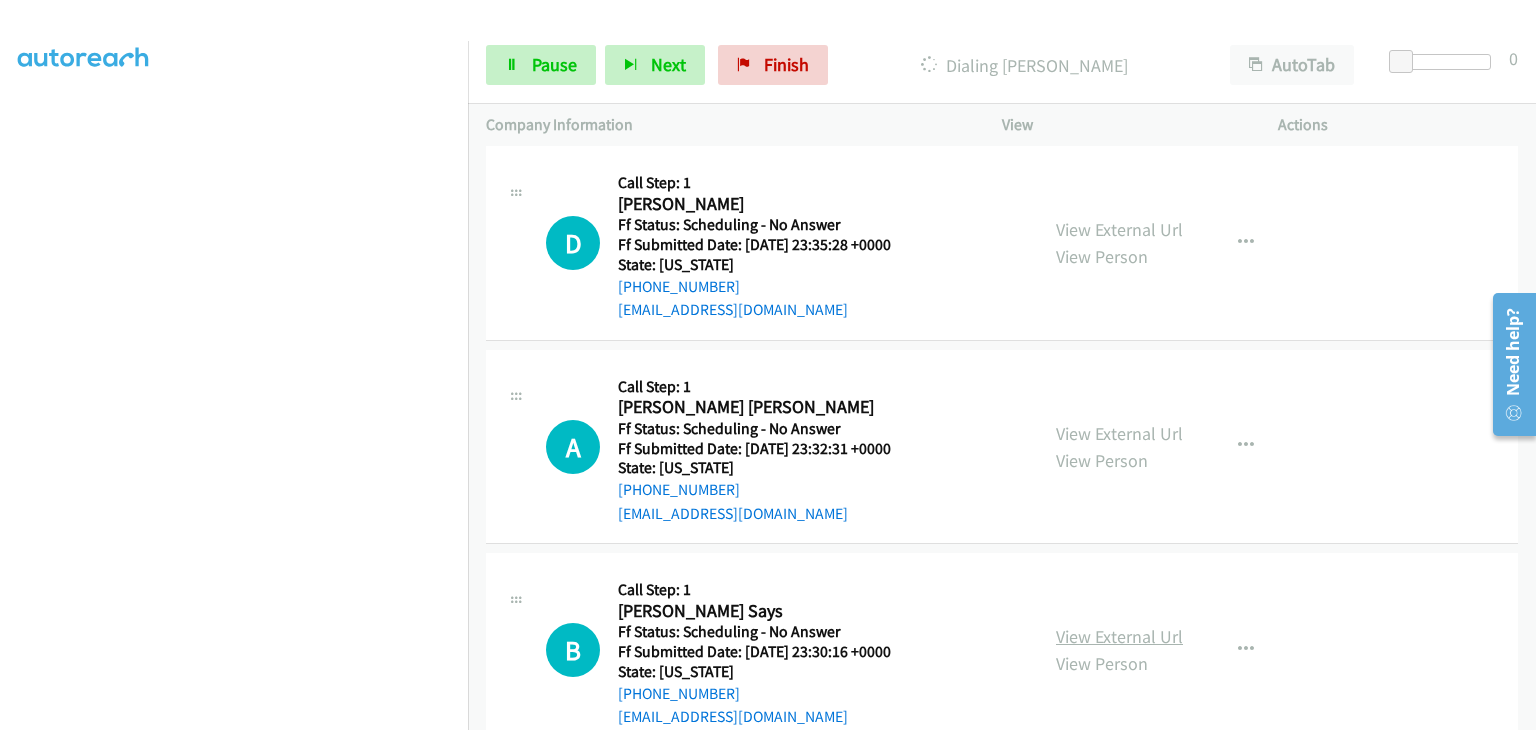 click on "View External Url" at bounding box center (1119, 636) 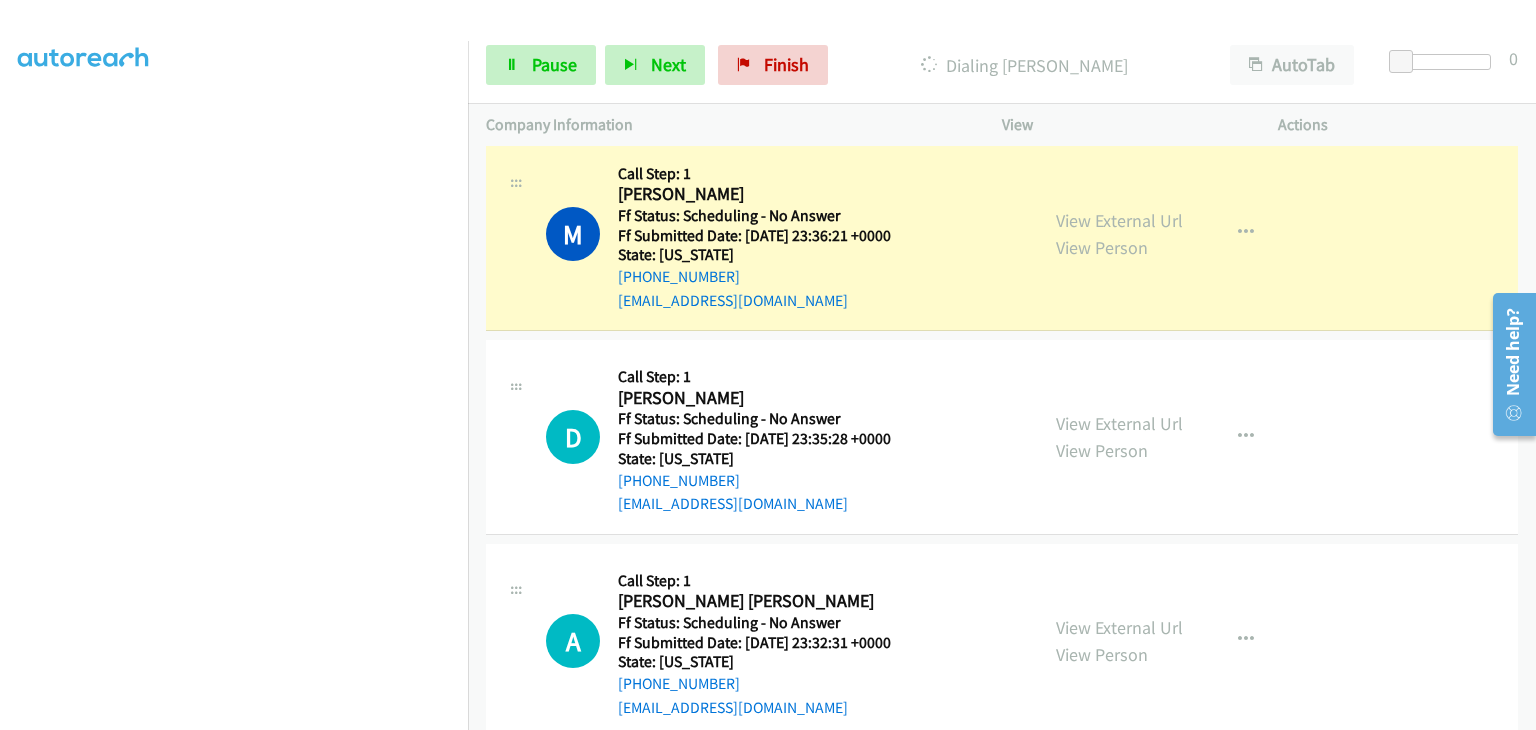 scroll, scrollTop: 500, scrollLeft: 0, axis: vertical 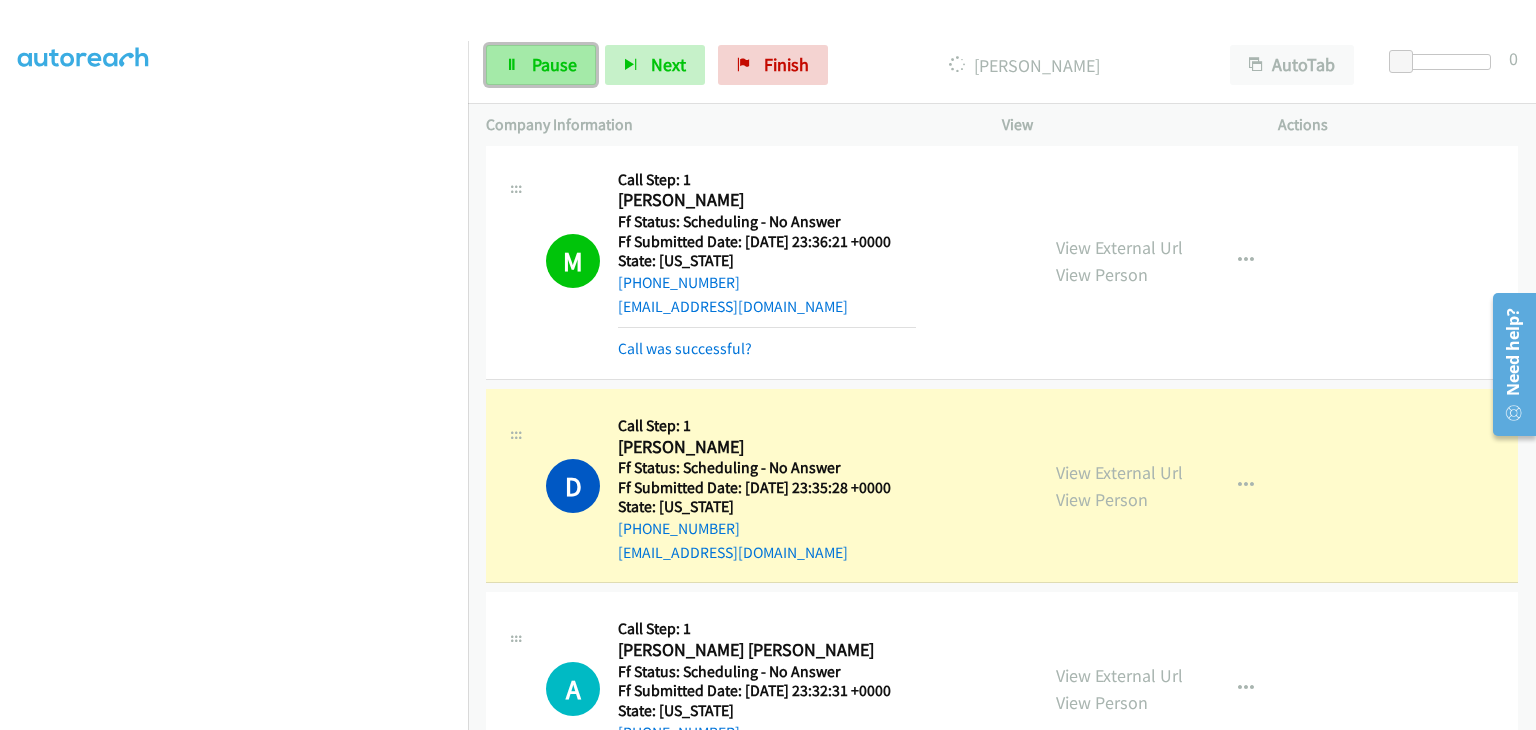click on "Pause" at bounding box center (541, 65) 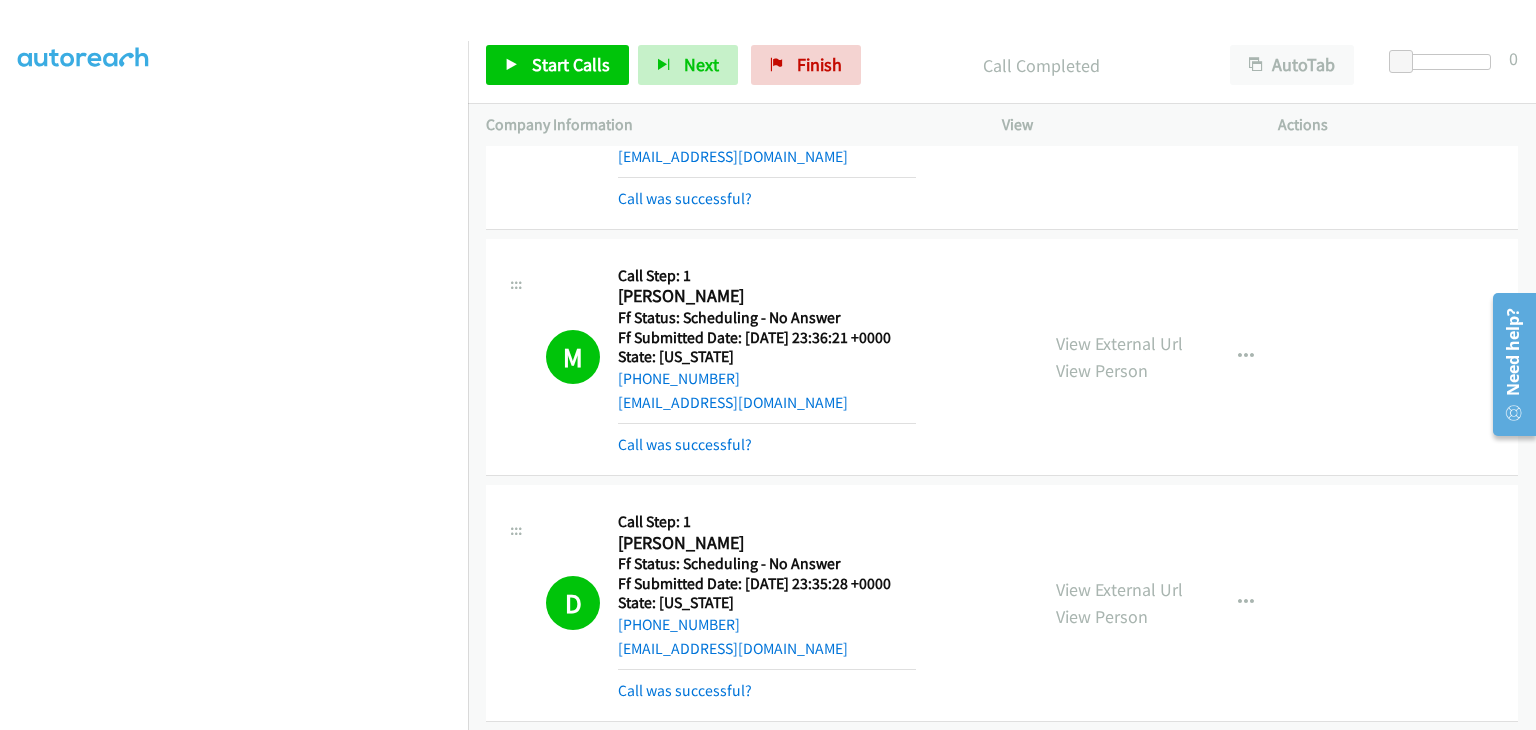 scroll, scrollTop: 500, scrollLeft: 0, axis: vertical 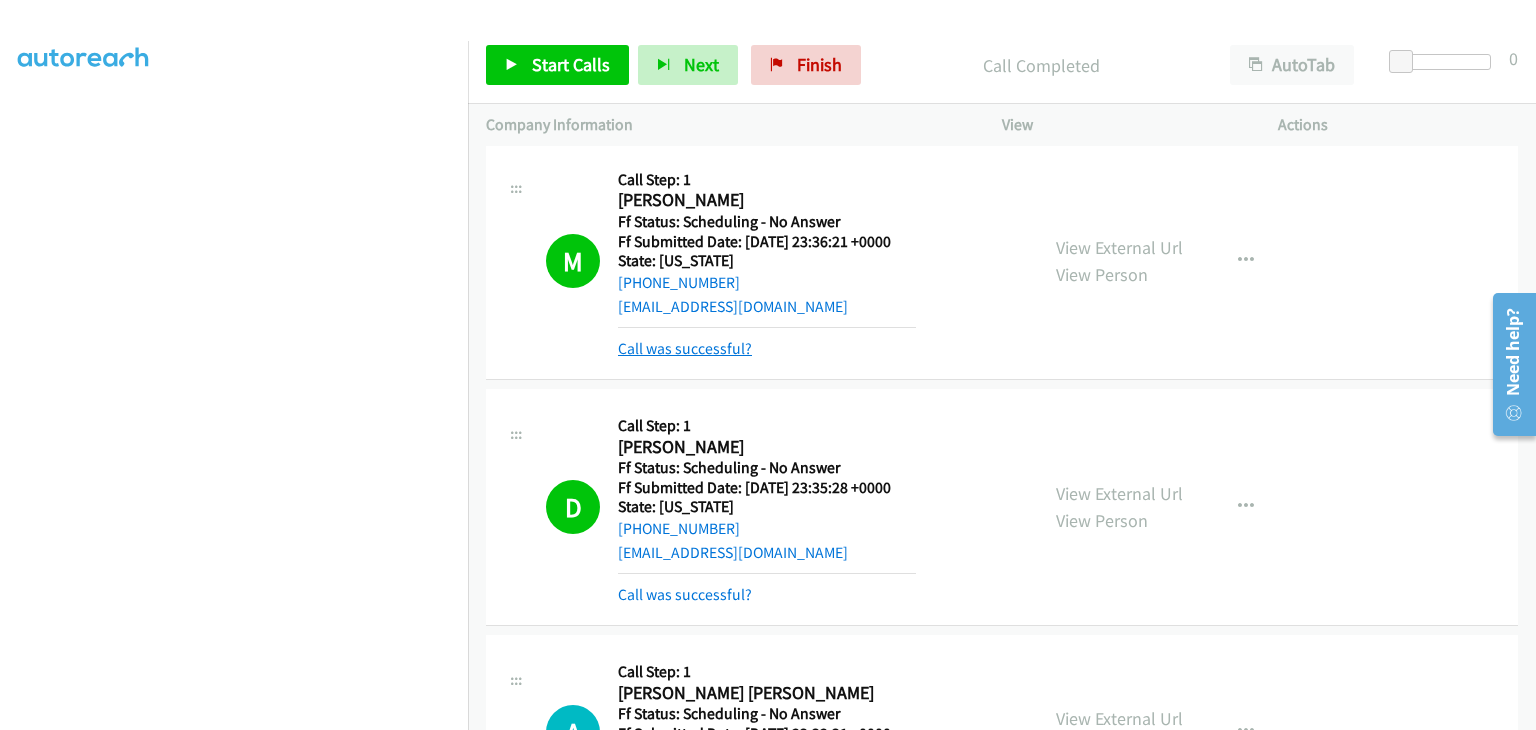 click on "Call was successful?" at bounding box center (685, 348) 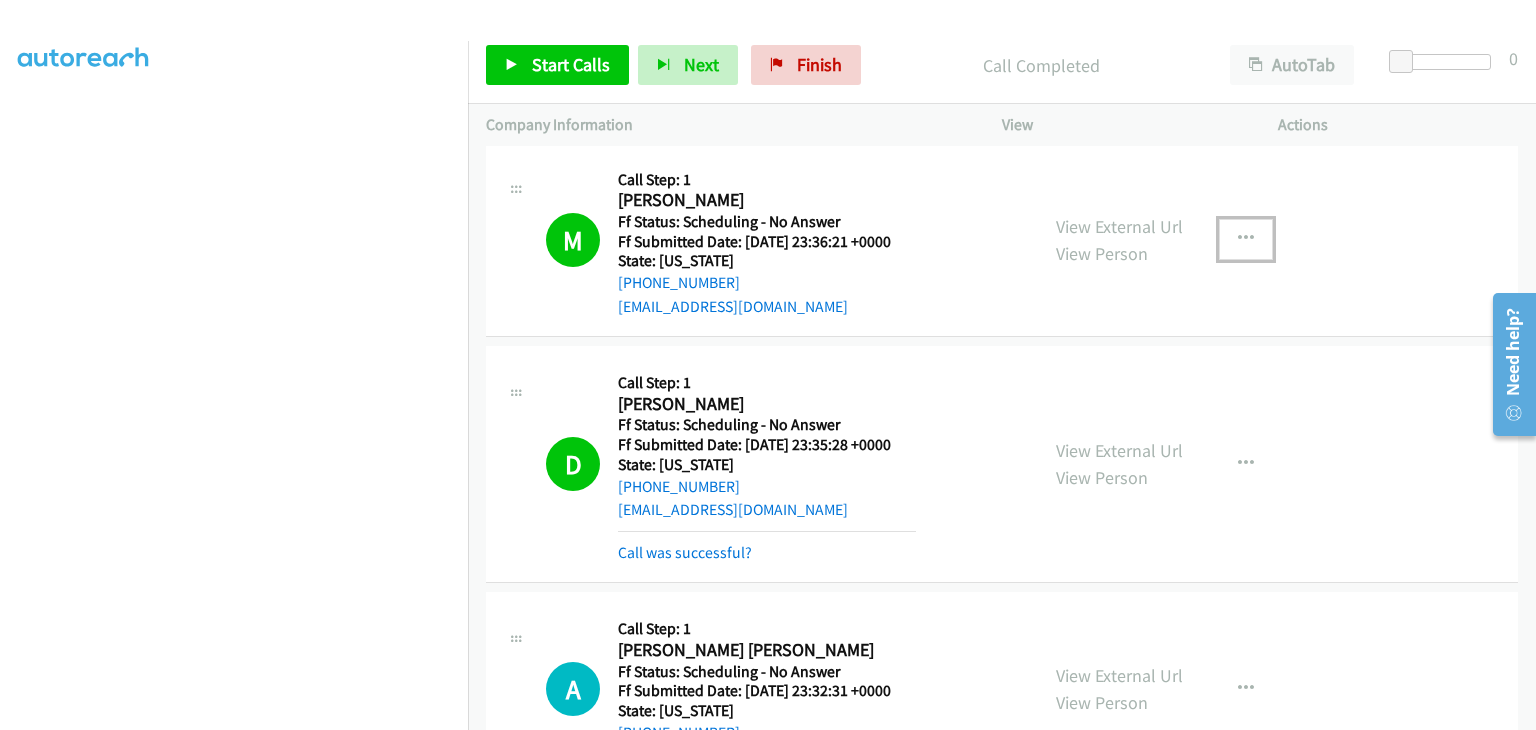 click at bounding box center (1246, 239) 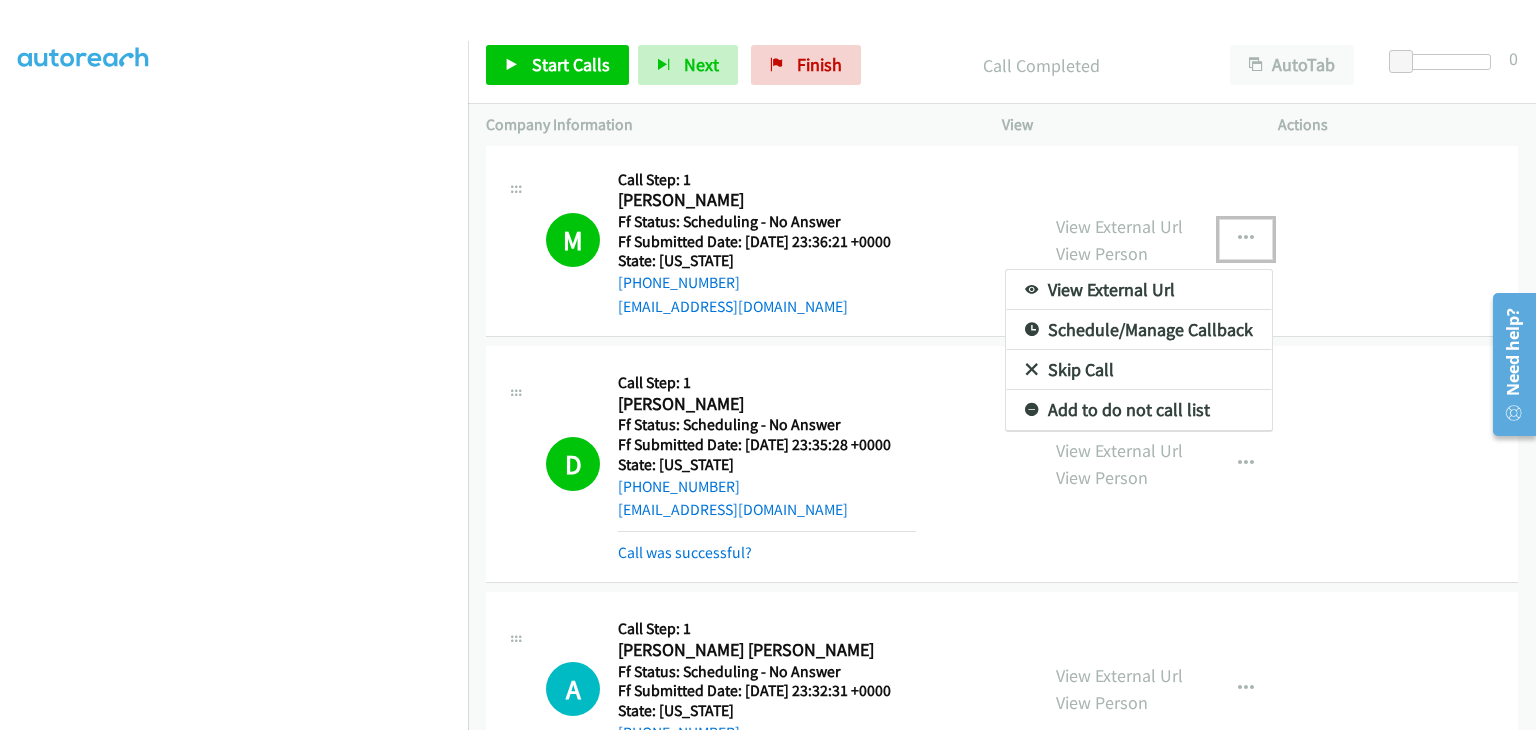 click at bounding box center [768, 365] 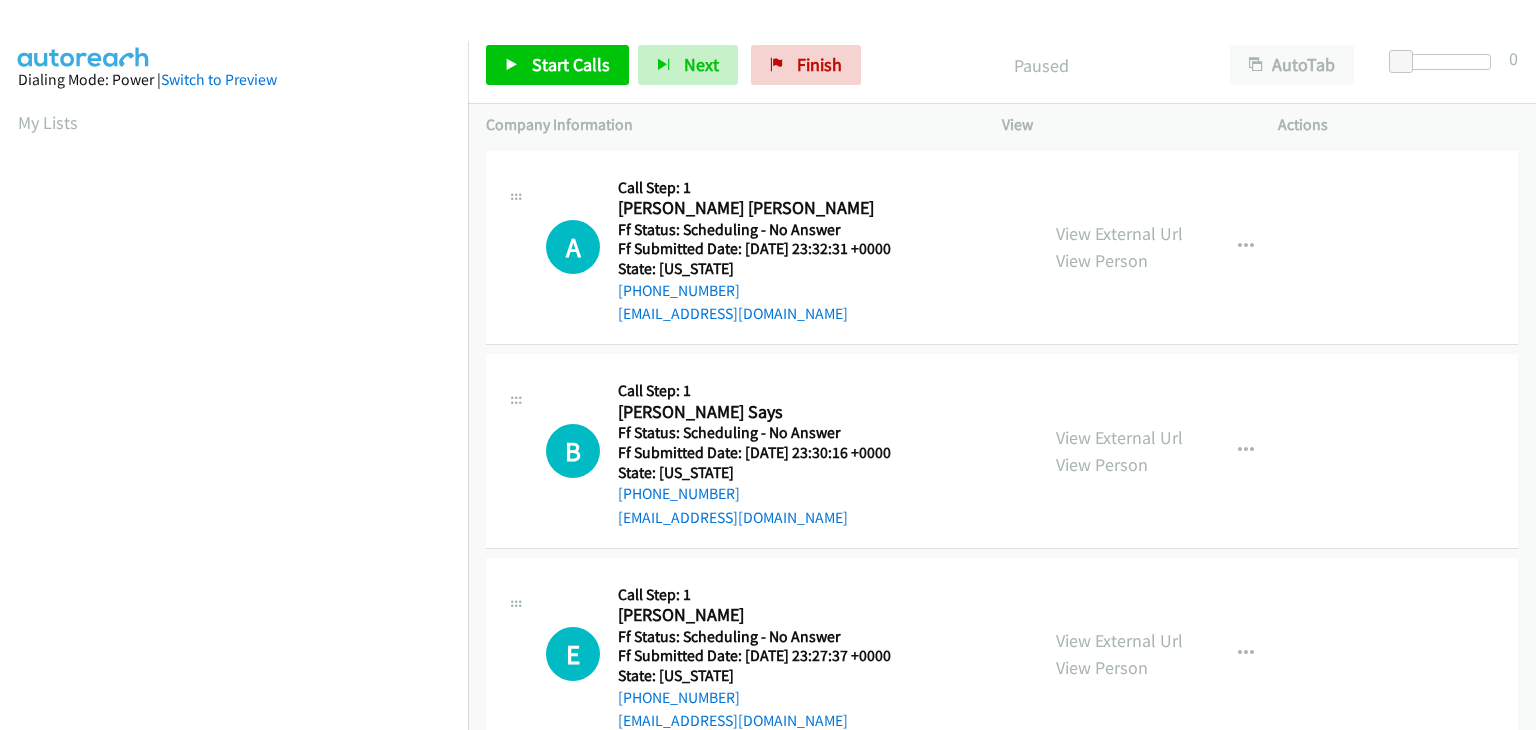 scroll, scrollTop: 0, scrollLeft: 0, axis: both 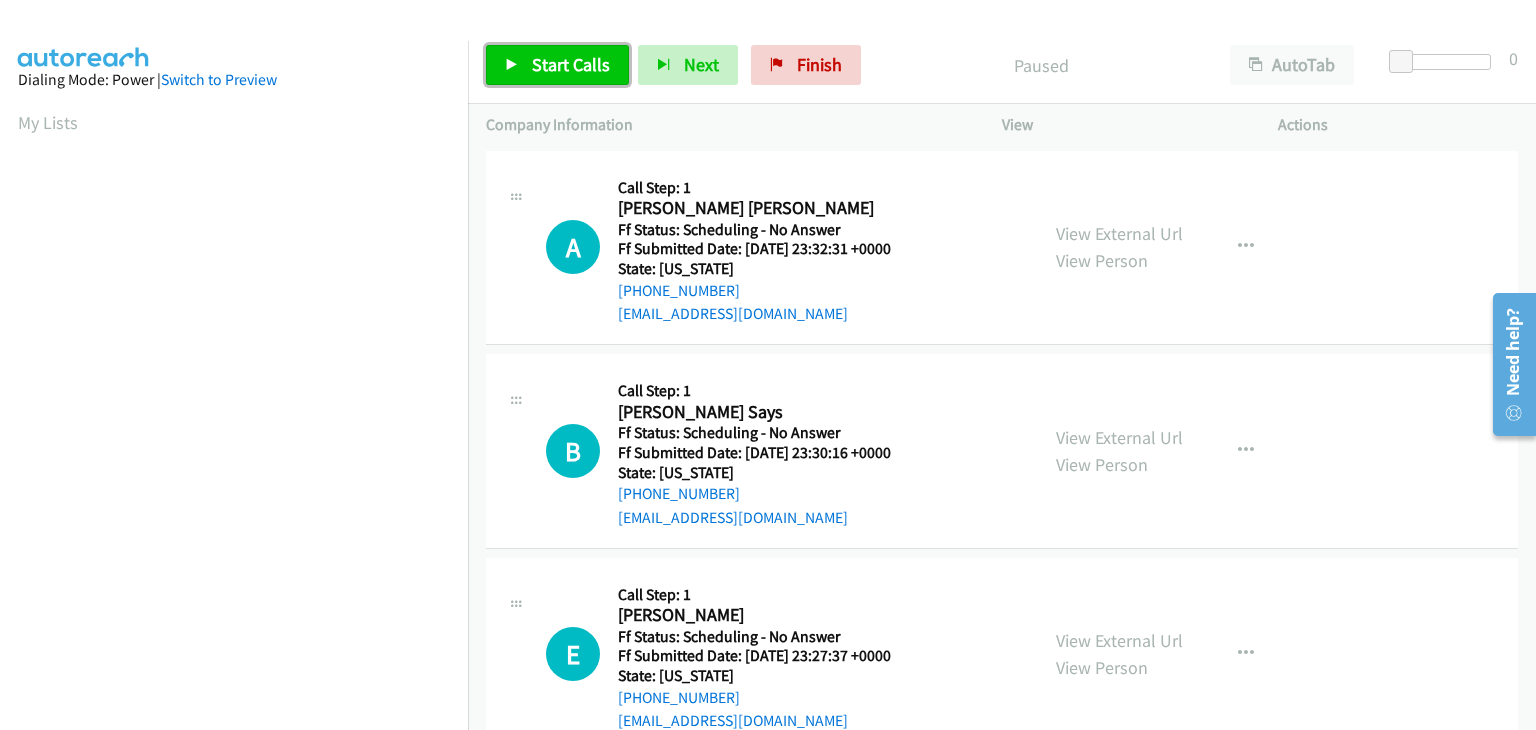 click on "Start Calls" at bounding box center (571, 64) 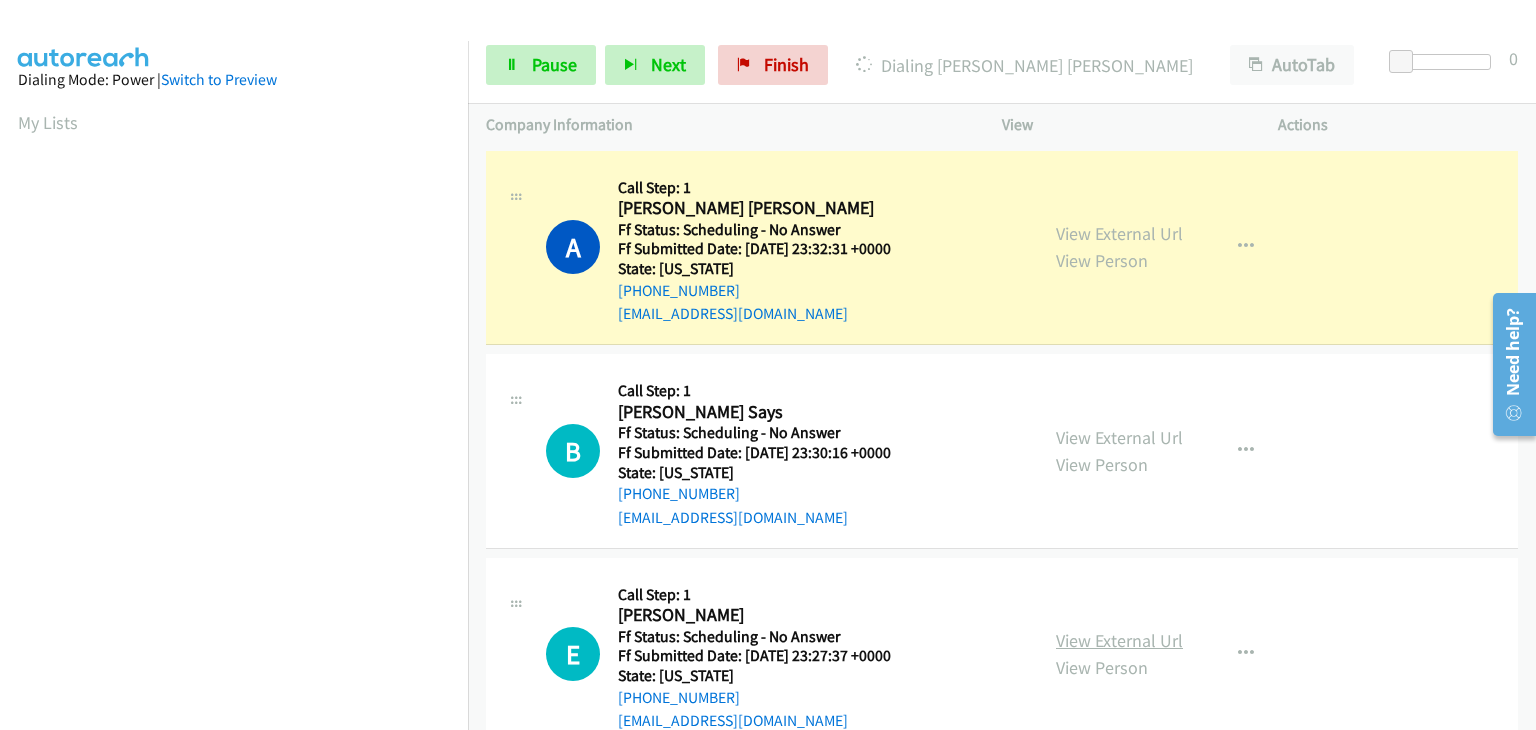 click on "View External Url" at bounding box center [1119, 640] 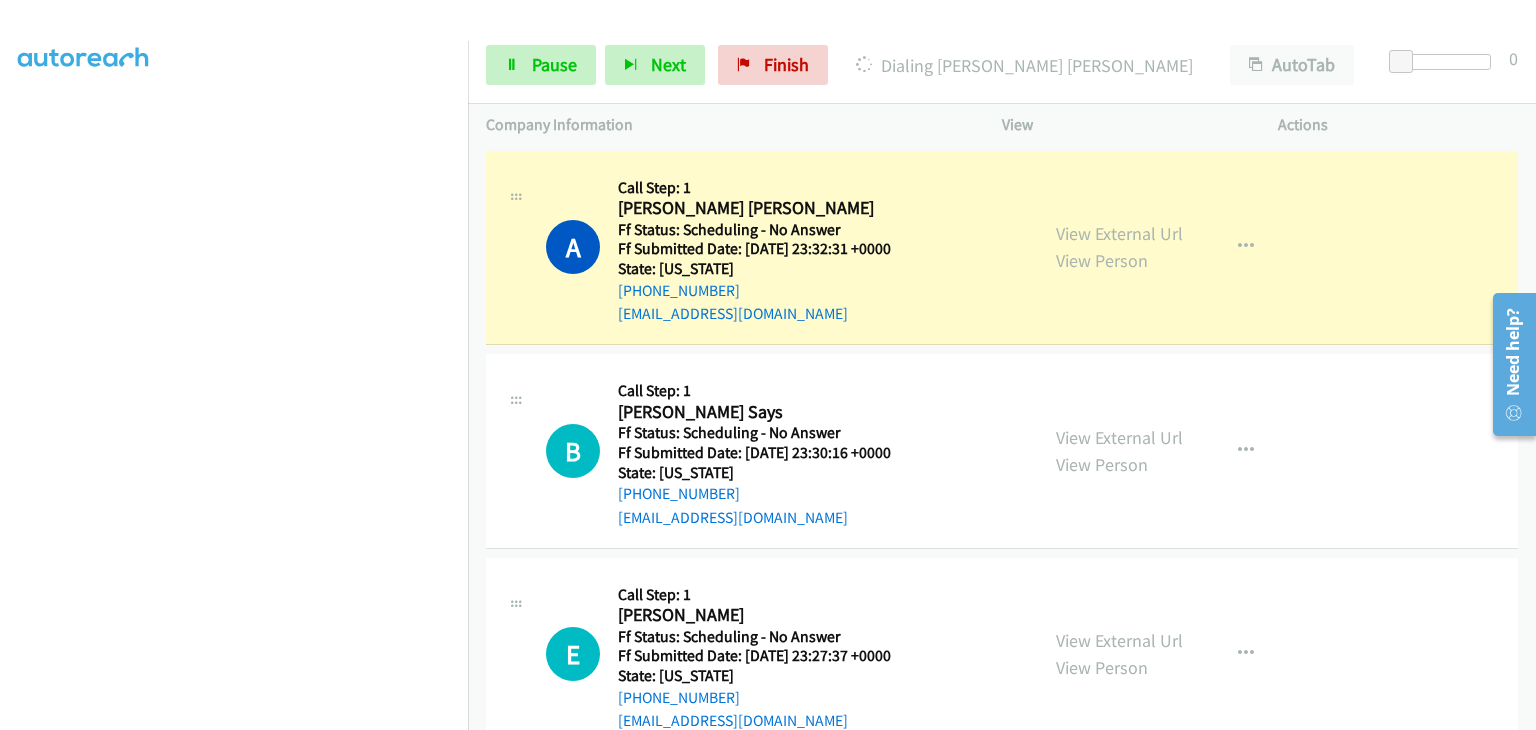 scroll, scrollTop: 392, scrollLeft: 0, axis: vertical 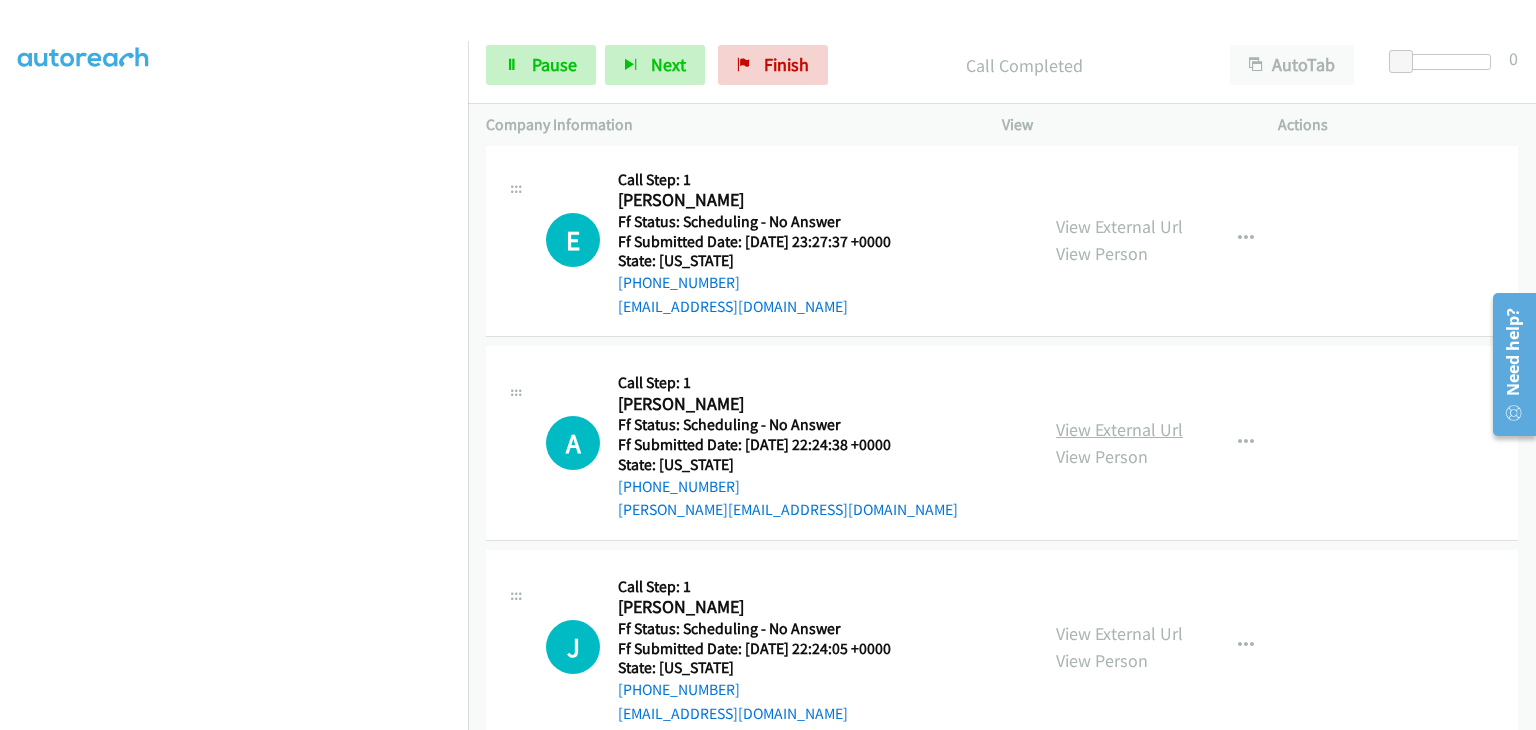 click on "View External Url" at bounding box center [1119, 429] 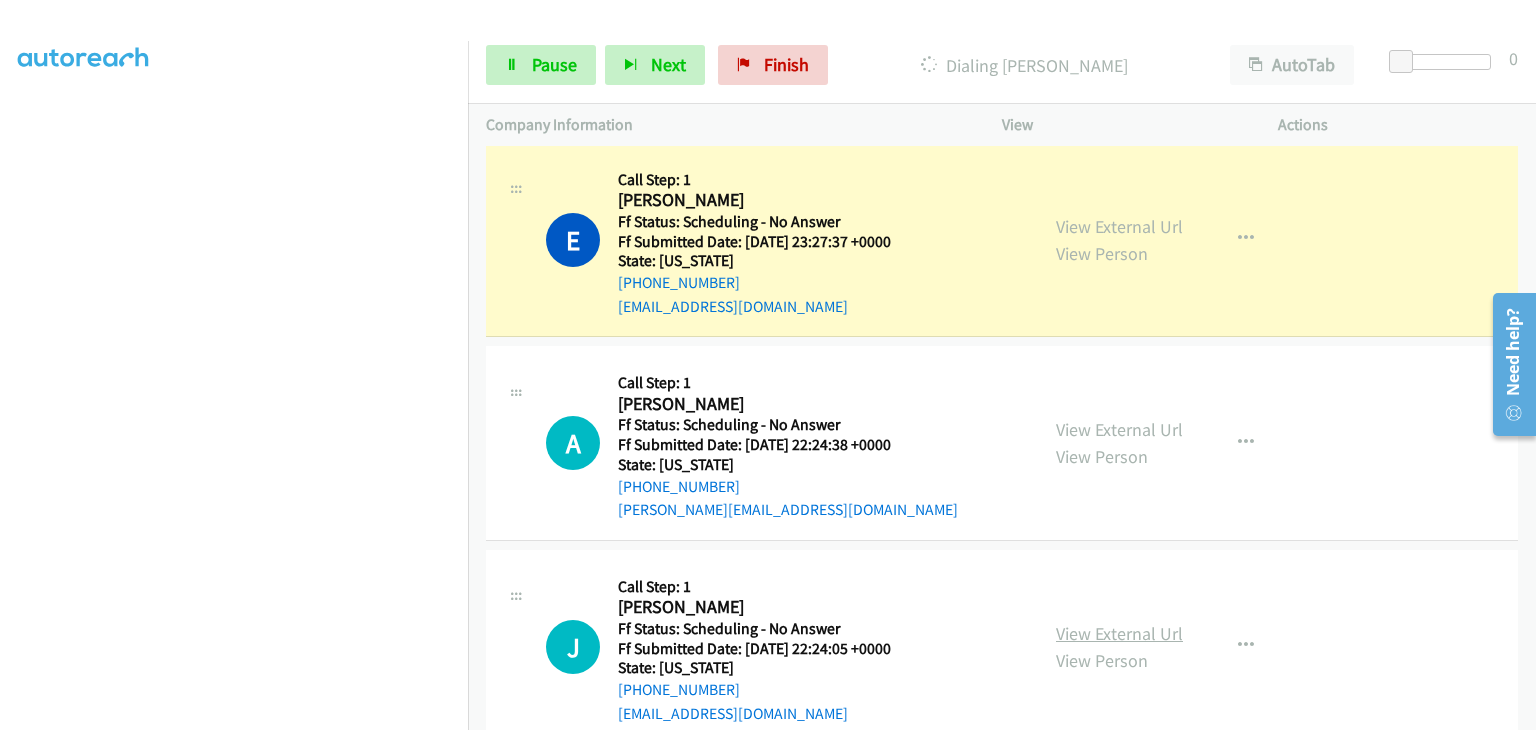 click on "View External Url" at bounding box center (1119, 633) 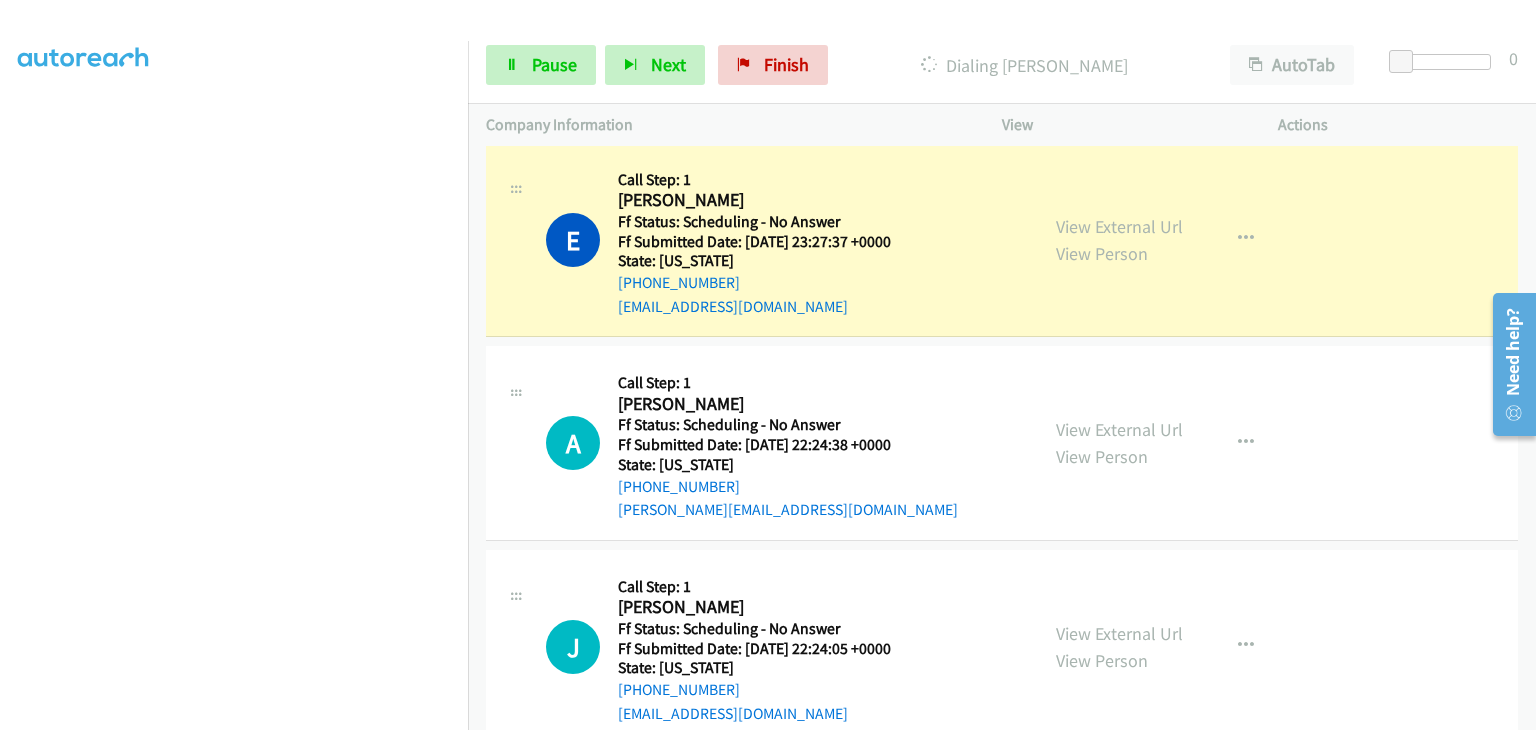 scroll, scrollTop: 392, scrollLeft: 0, axis: vertical 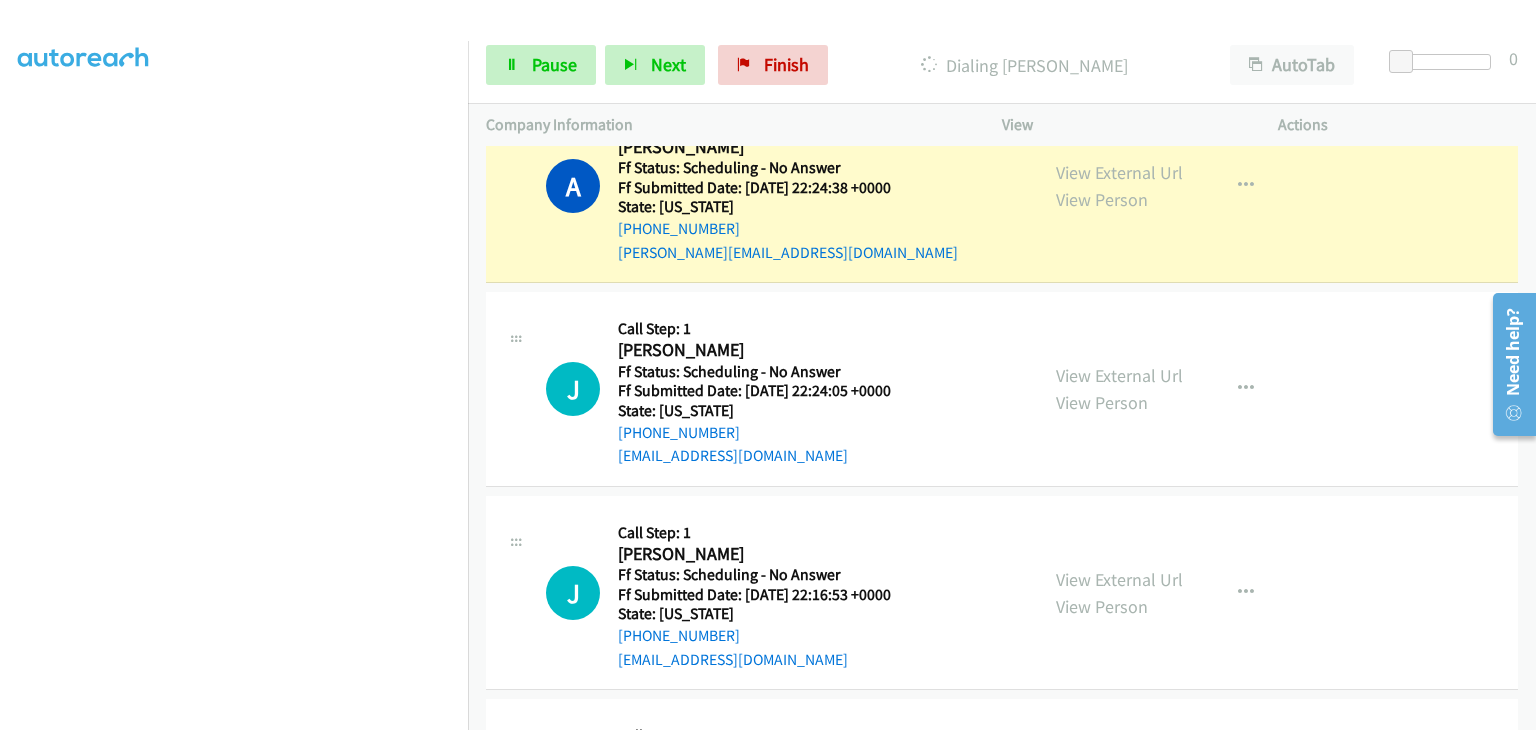click on "View External Url
View Person
View External Url
Email
Schedule/Manage Callback
Skip Call
Add to do not call list" at bounding box center (1185, 593) 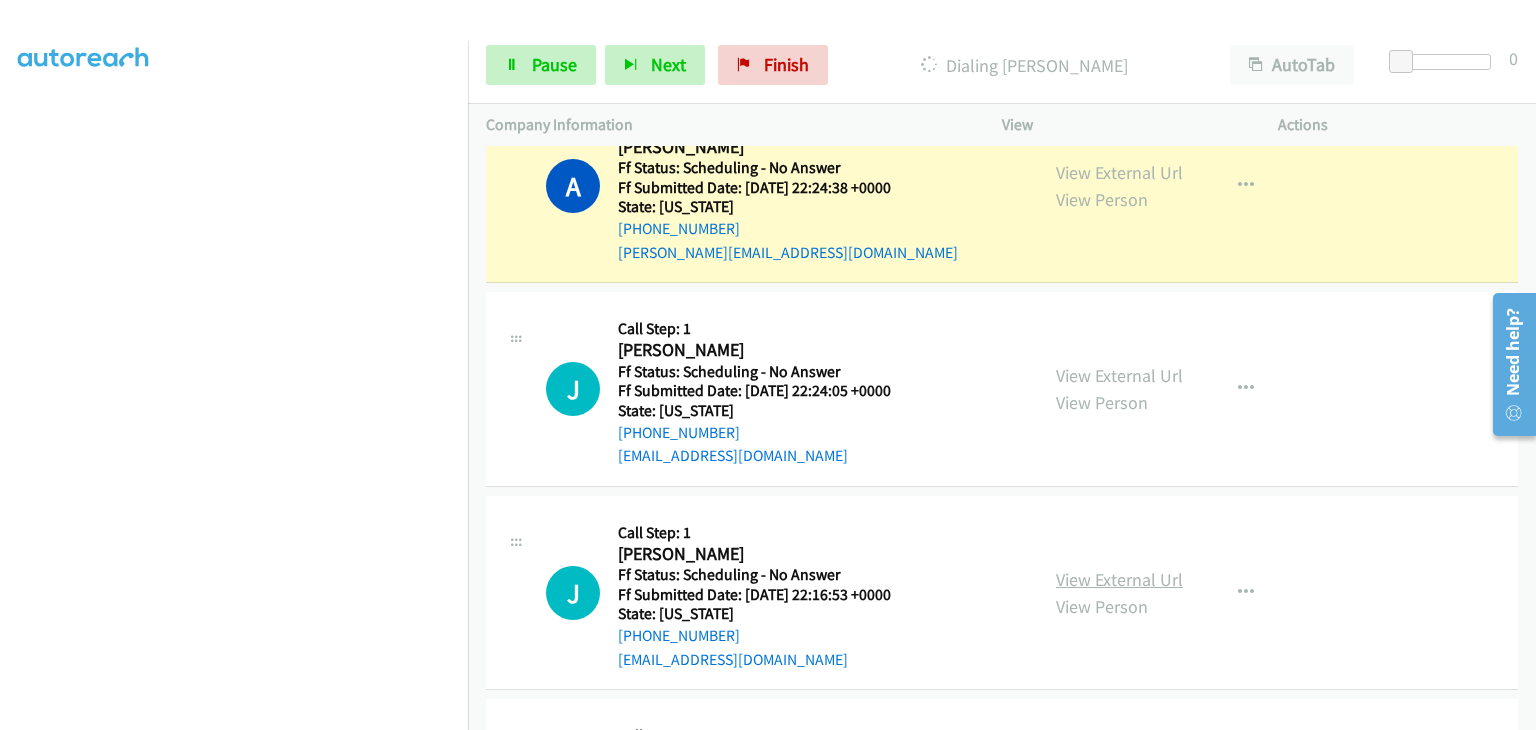 click on "View External Url" at bounding box center (1119, 579) 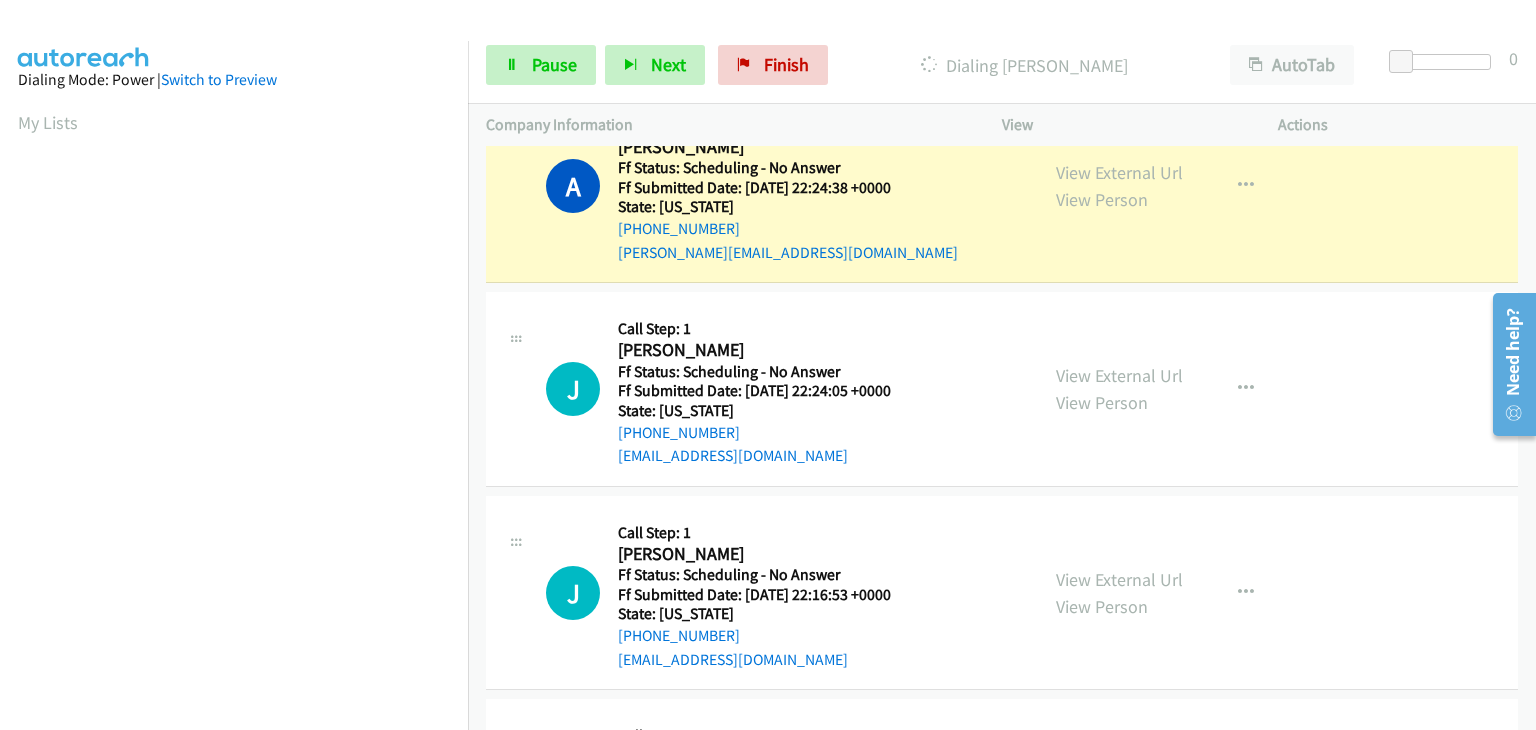 scroll, scrollTop: 392, scrollLeft: 0, axis: vertical 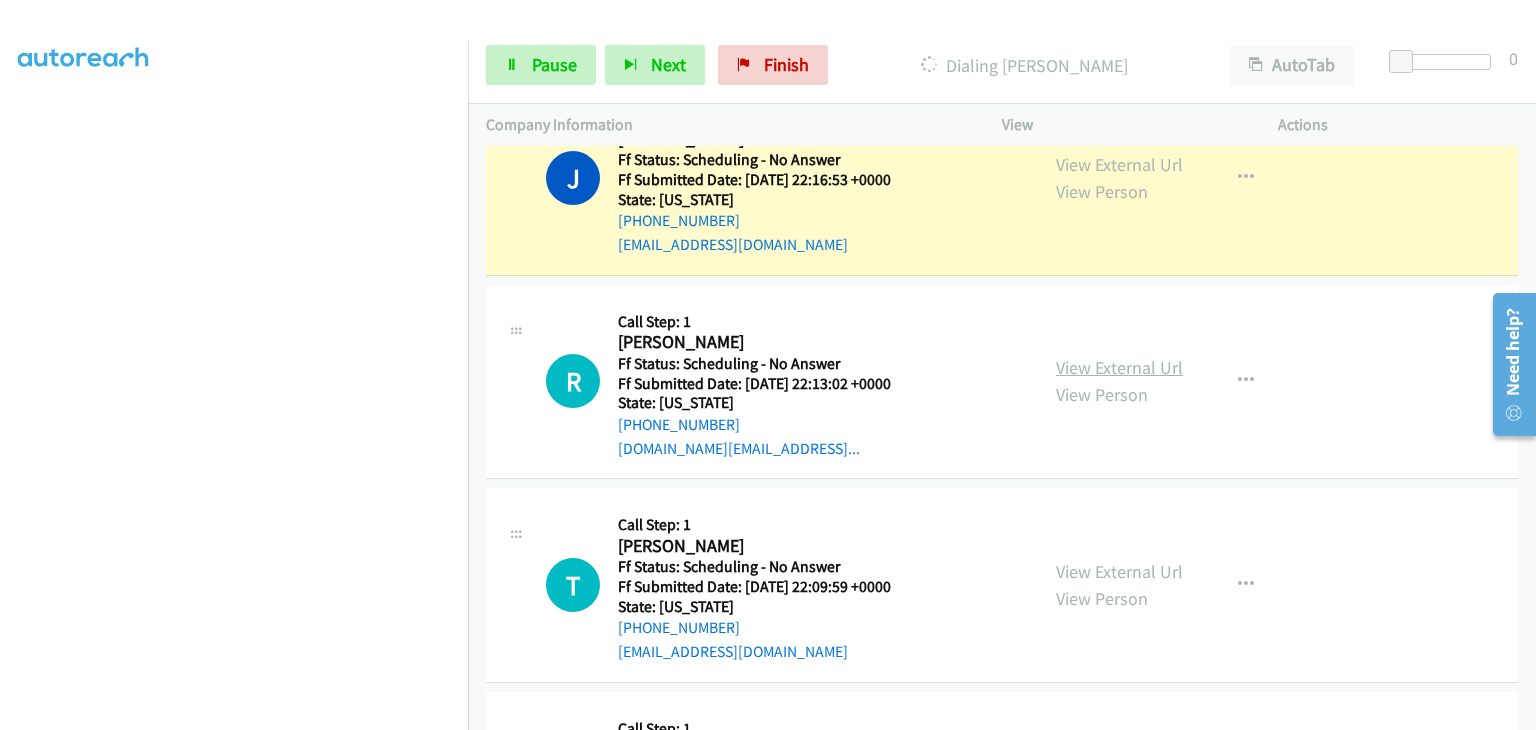click on "View External Url" at bounding box center (1119, 367) 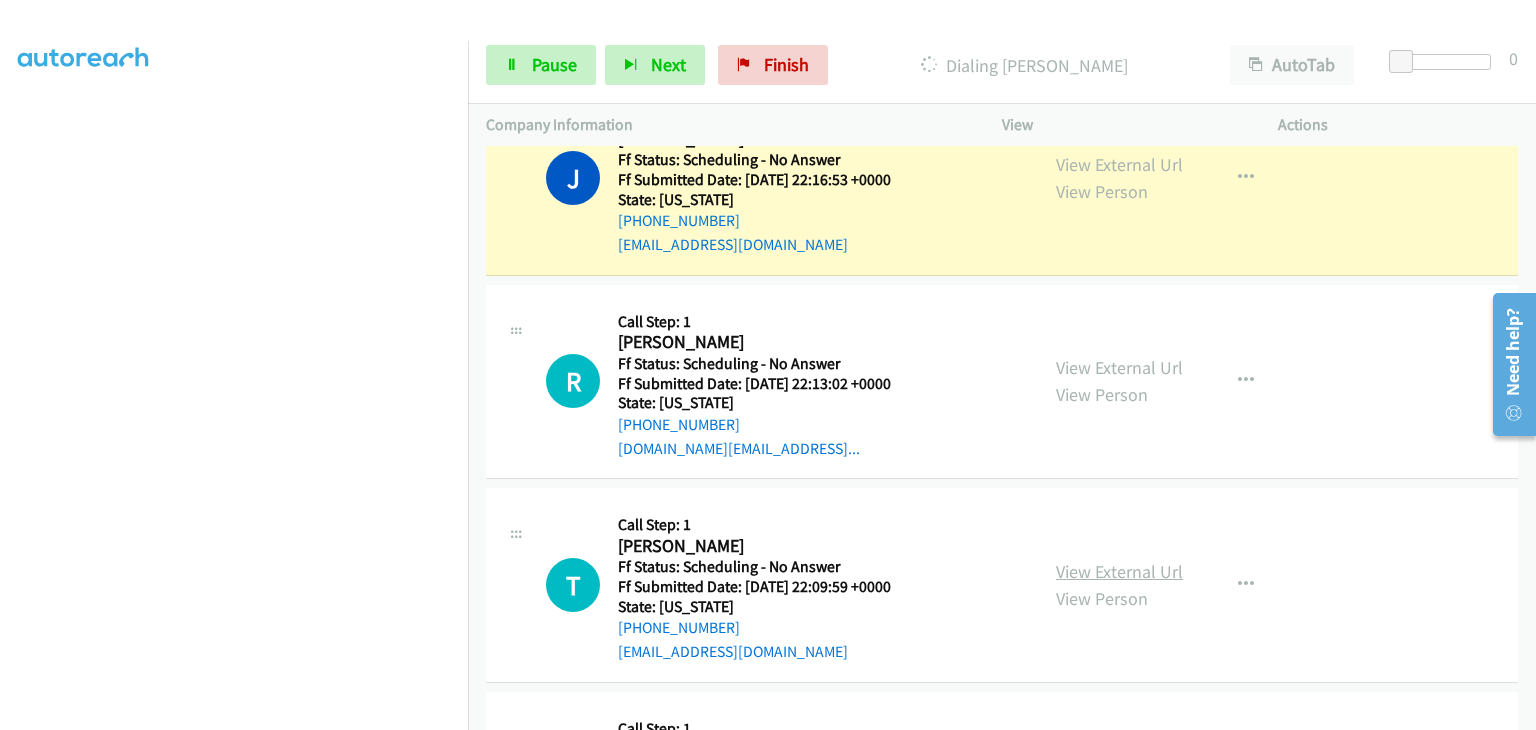 click on "View External Url" at bounding box center [1119, 571] 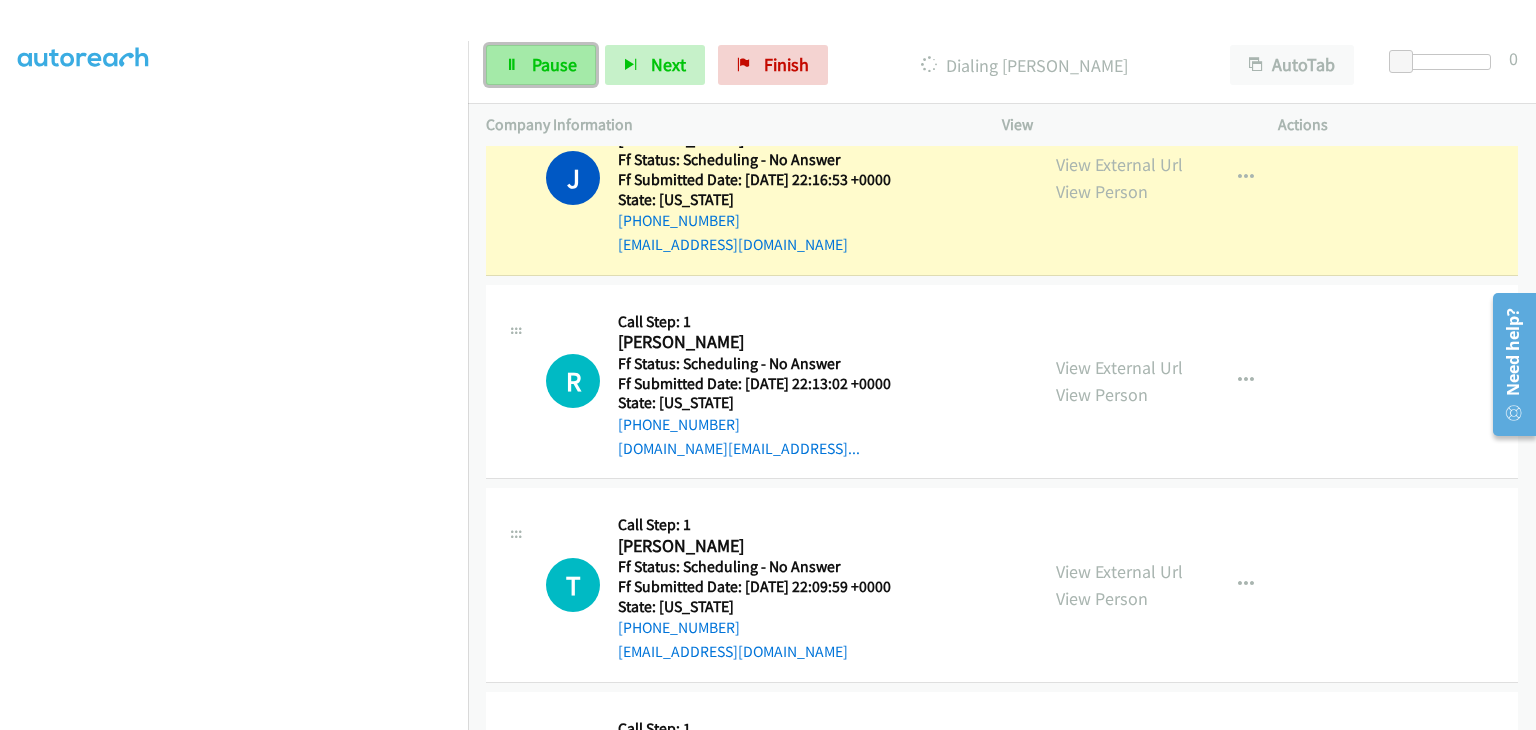 click on "Pause" at bounding box center [541, 65] 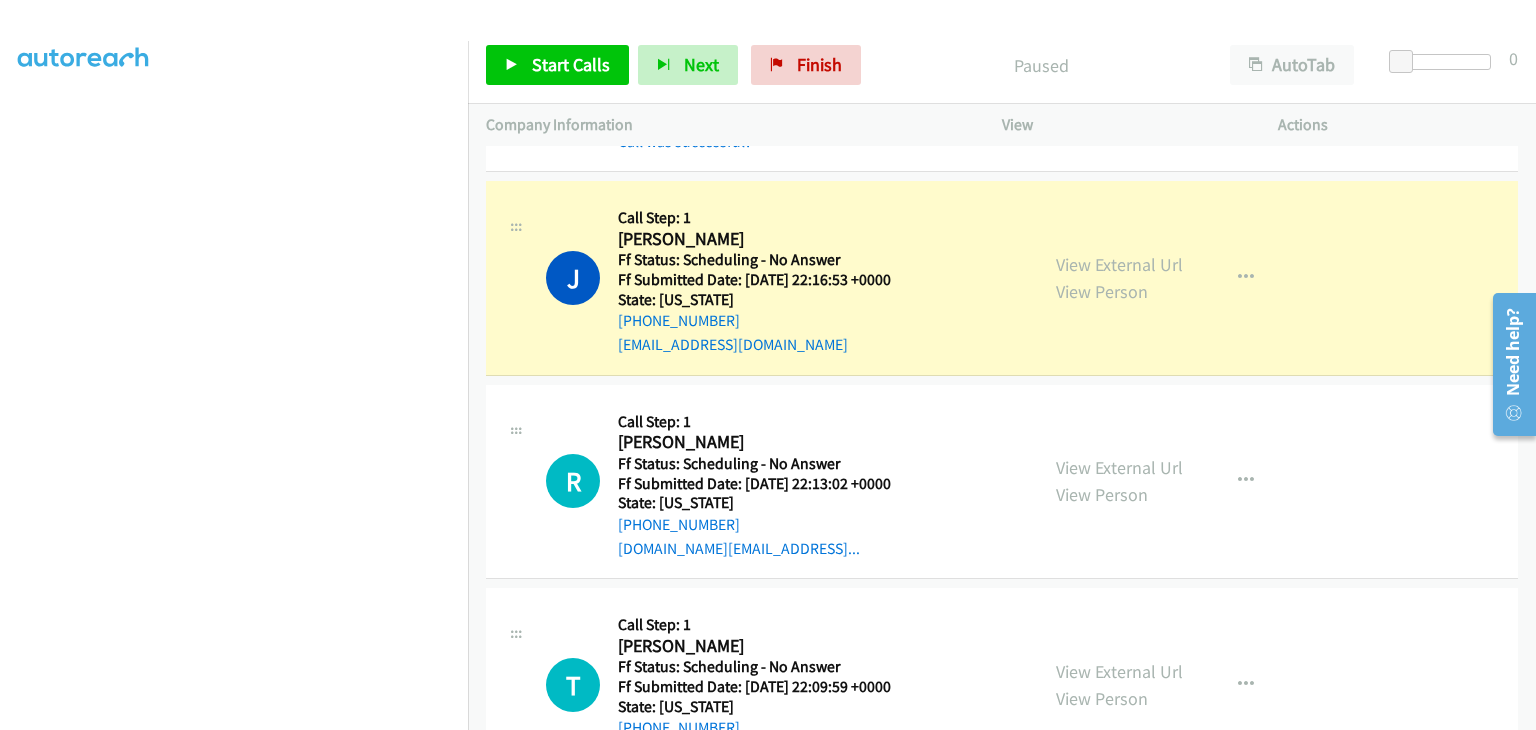 scroll, scrollTop: 1200, scrollLeft: 0, axis: vertical 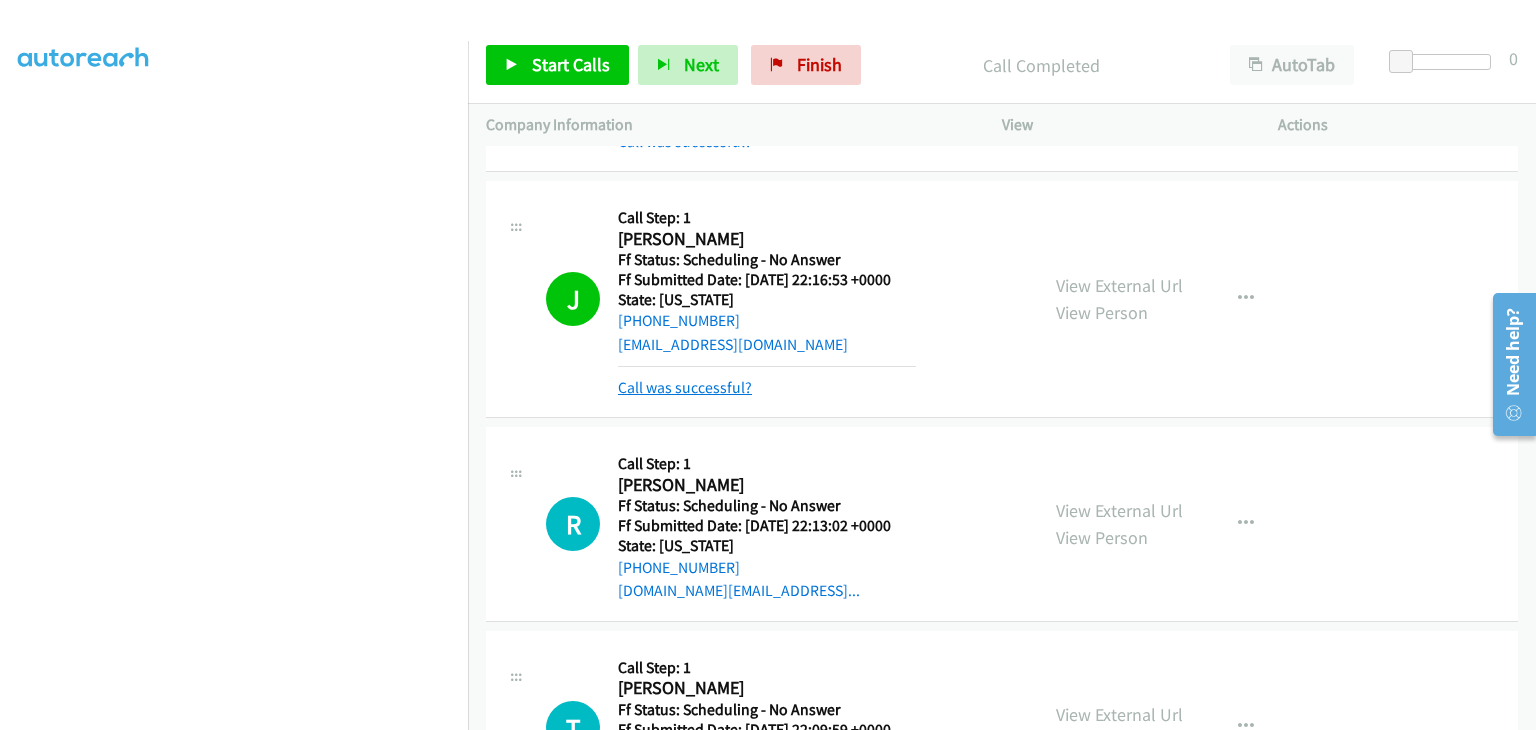 click on "Call was successful?" at bounding box center (685, 387) 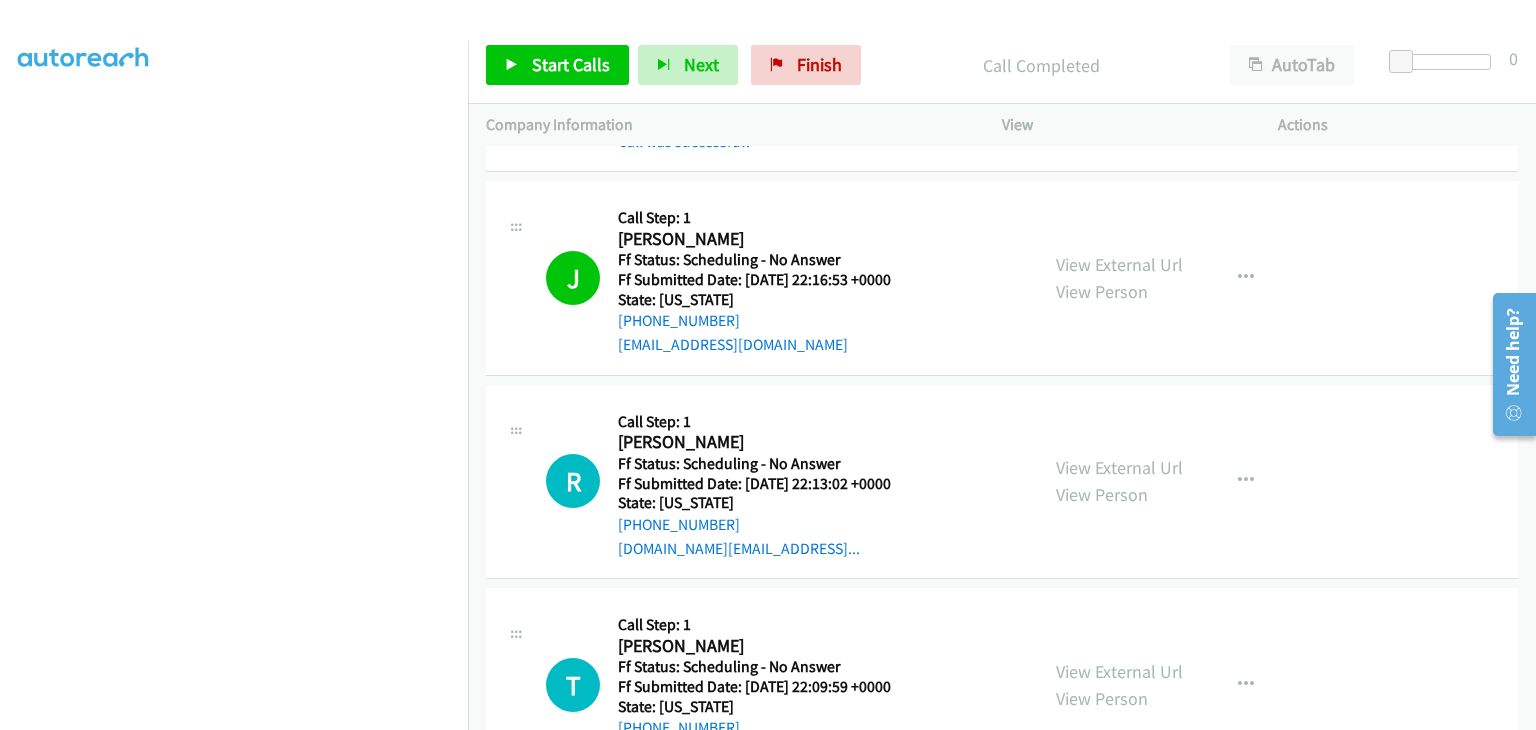 scroll, scrollTop: 800, scrollLeft: 0, axis: vertical 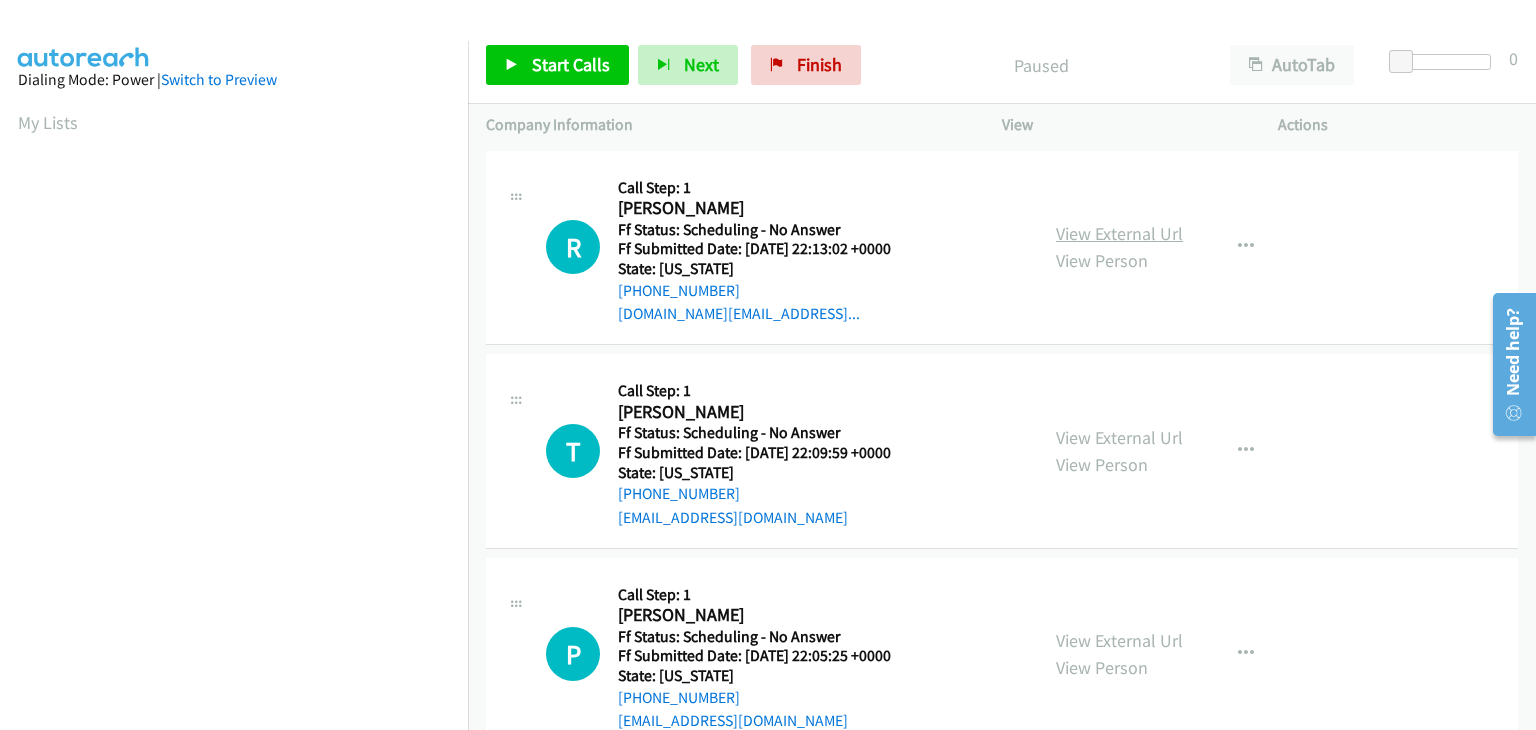 click on "View External Url" at bounding box center [1119, 233] 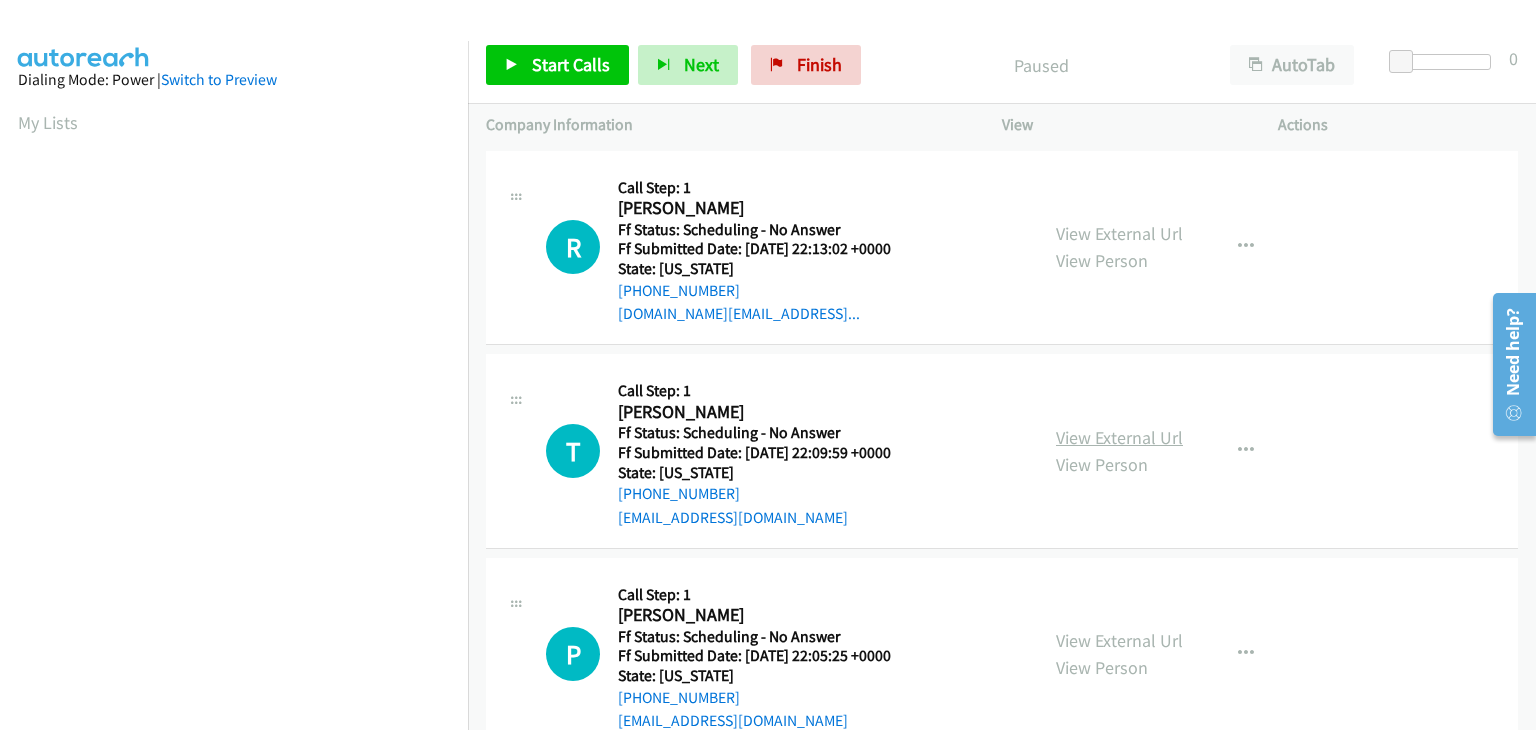 click on "View External Url" at bounding box center [1119, 437] 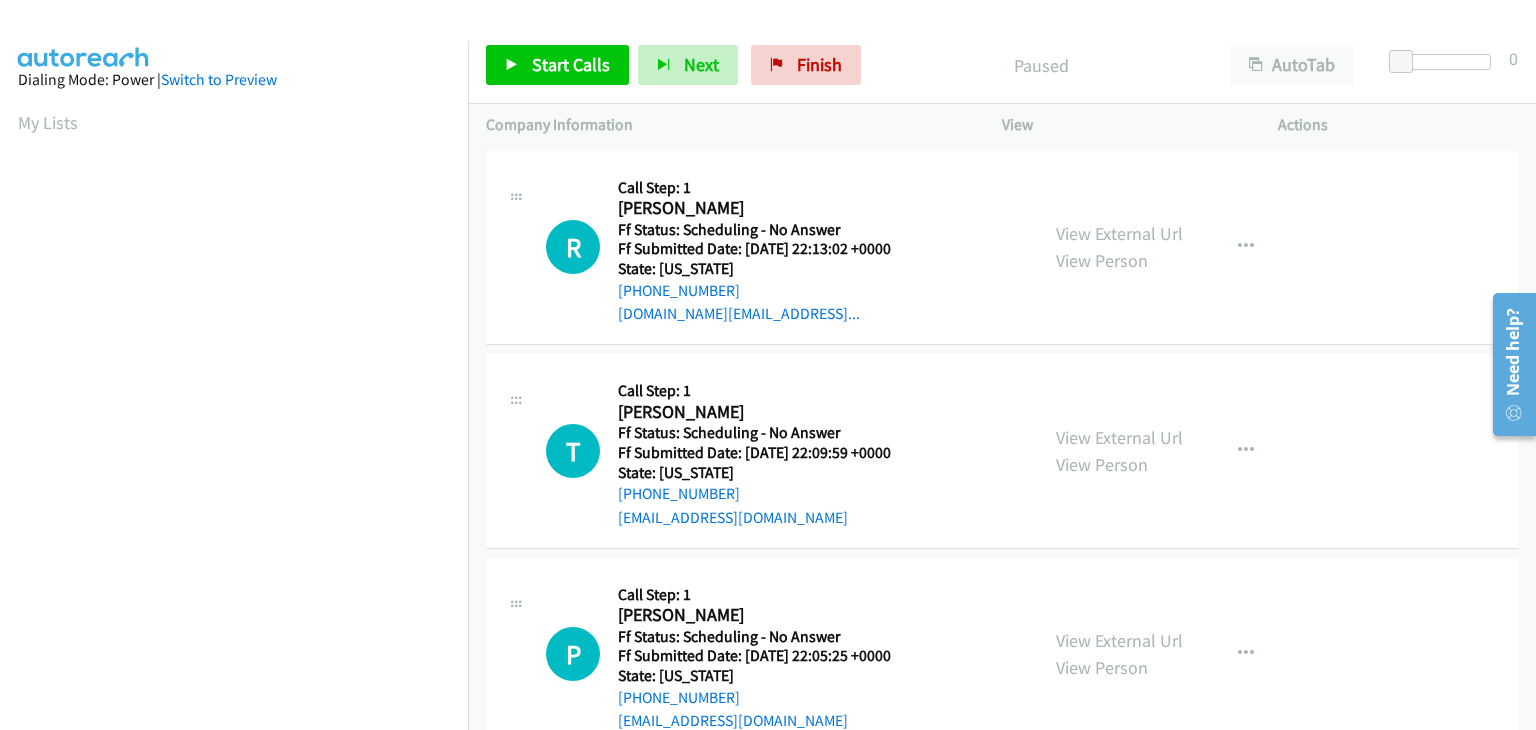 click on "View External Url
View Person
View External Url
Email
Schedule/Manage Callback
Skip Call
Add to do not call list" at bounding box center (1185, 655) 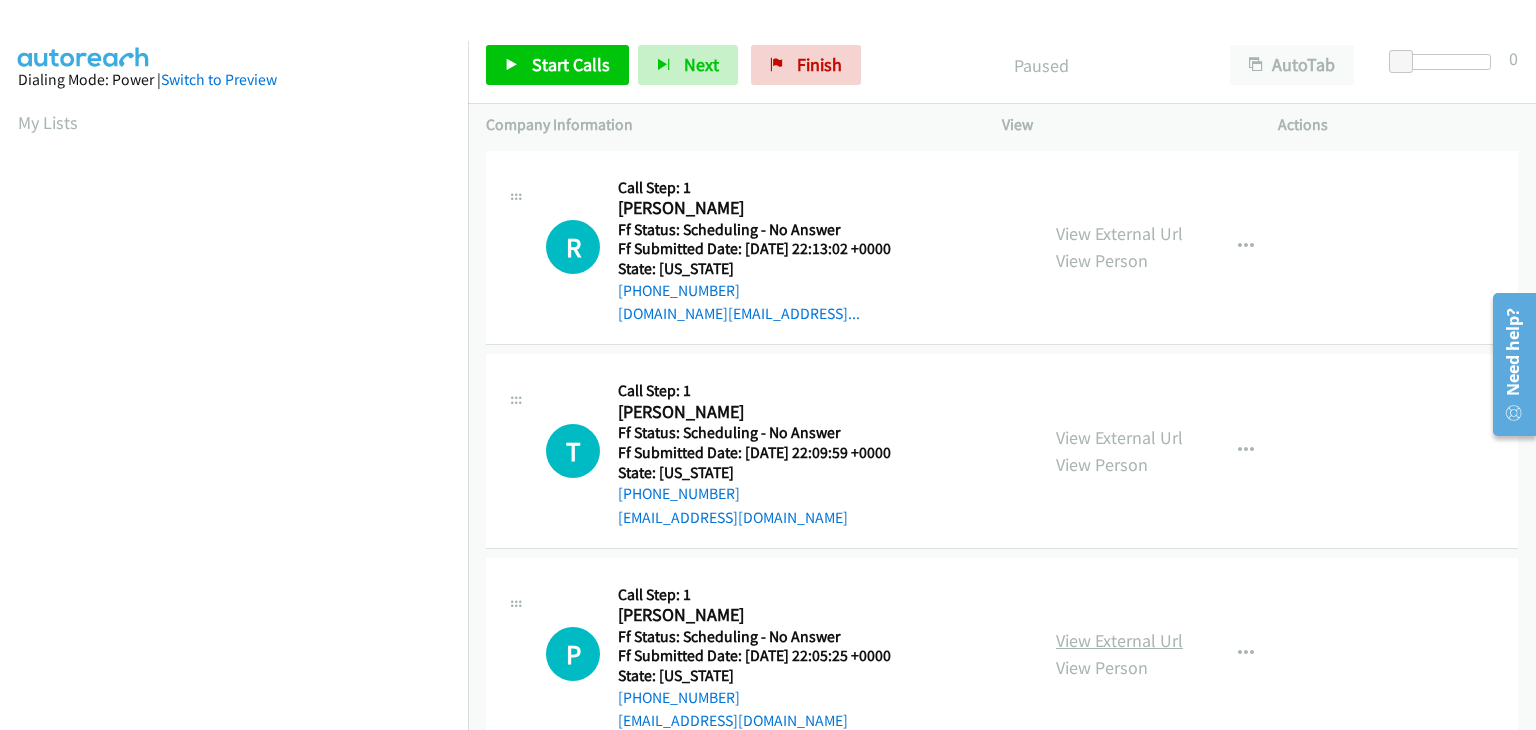 click on "View External Url" at bounding box center [1119, 640] 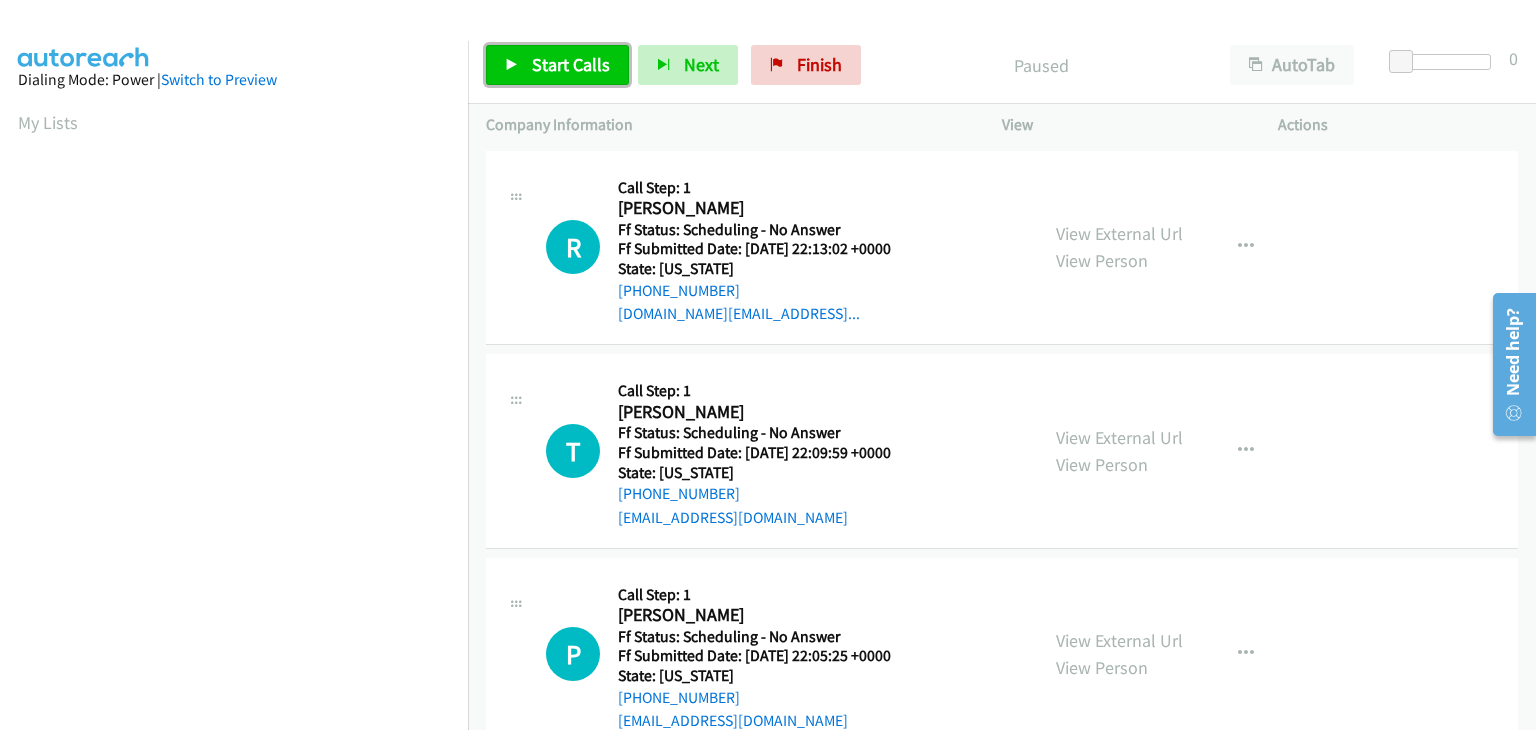 drag, startPoint x: 540, startPoint y: 72, endPoint x: 570, endPoint y: 80, distance: 31.04835 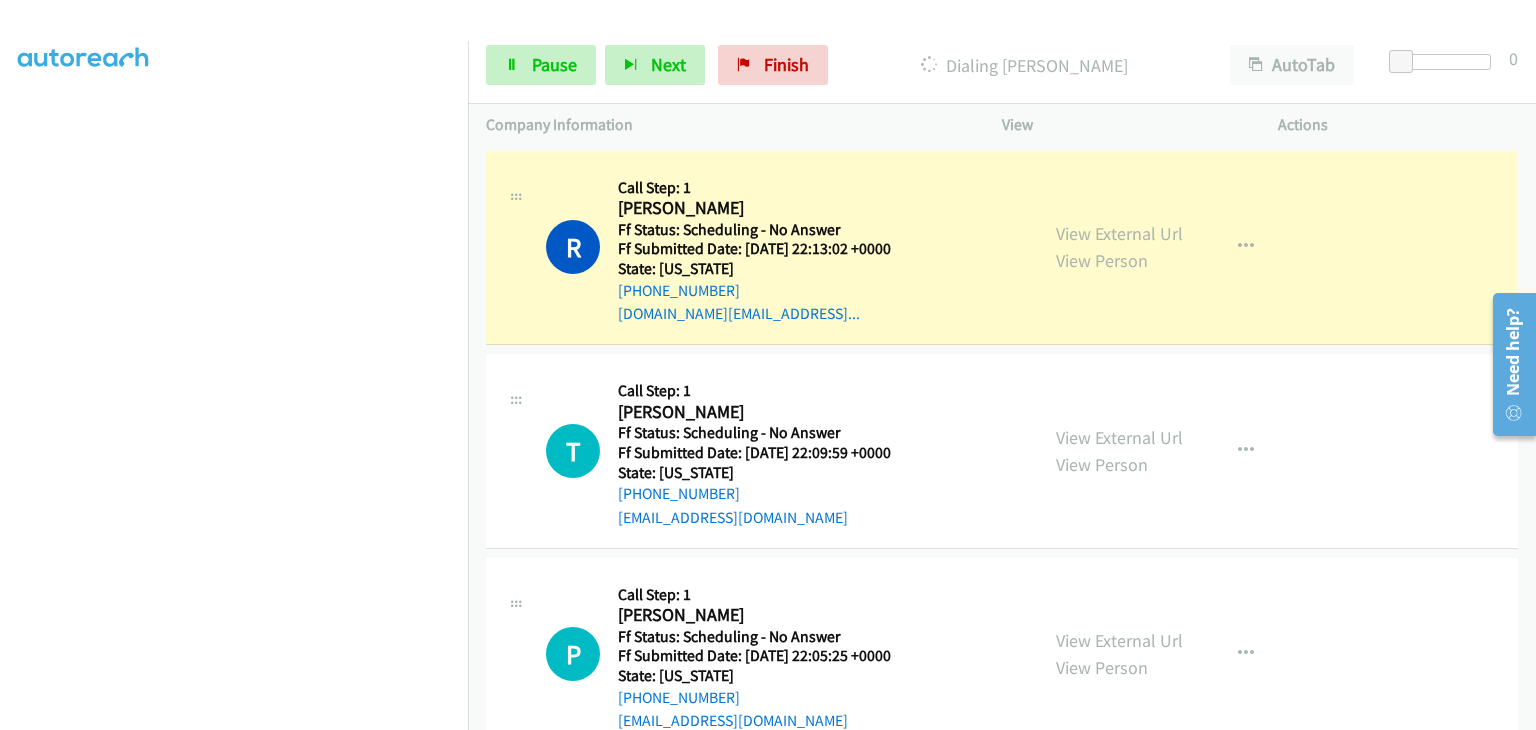 scroll, scrollTop: 392, scrollLeft: 0, axis: vertical 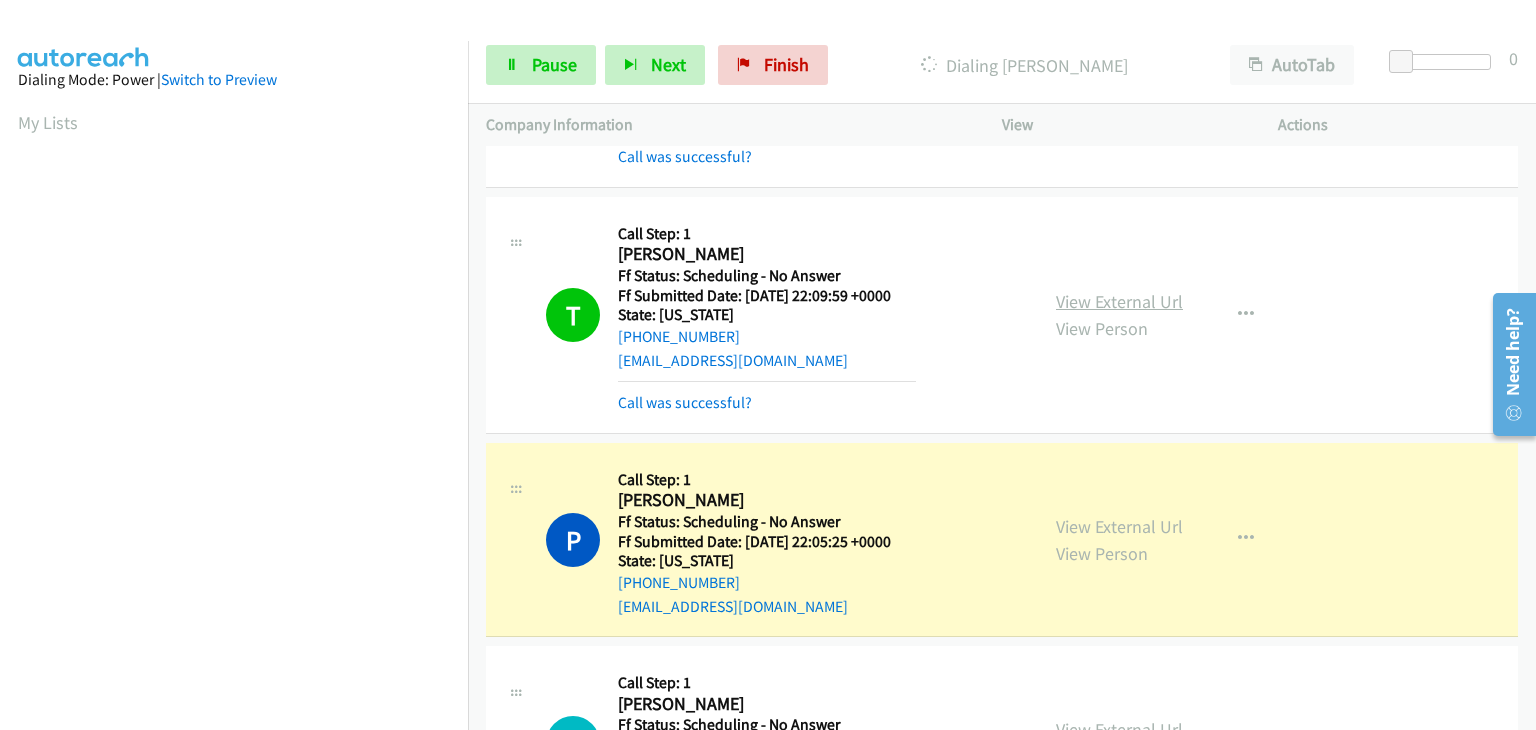 click on "View External Url" at bounding box center [1119, 301] 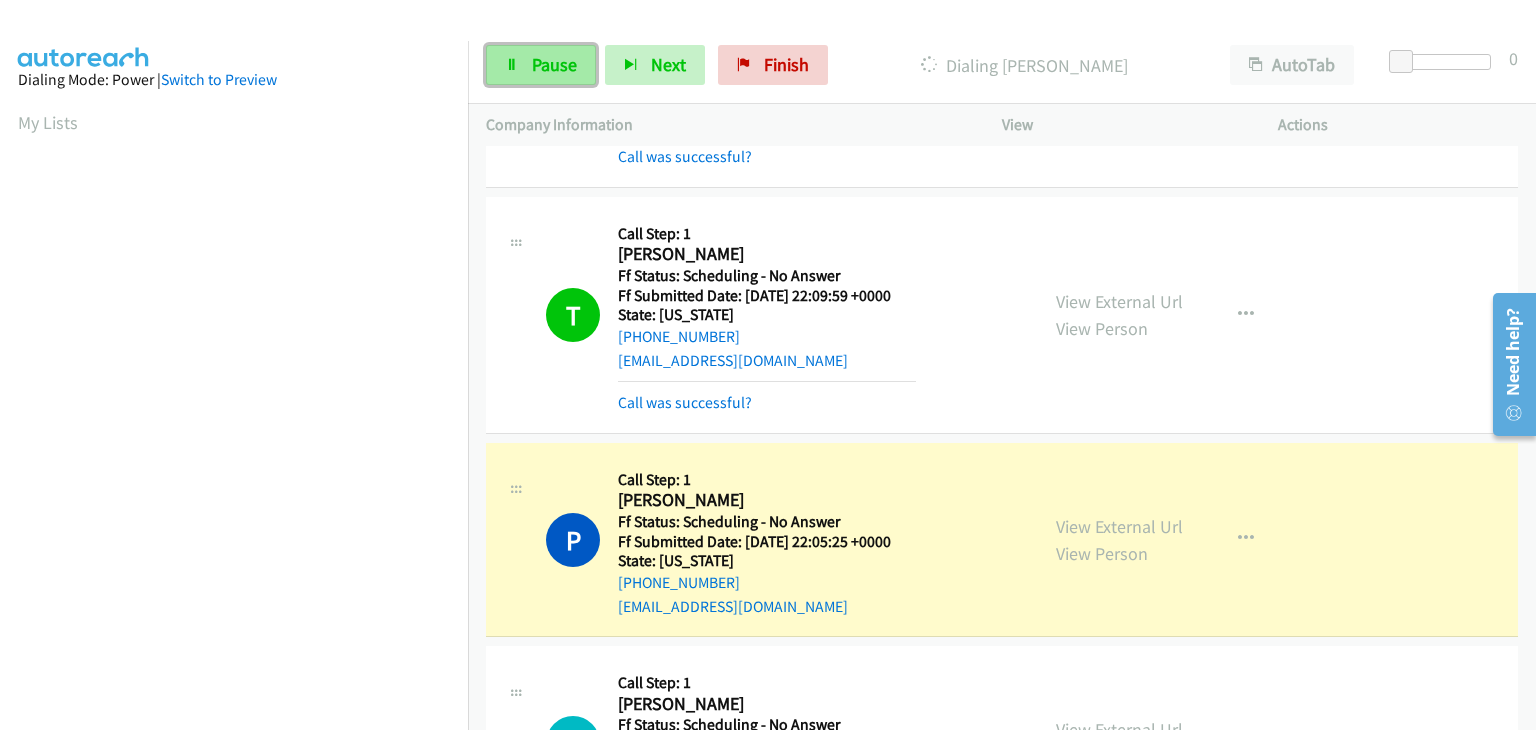 click on "Pause" at bounding box center (541, 65) 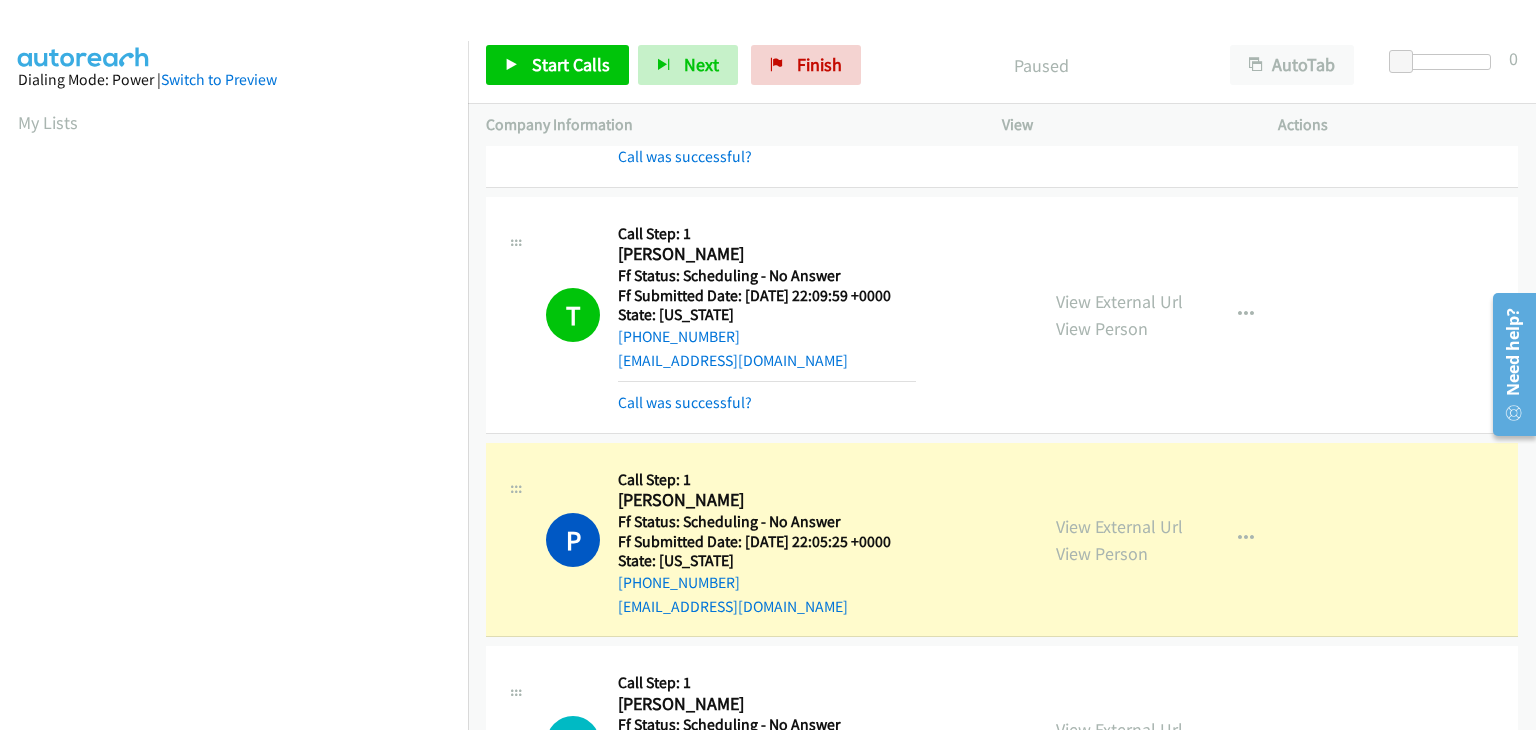 scroll, scrollTop: 392, scrollLeft: 0, axis: vertical 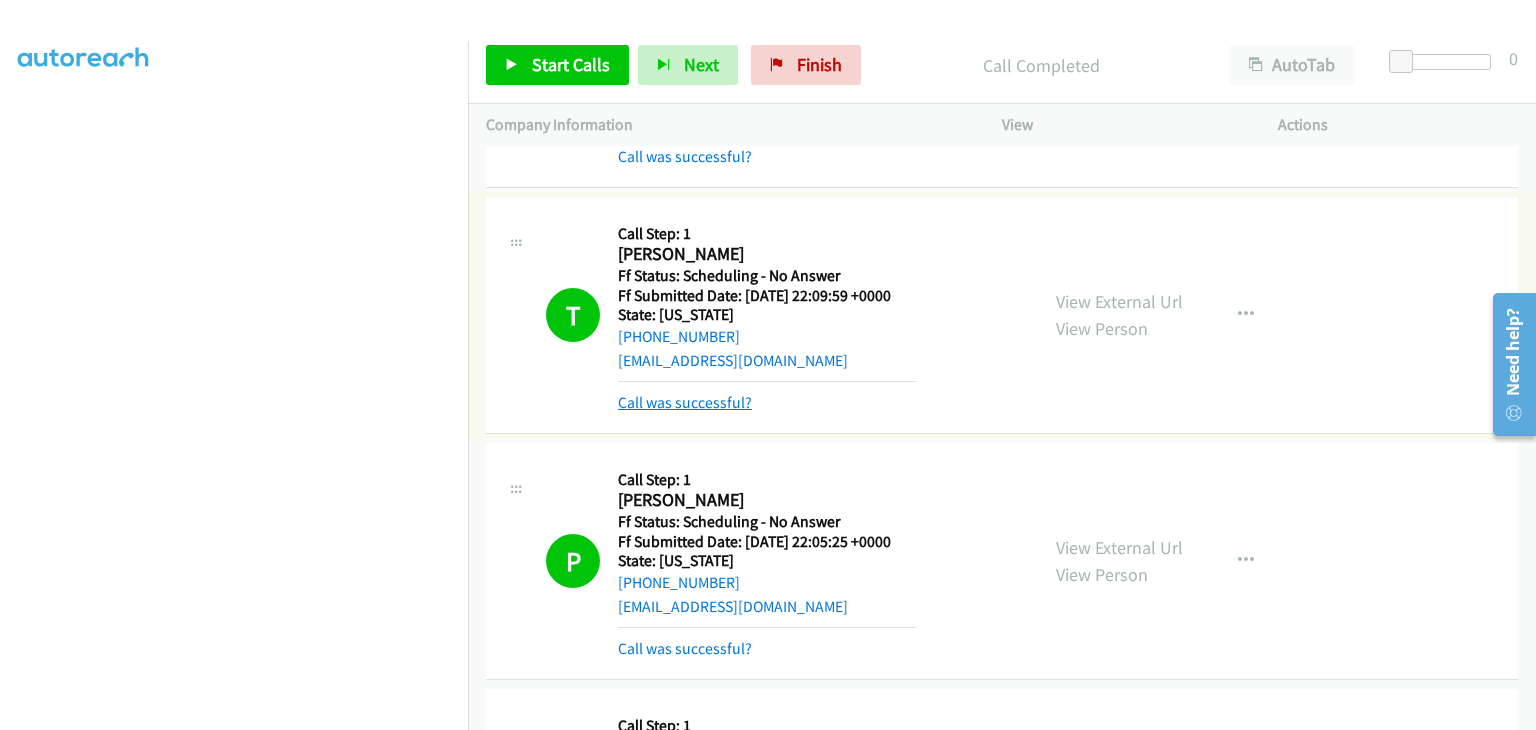 click on "Call was successful?" at bounding box center (685, 402) 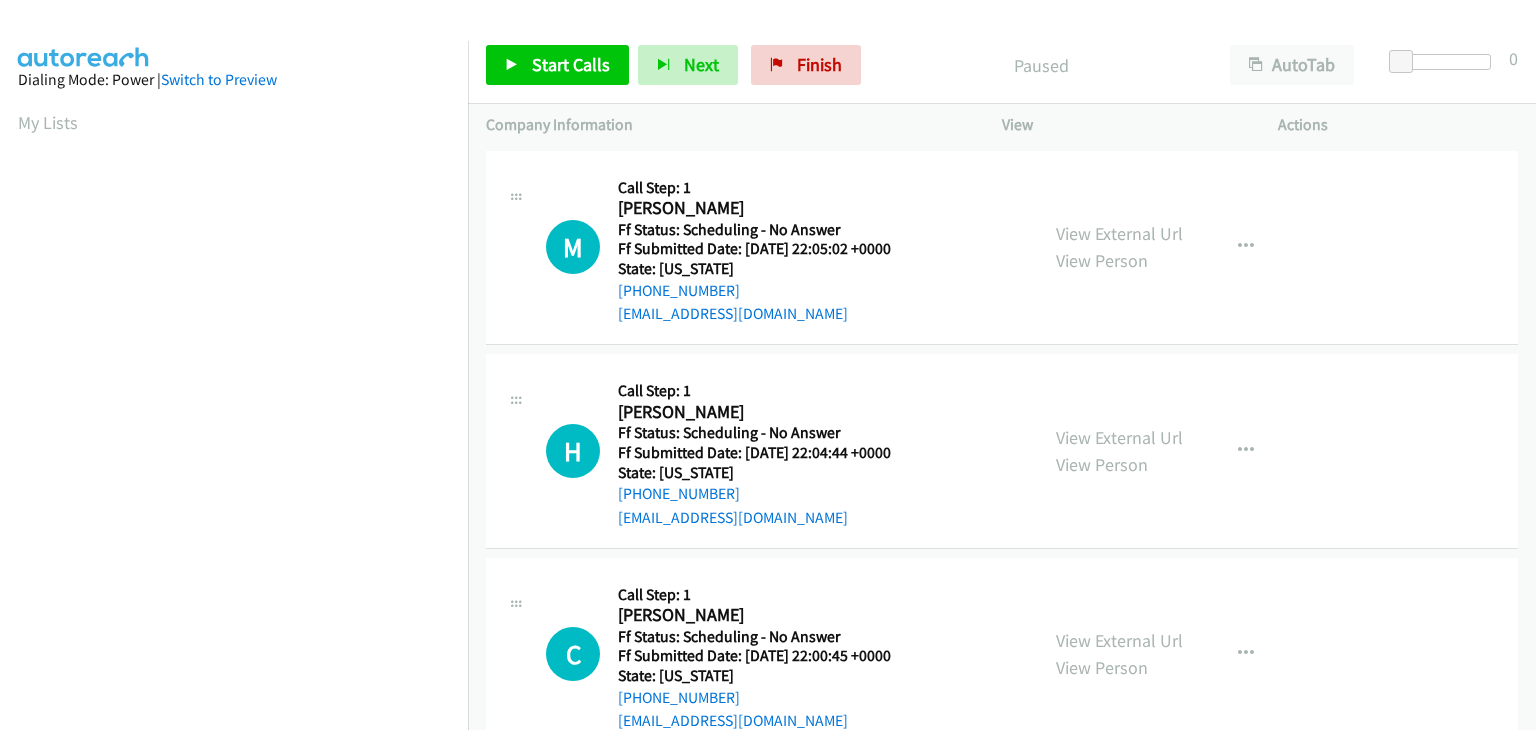 scroll, scrollTop: 0, scrollLeft: 0, axis: both 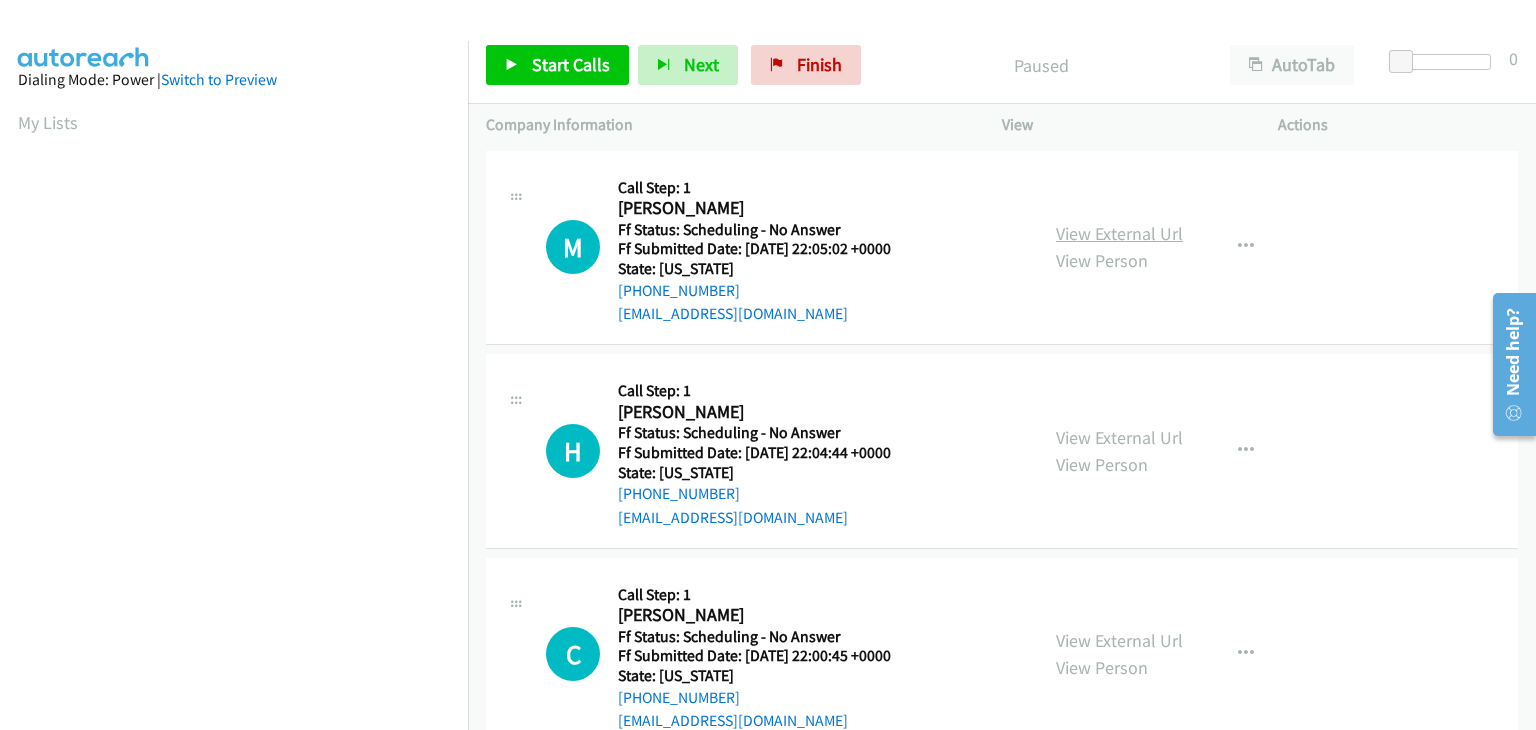 click on "View External Url" at bounding box center (1119, 233) 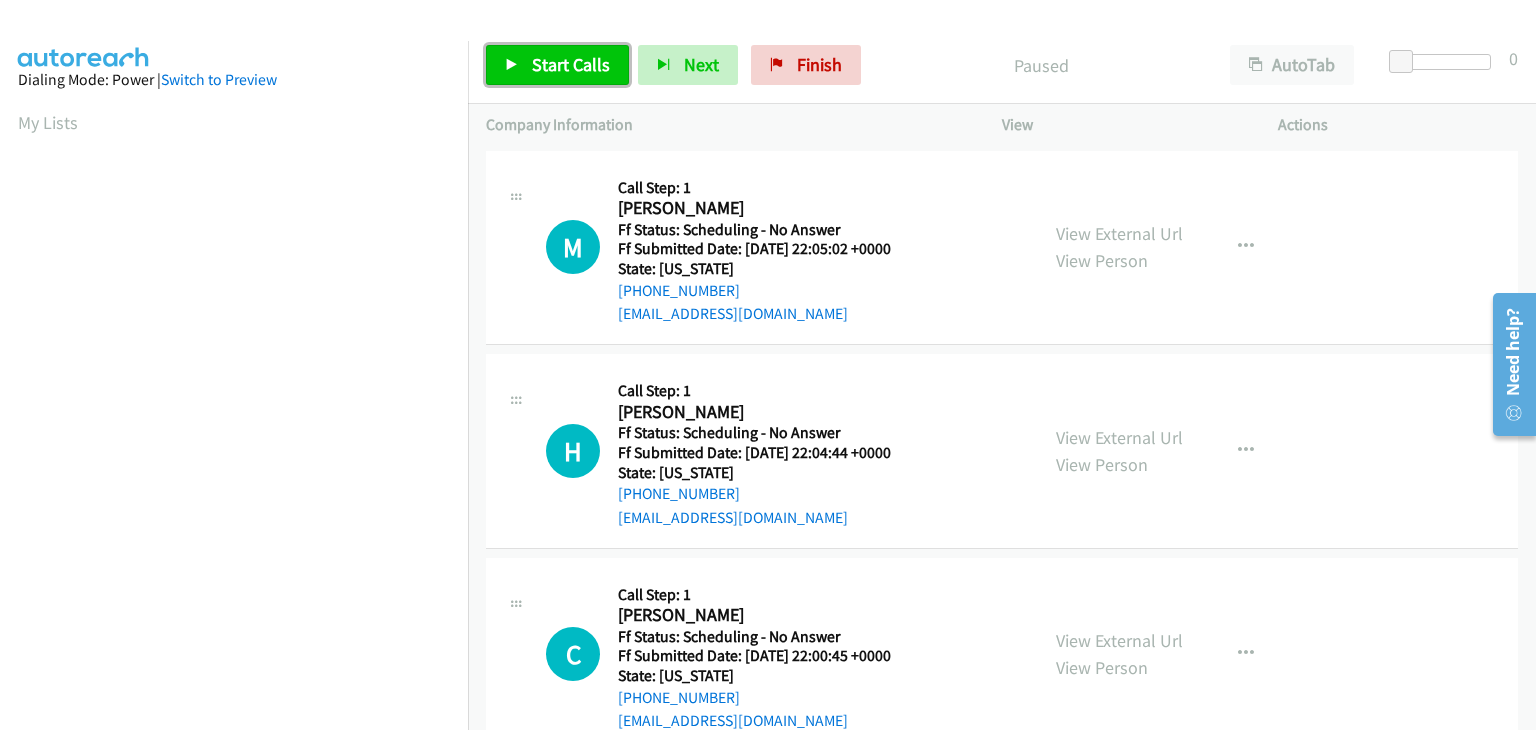 click on "Start Calls" at bounding box center [571, 64] 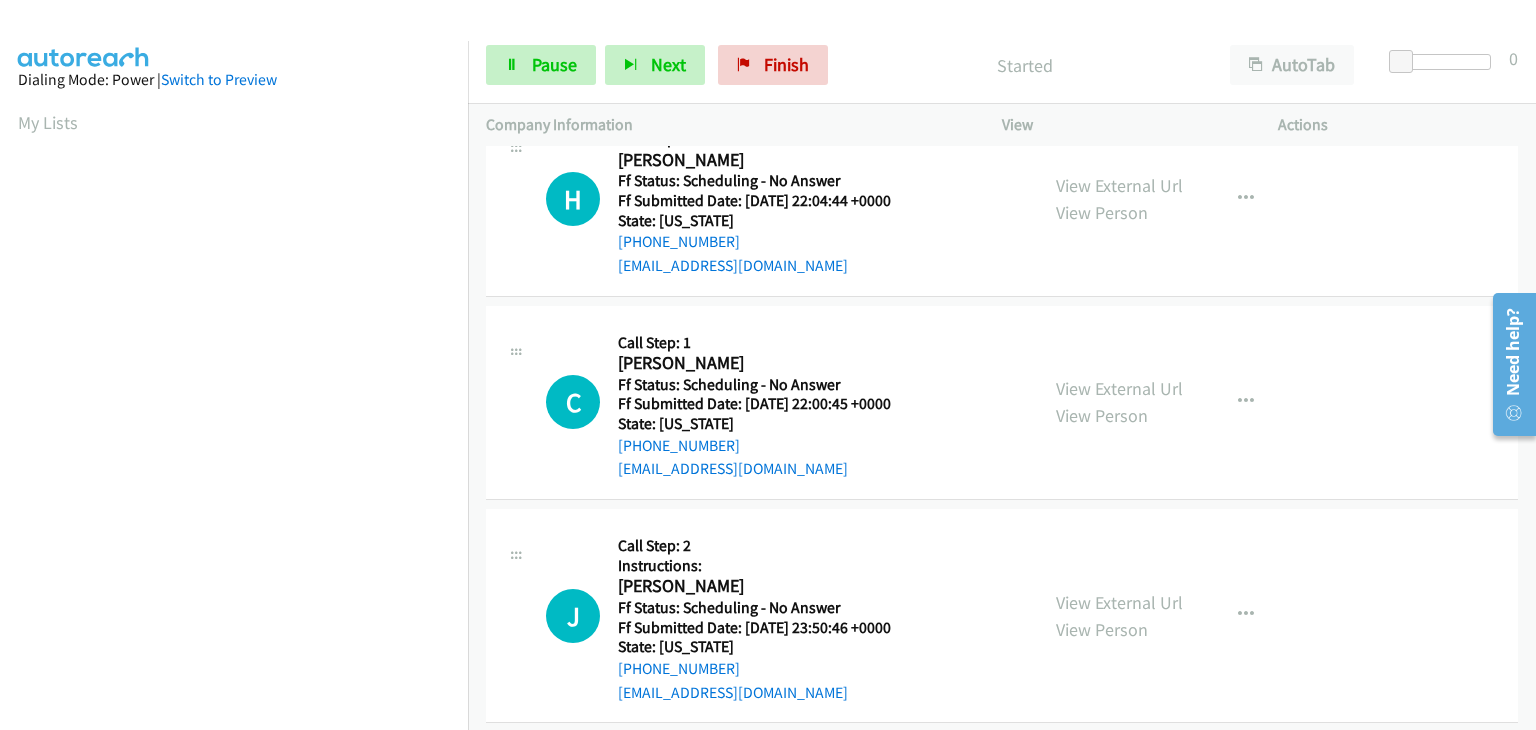 scroll, scrollTop: 0, scrollLeft: 0, axis: both 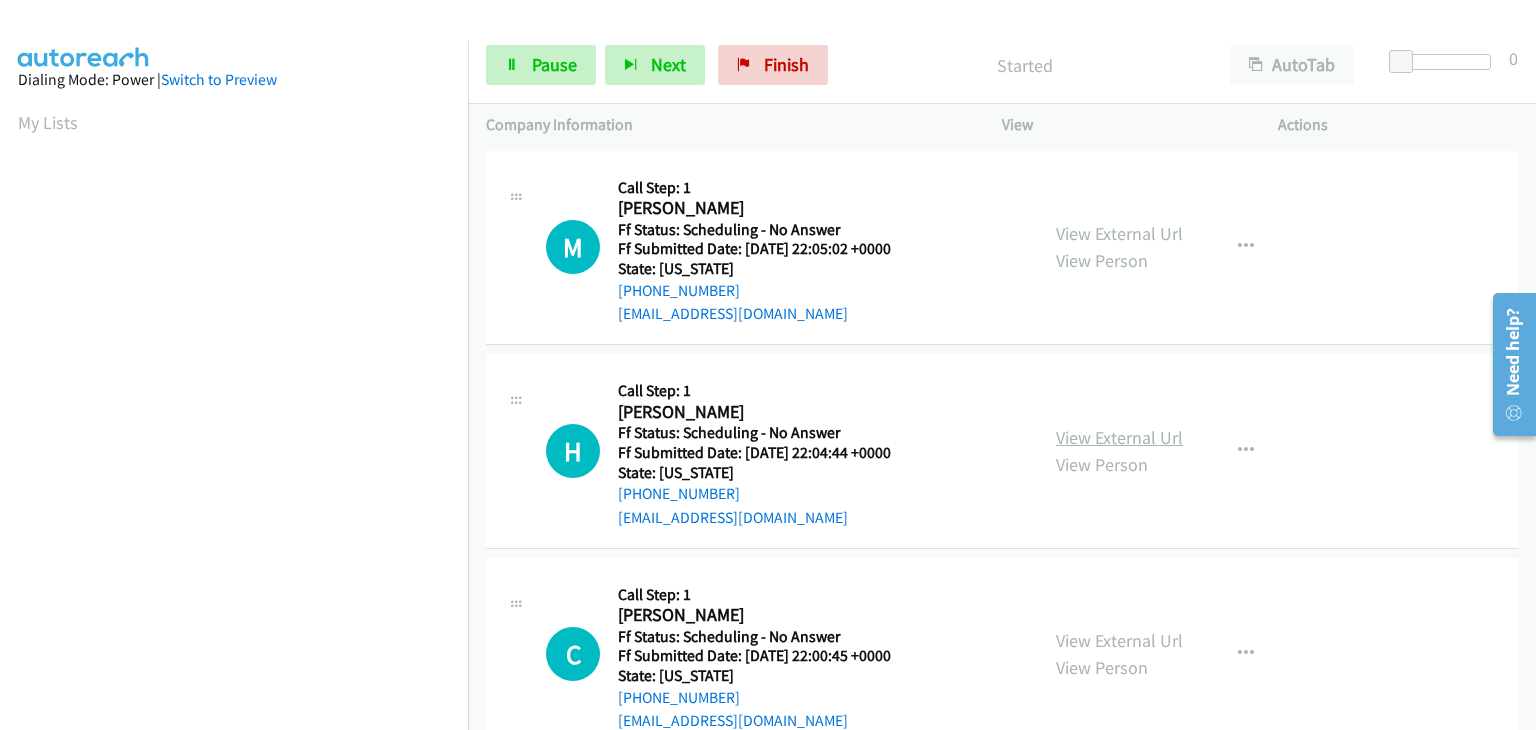 click on "View External Url" at bounding box center (1119, 437) 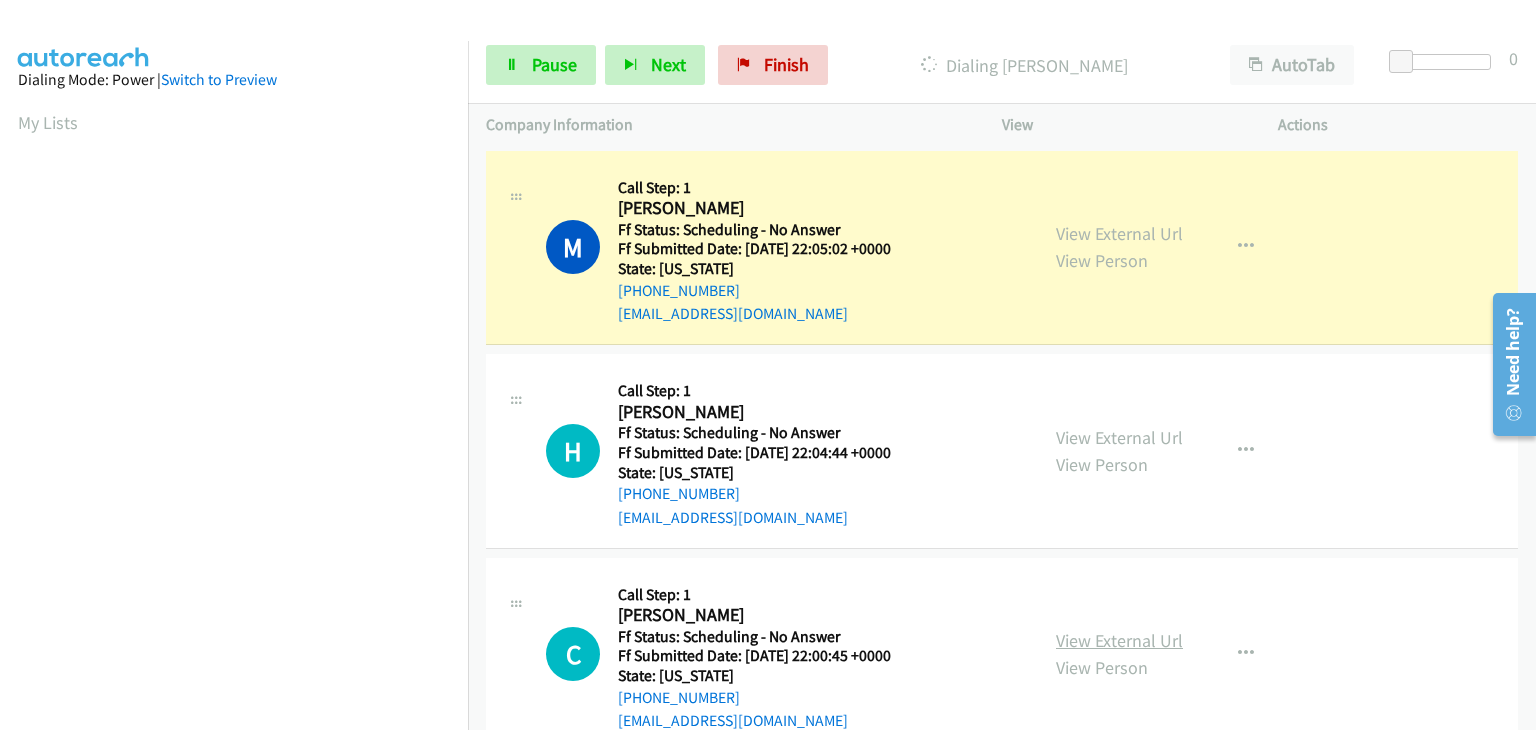 click on "View External Url" at bounding box center [1119, 640] 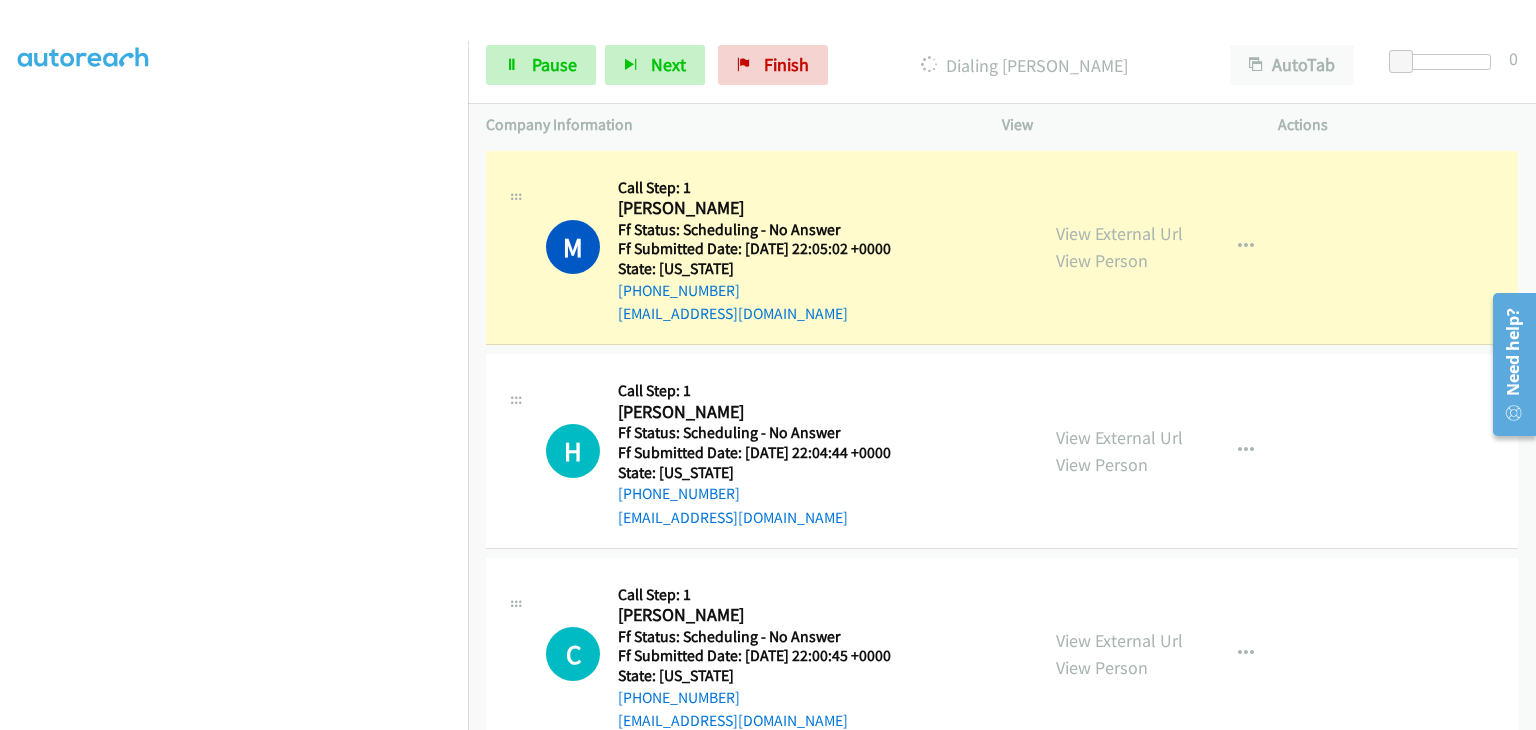 scroll, scrollTop: 392, scrollLeft: 0, axis: vertical 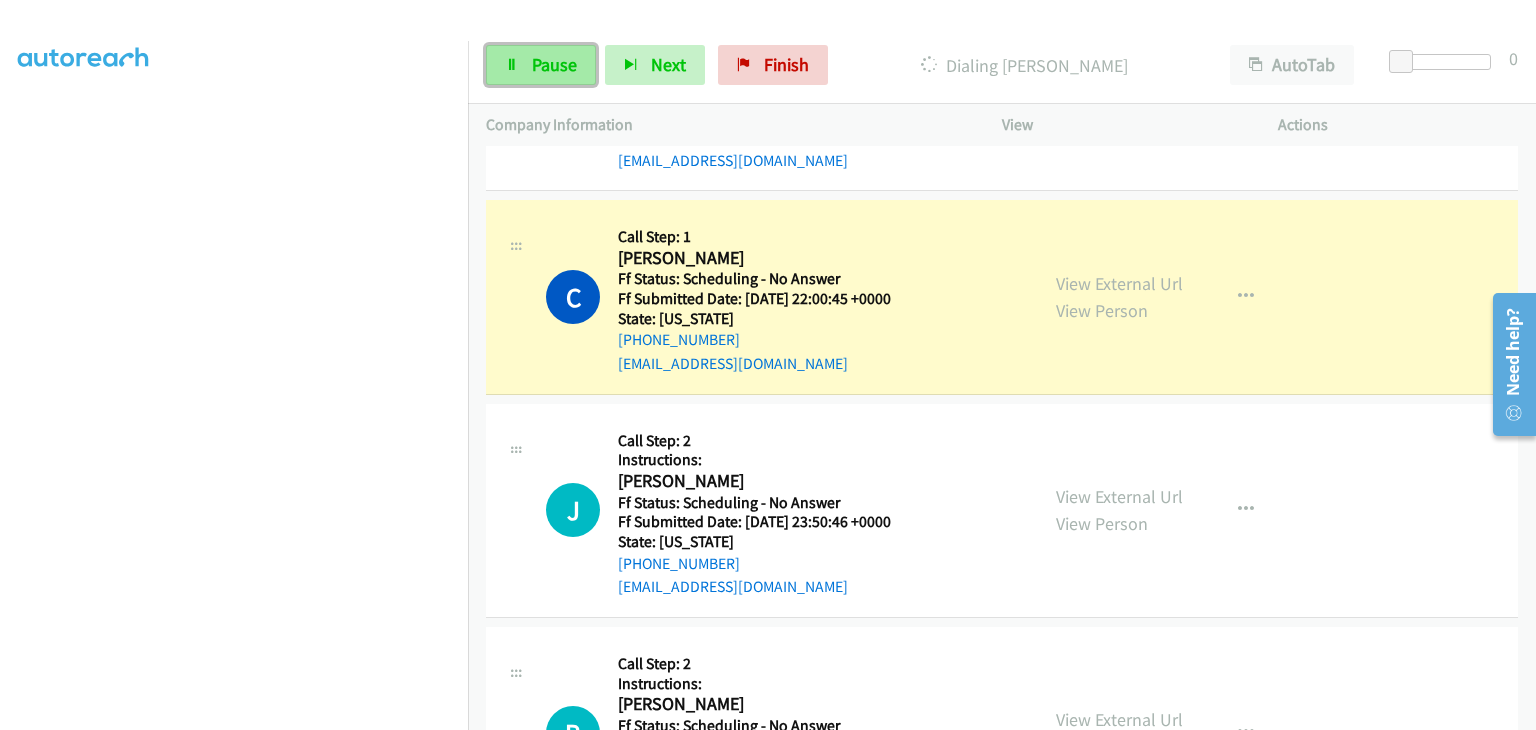 click on "Pause" at bounding box center [554, 64] 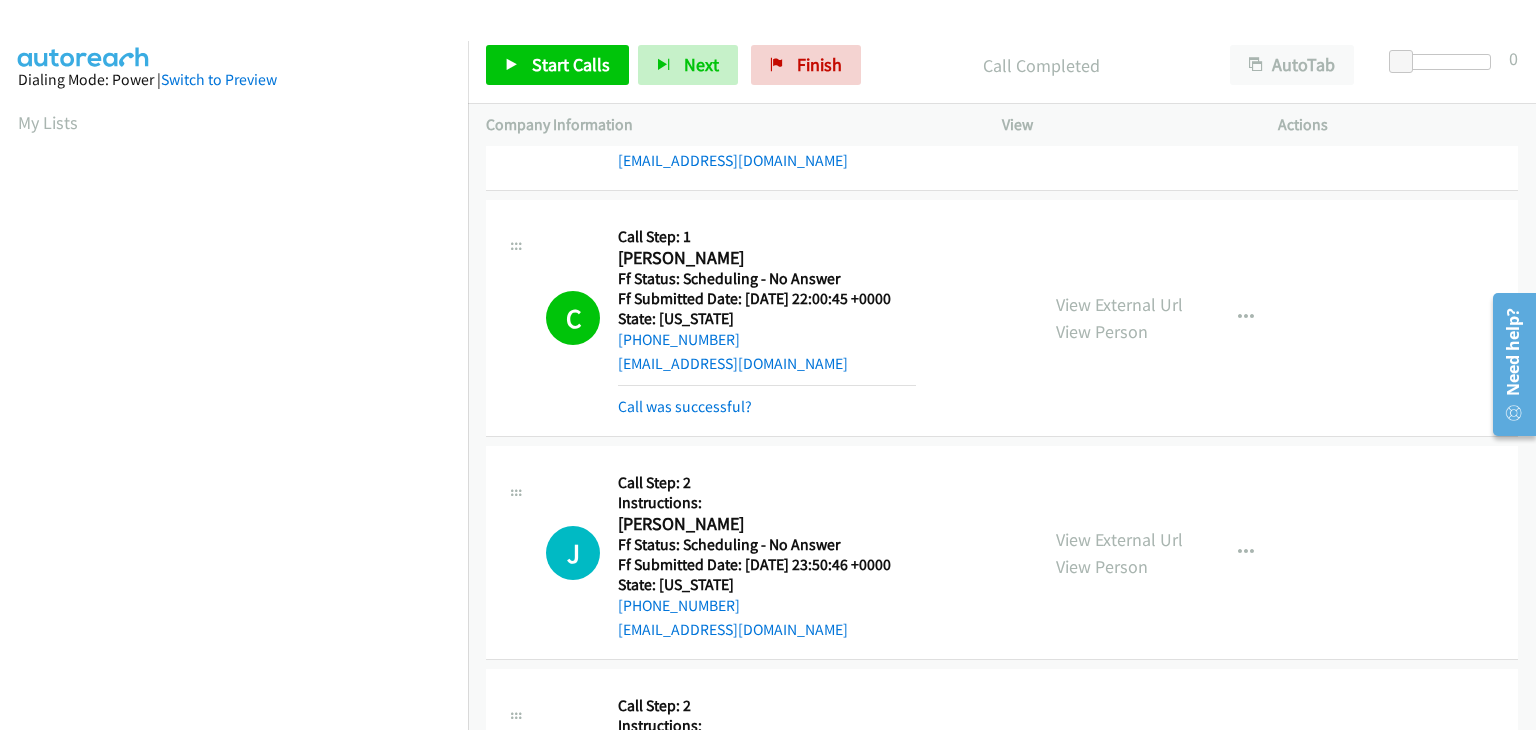 scroll, scrollTop: 392, scrollLeft: 0, axis: vertical 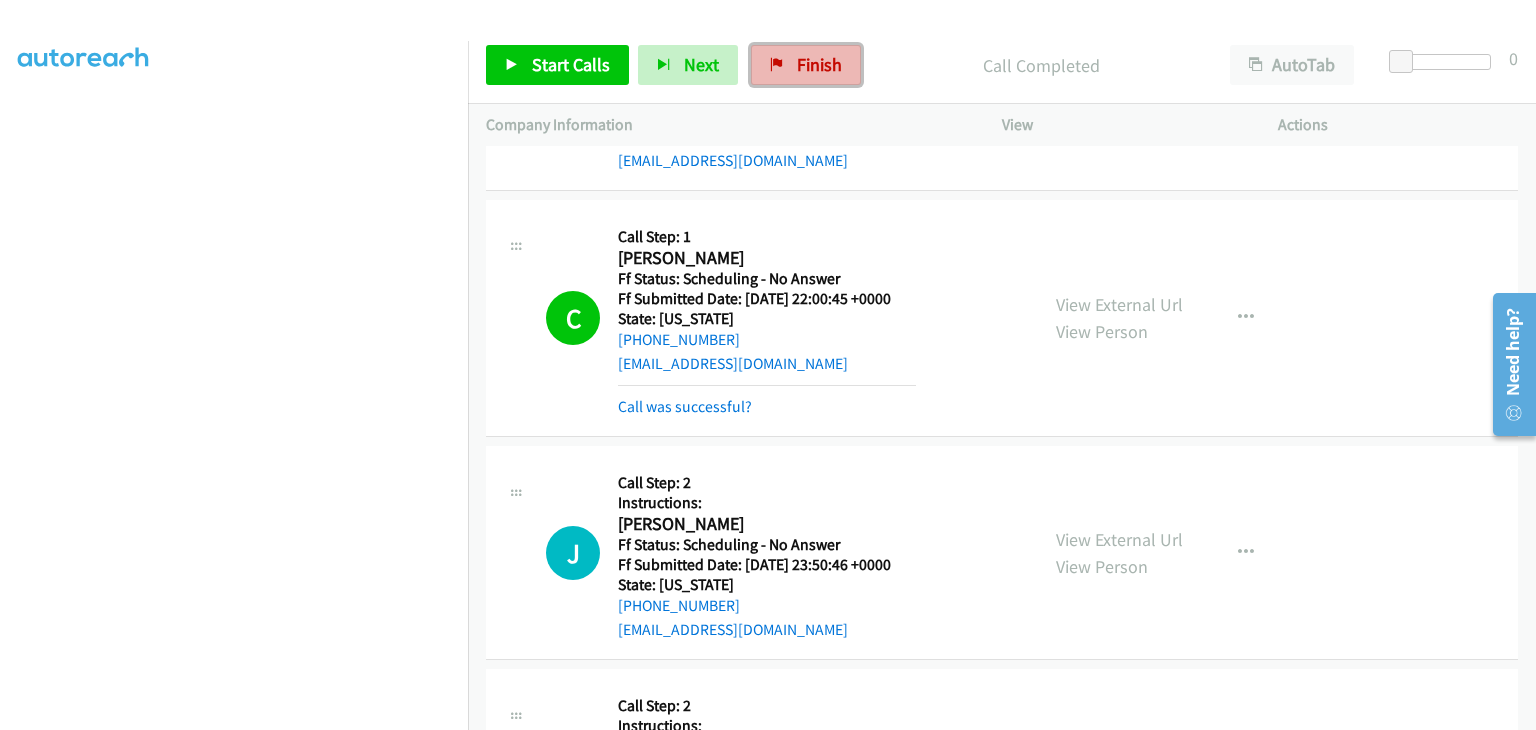 click on "Finish" at bounding box center [806, 65] 